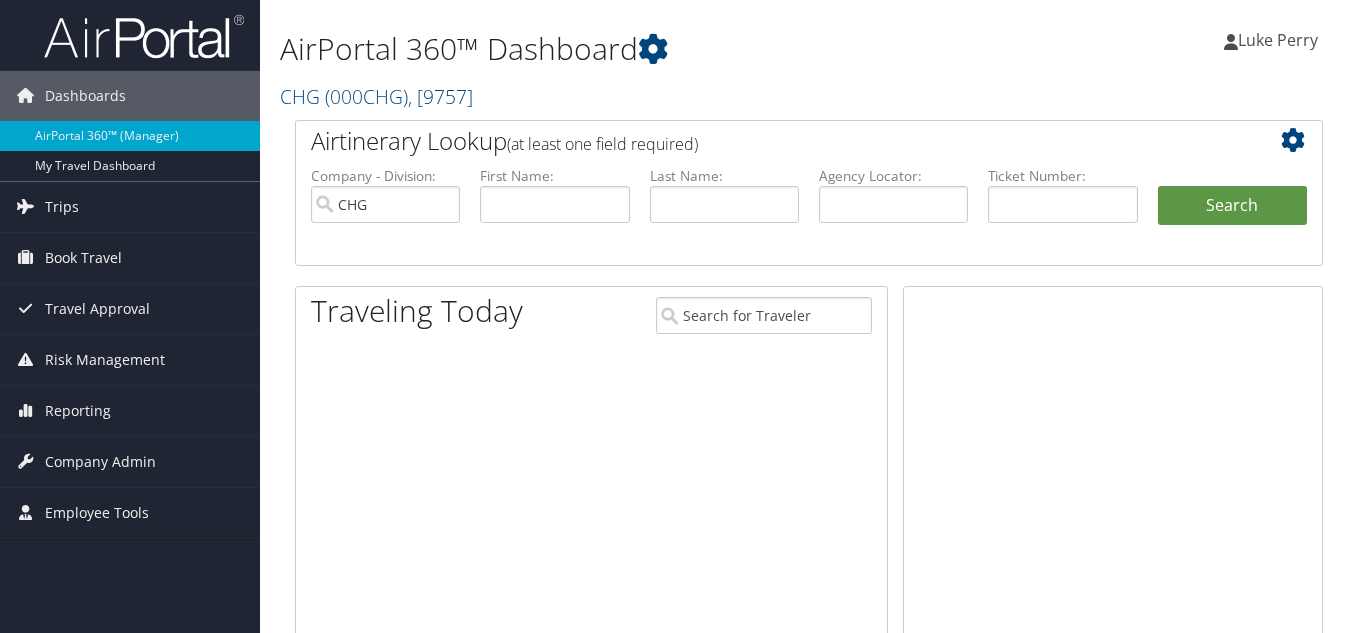 scroll, scrollTop: 0, scrollLeft: 0, axis: both 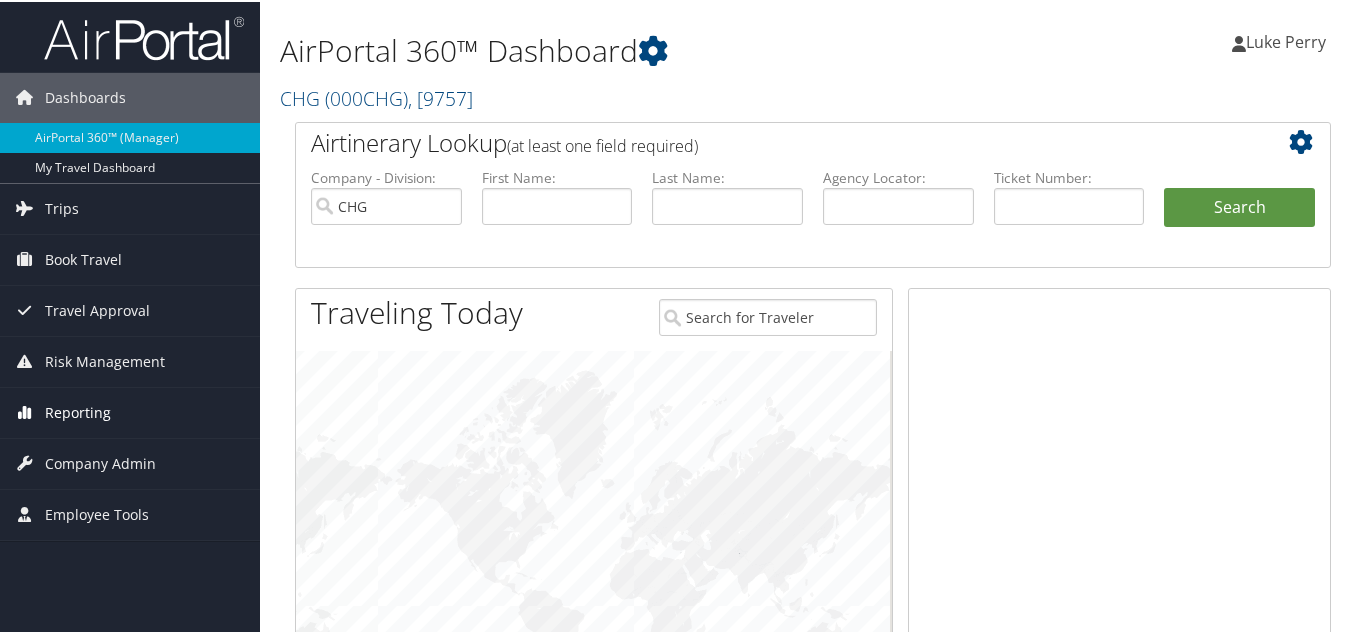 click on "Reporting" at bounding box center [78, 411] 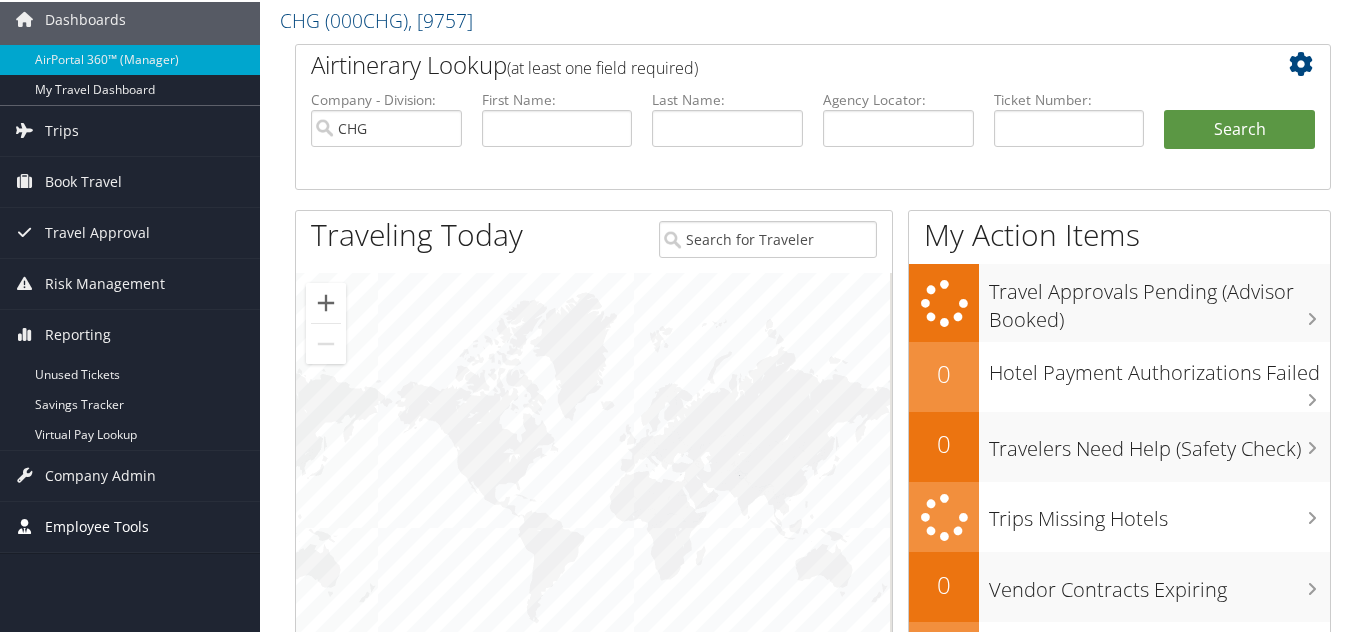 scroll, scrollTop: 100, scrollLeft: 0, axis: vertical 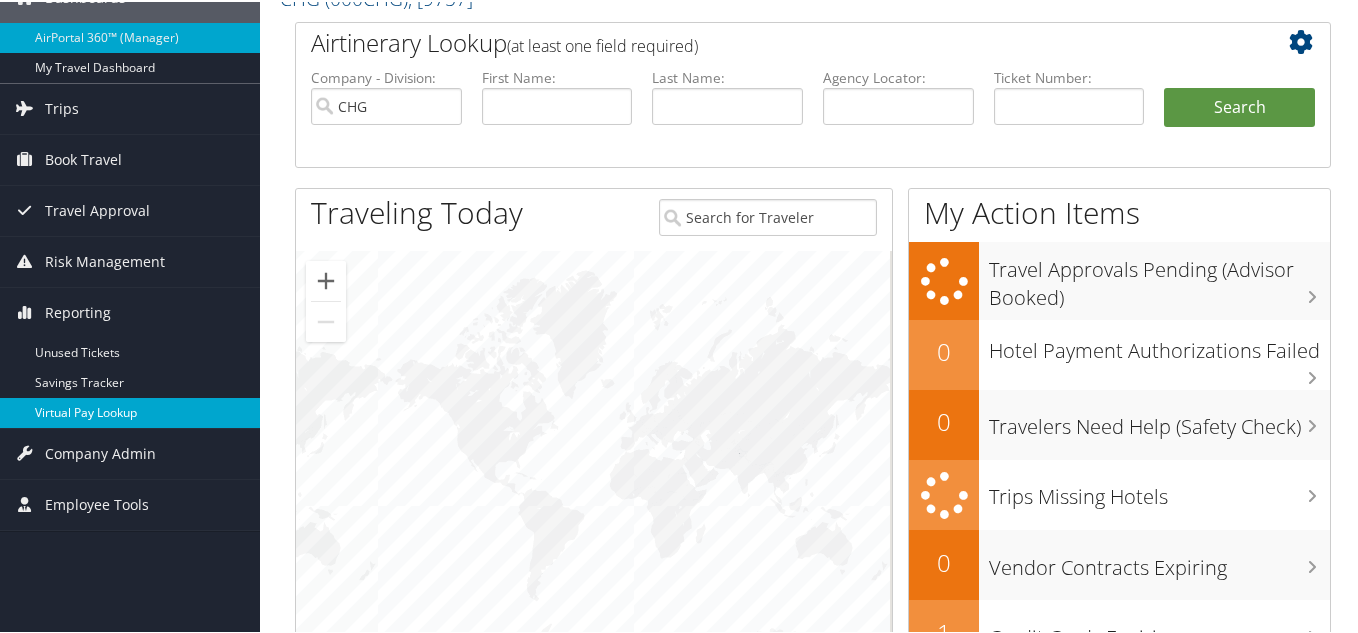 click on "Virtual Pay Lookup" at bounding box center [130, 411] 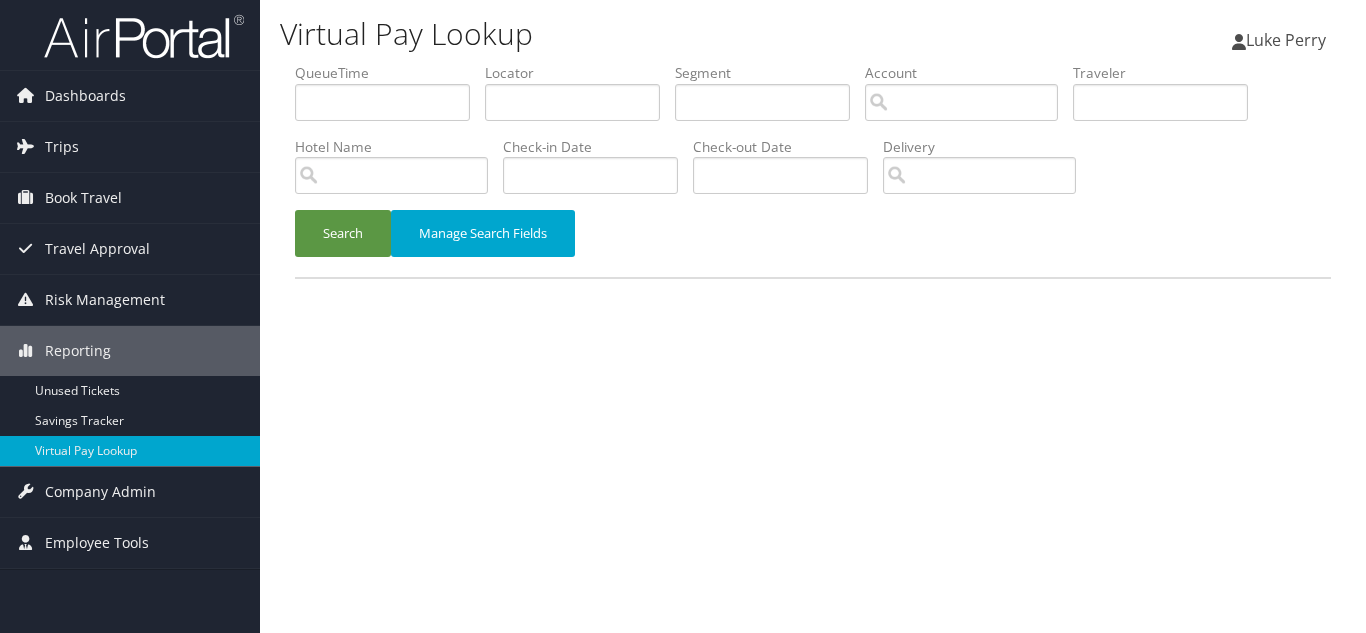 scroll, scrollTop: 0, scrollLeft: 0, axis: both 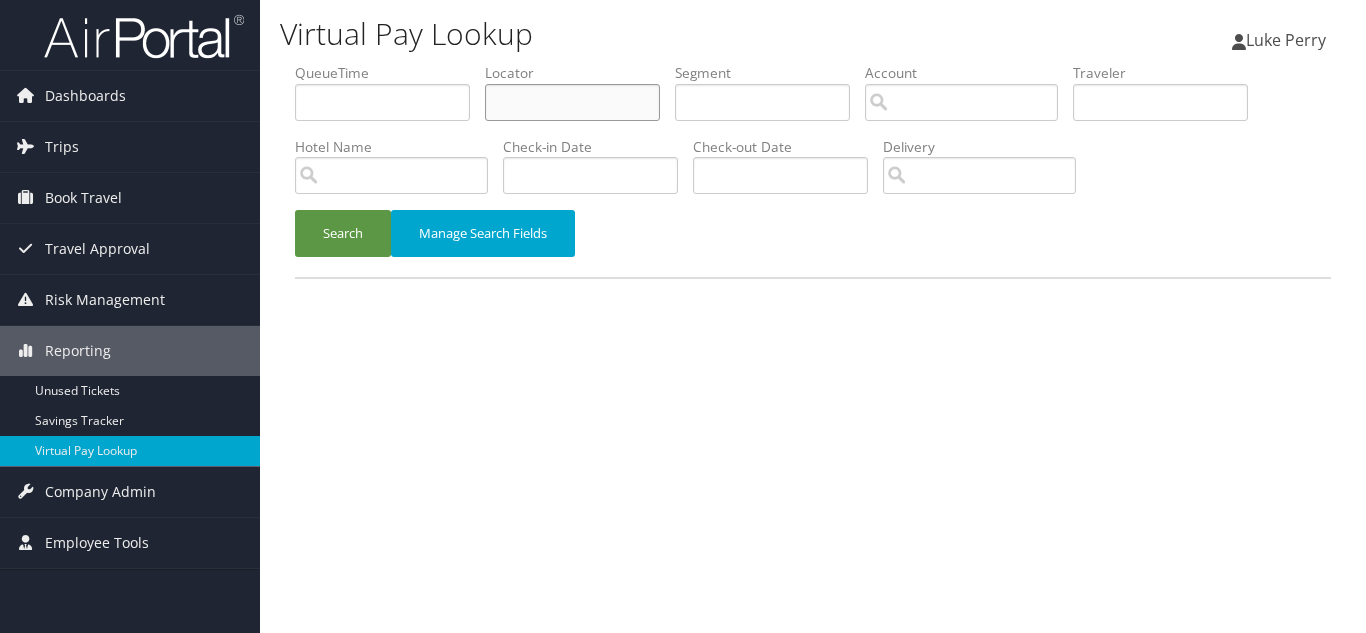 click at bounding box center (572, 102) 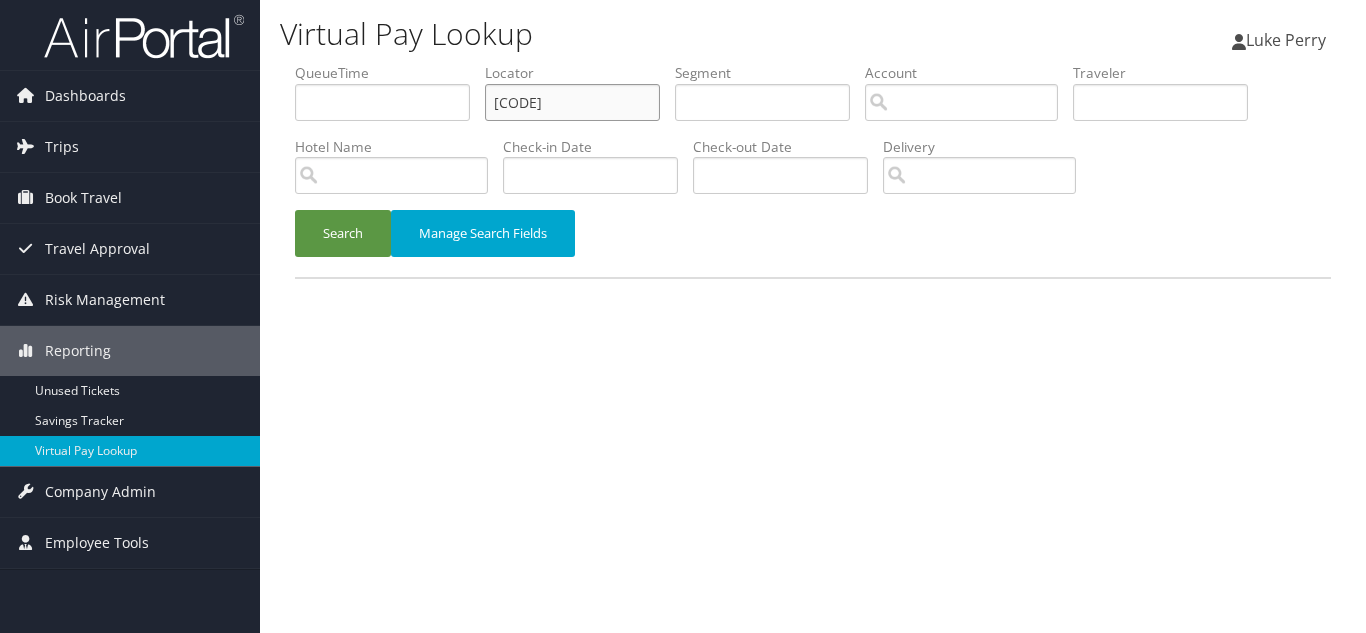 click on "Search" at bounding box center [343, 233] 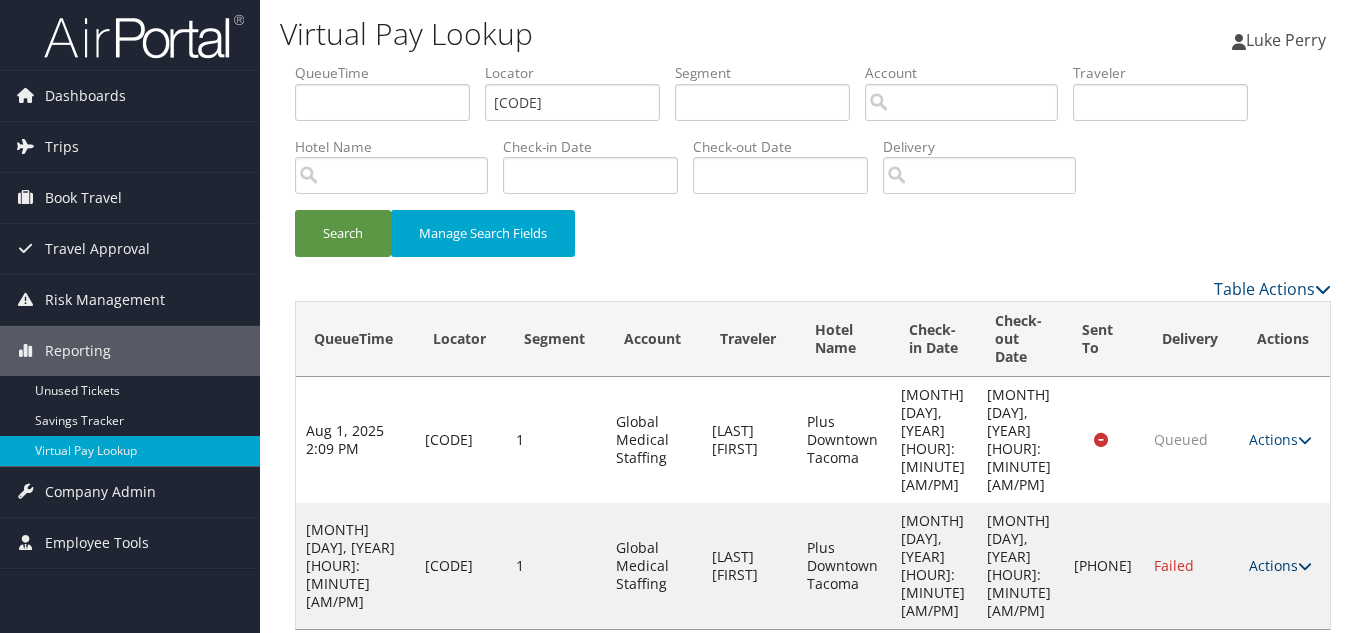 click at bounding box center [1305, 566] 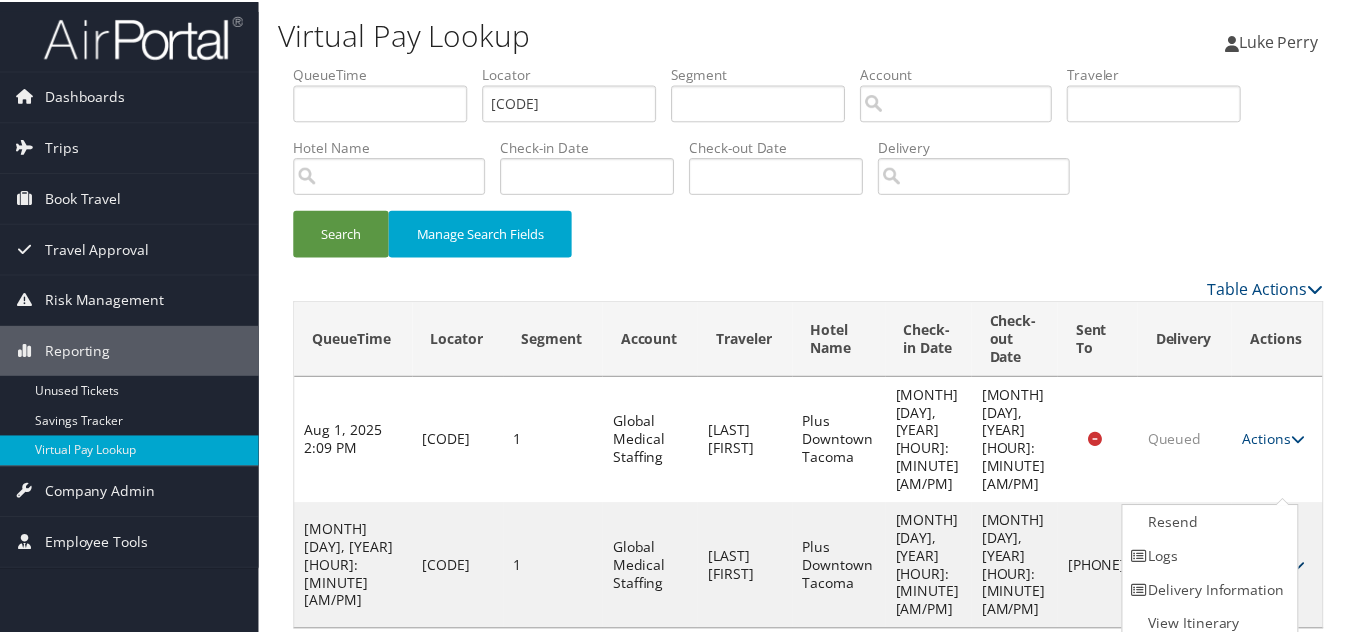 scroll, scrollTop: 10, scrollLeft: 0, axis: vertical 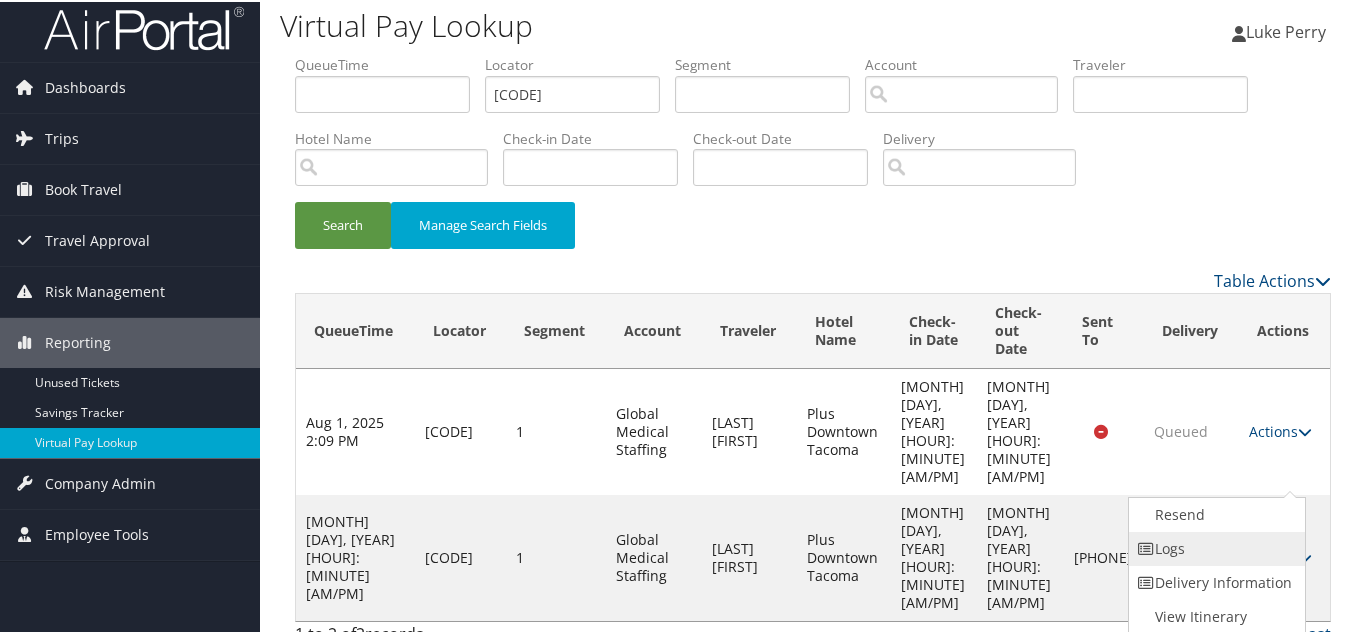 click on "Logs" at bounding box center [1214, 547] 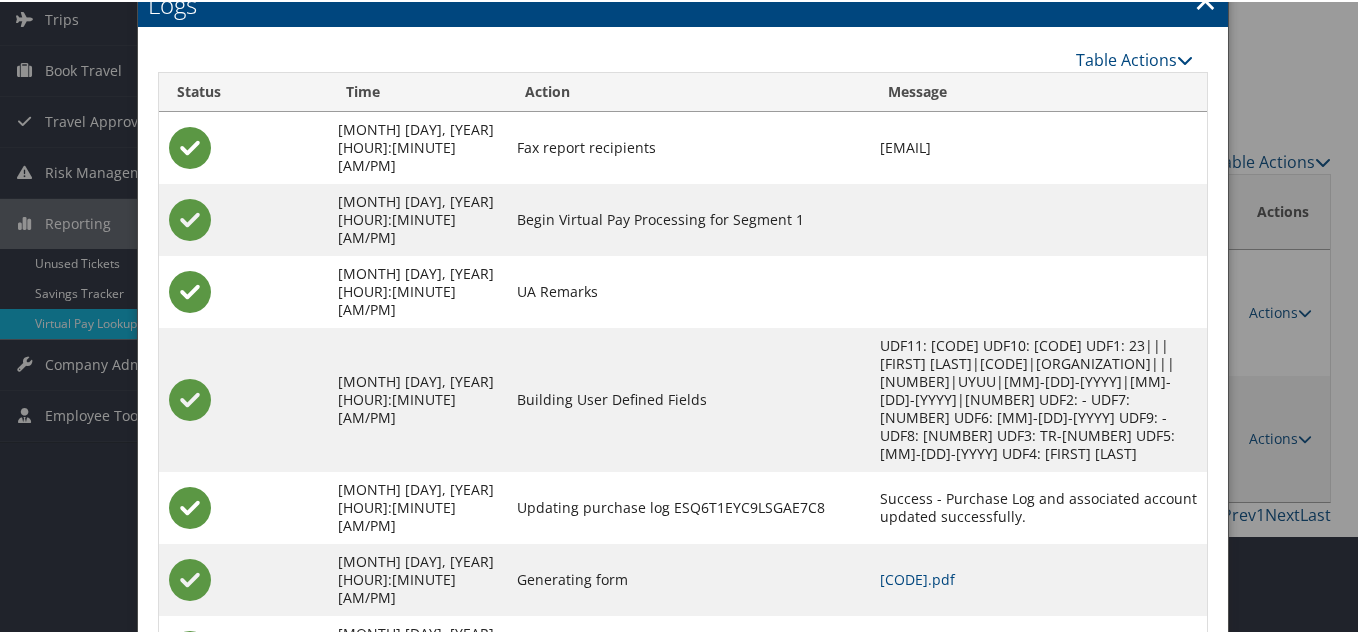 scroll, scrollTop: 130, scrollLeft: 0, axis: vertical 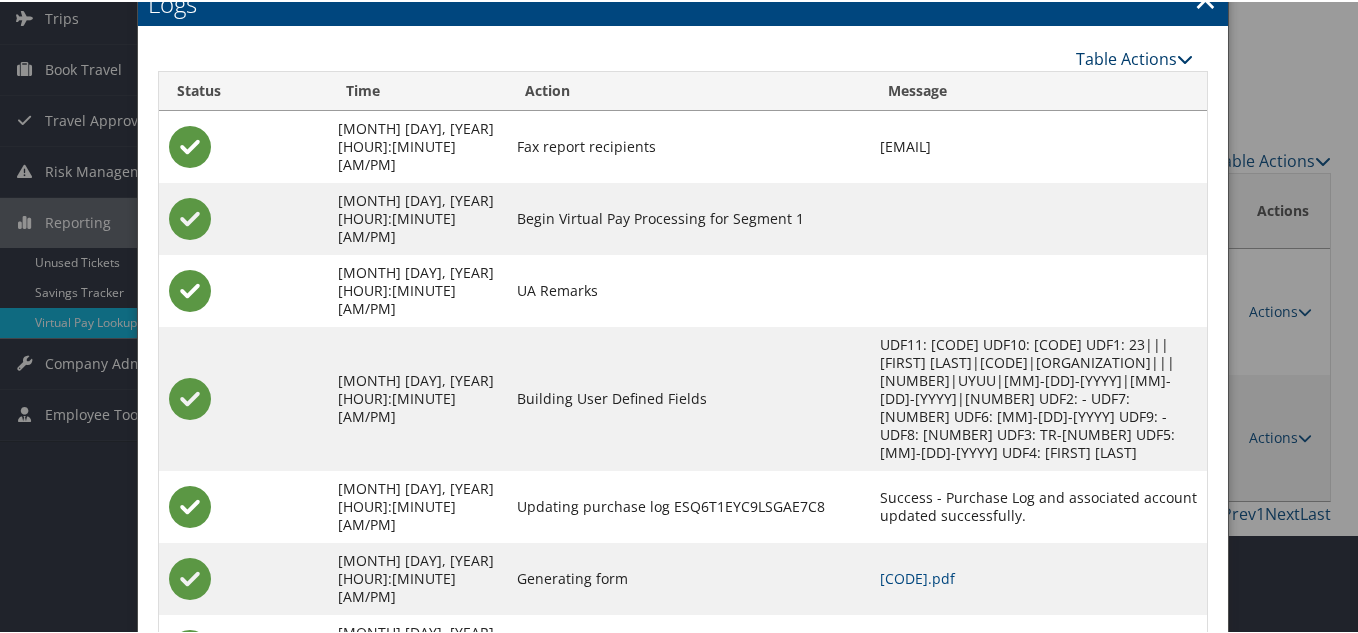 drag, startPoint x: 941, startPoint y: 62, endPoint x: 1116, endPoint y: 59, distance: 175.02571 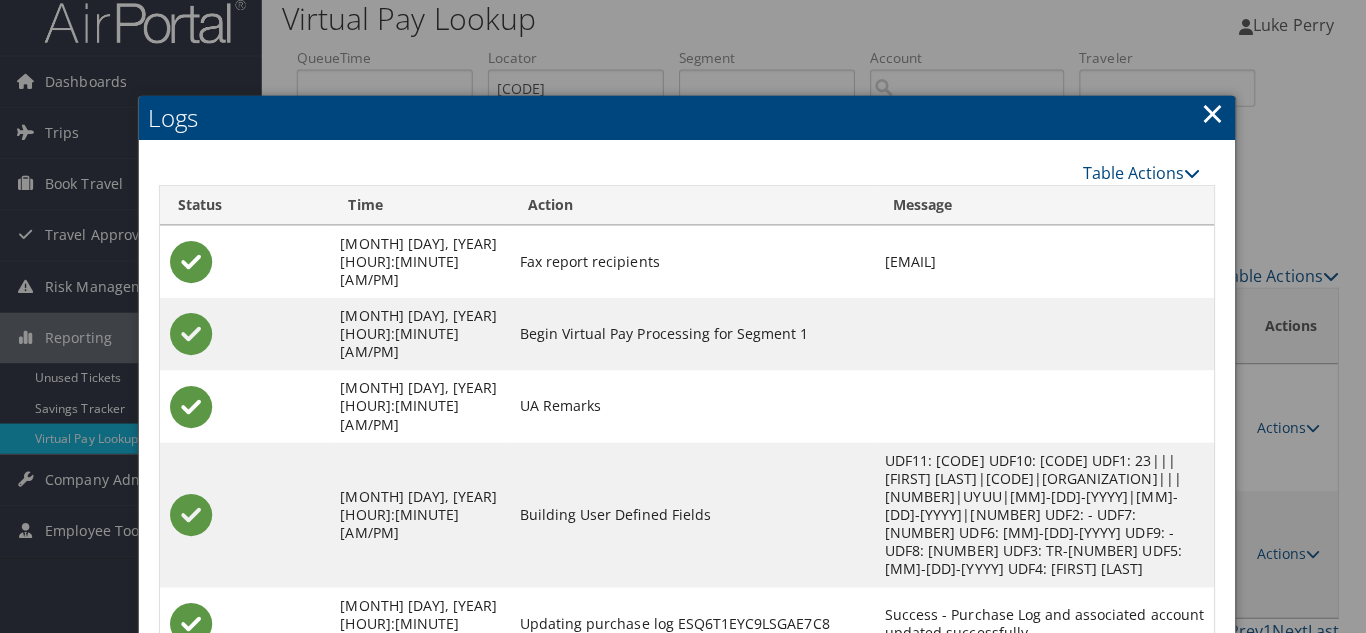 scroll, scrollTop: 0, scrollLeft: 0, axis: both 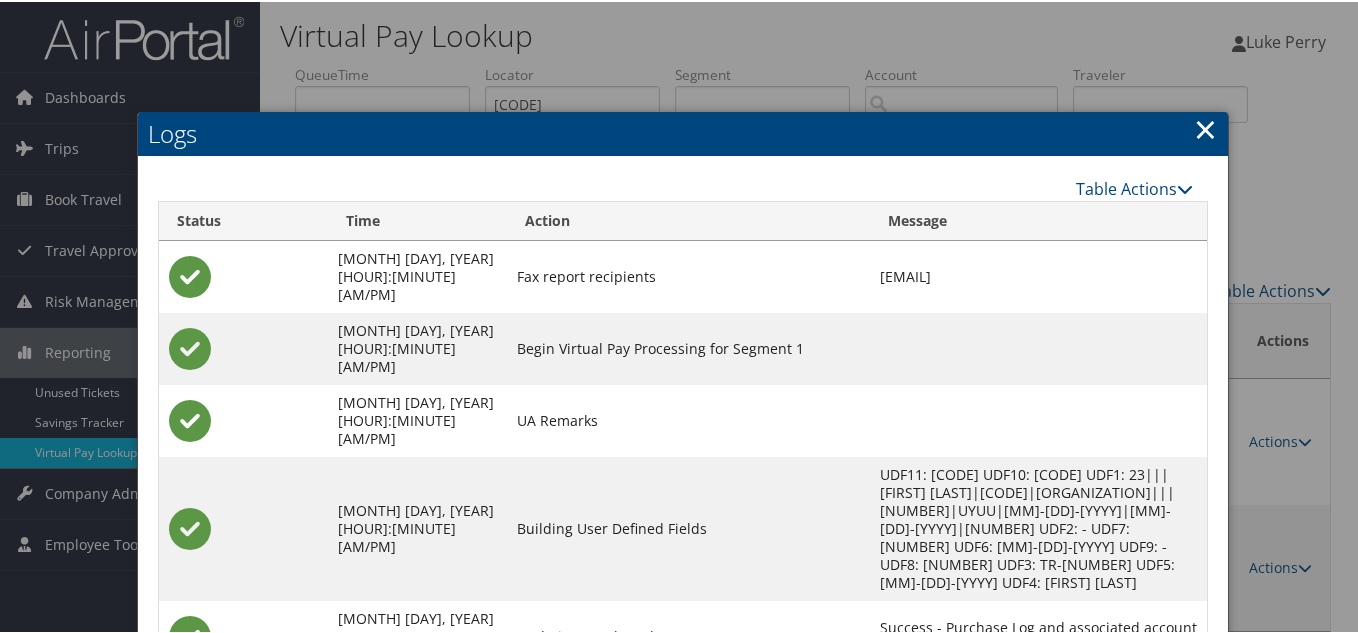 click on "×" at bounding box center (1205, 127) 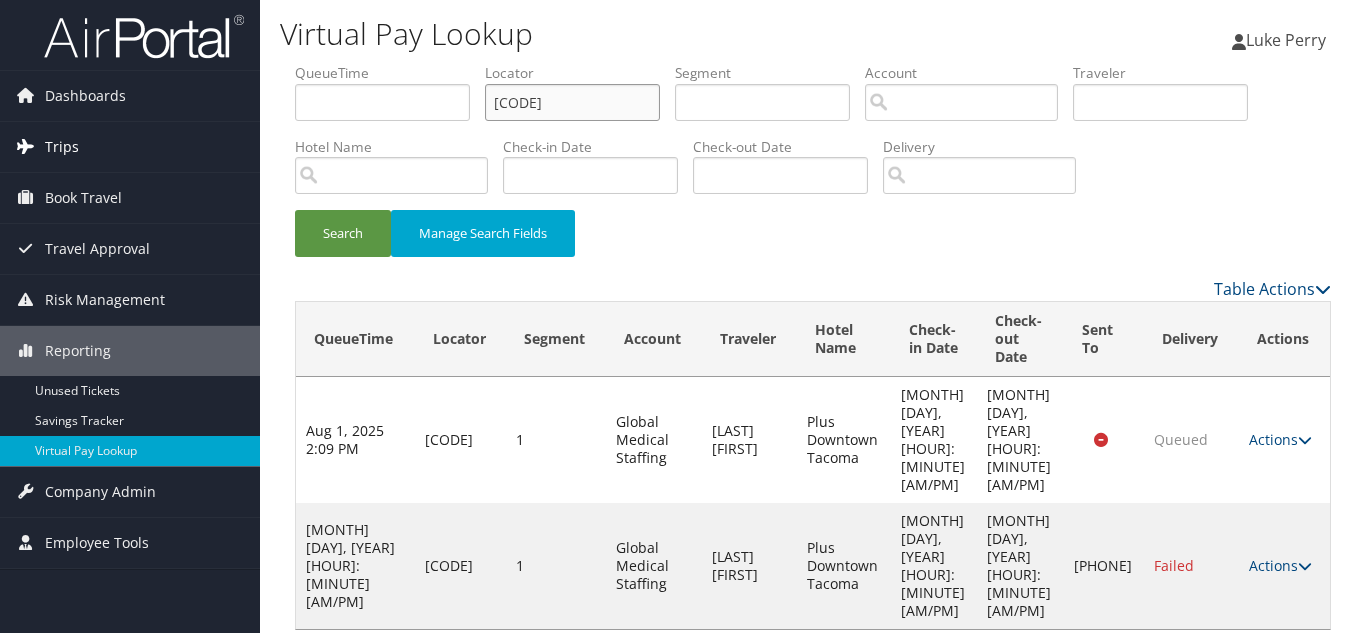 drag, startPoint x: 418, startPoint y: 115, endPoint x: 202, endPoint y: 122, distance: 216.1134 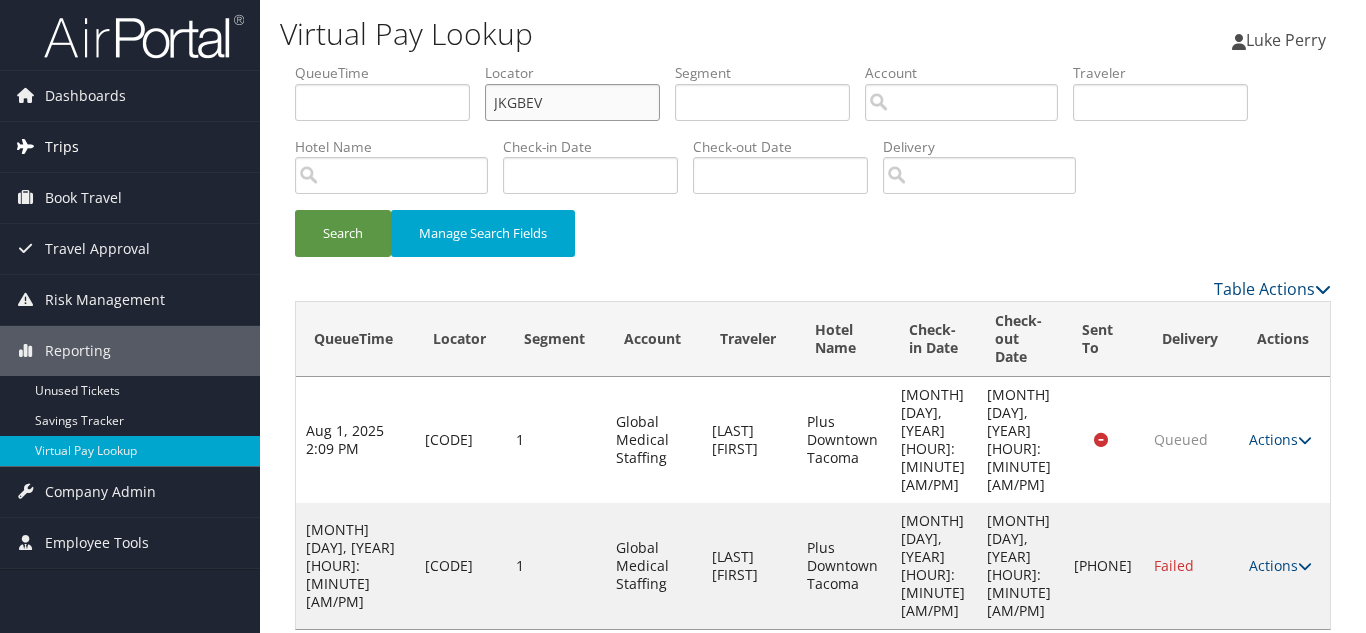 click on "Search" at bounding box center [343, 233] 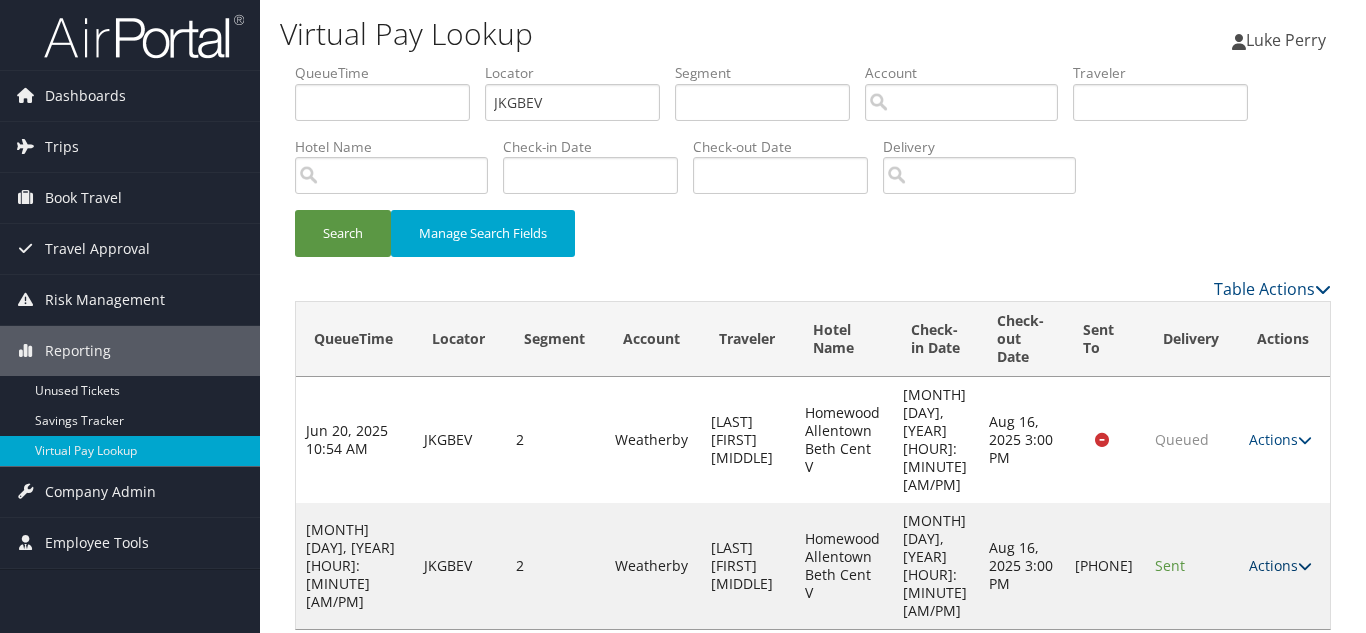 click at bounding box center (1305, 566) 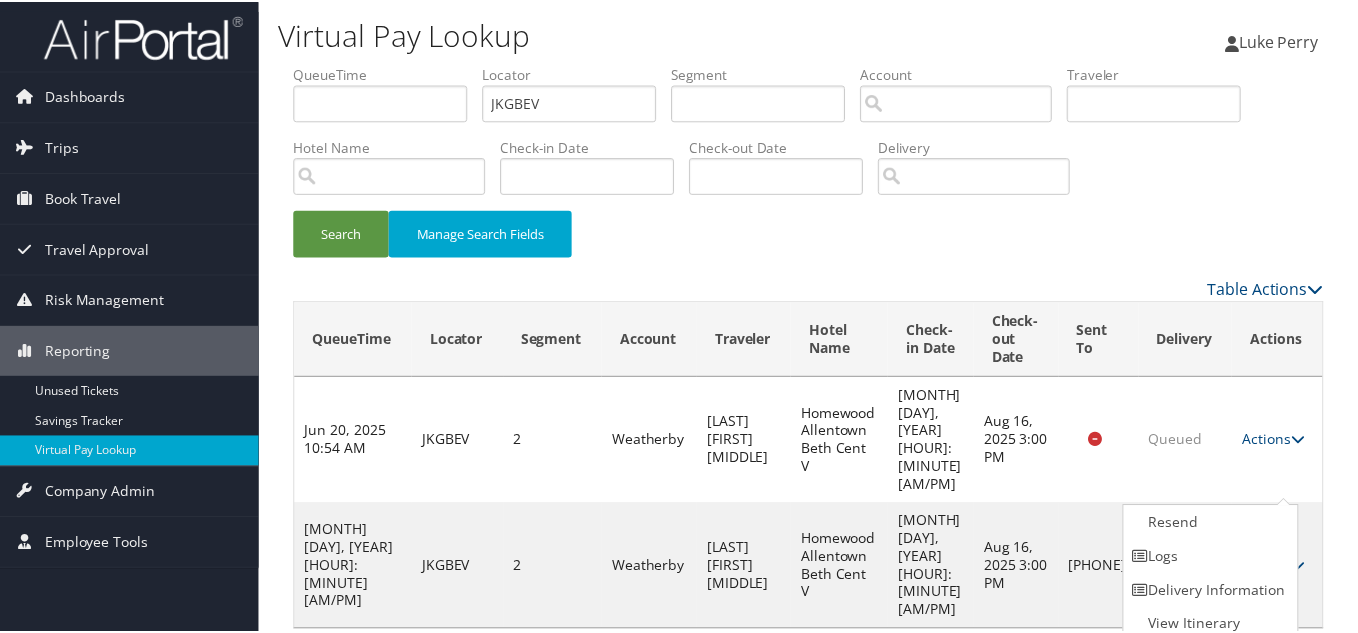 scroll, scrollTop: 10, scrollLeft: 0, axis: vertical 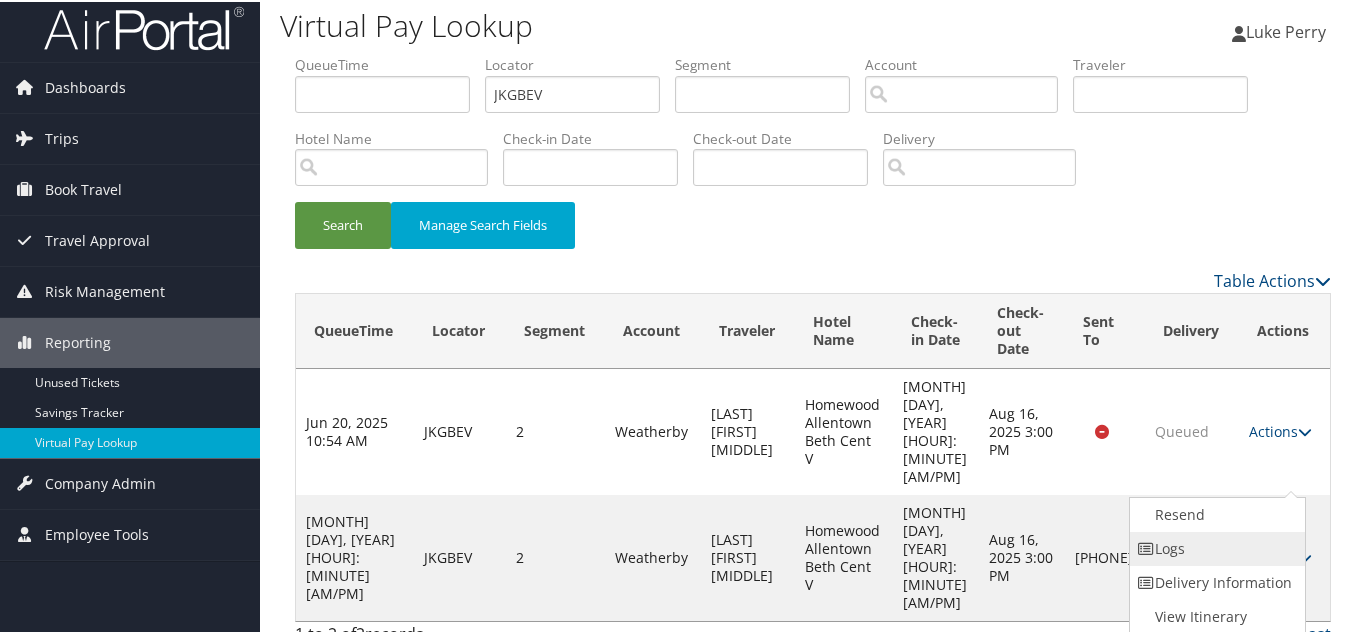 click on "Logs" at bounding box center [1215, 547] 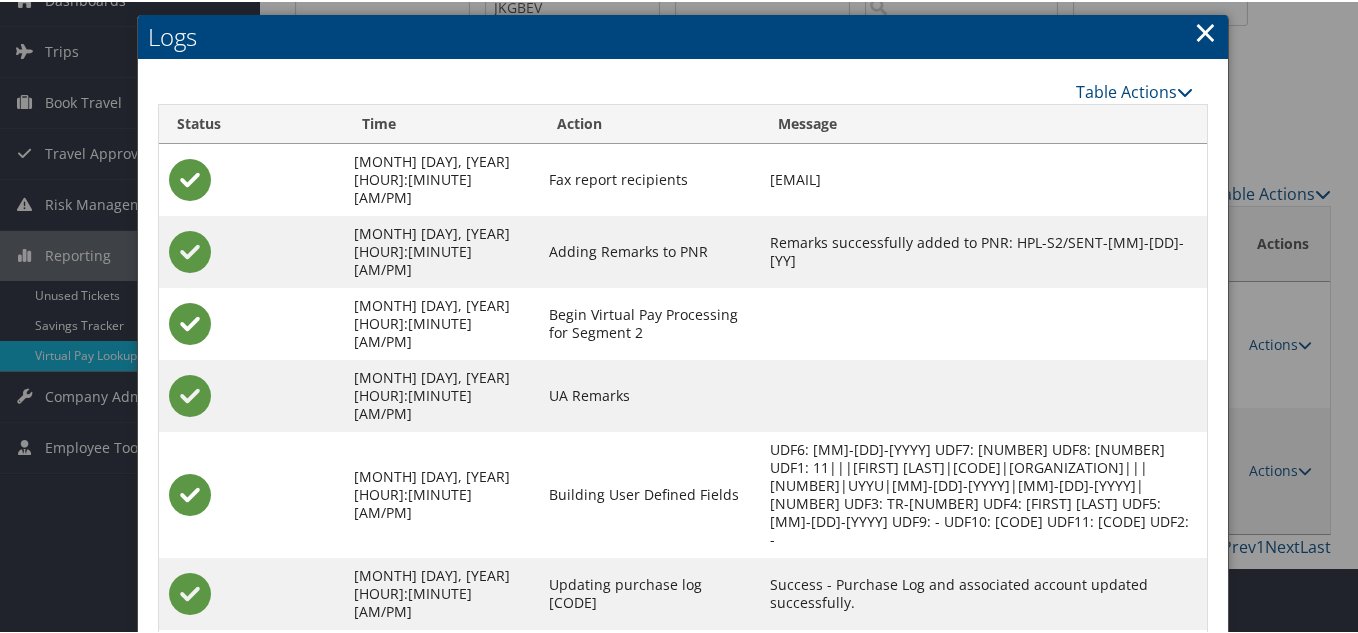 scroll, scrollTop: 190, scrollLeft: 0, axis: vertical 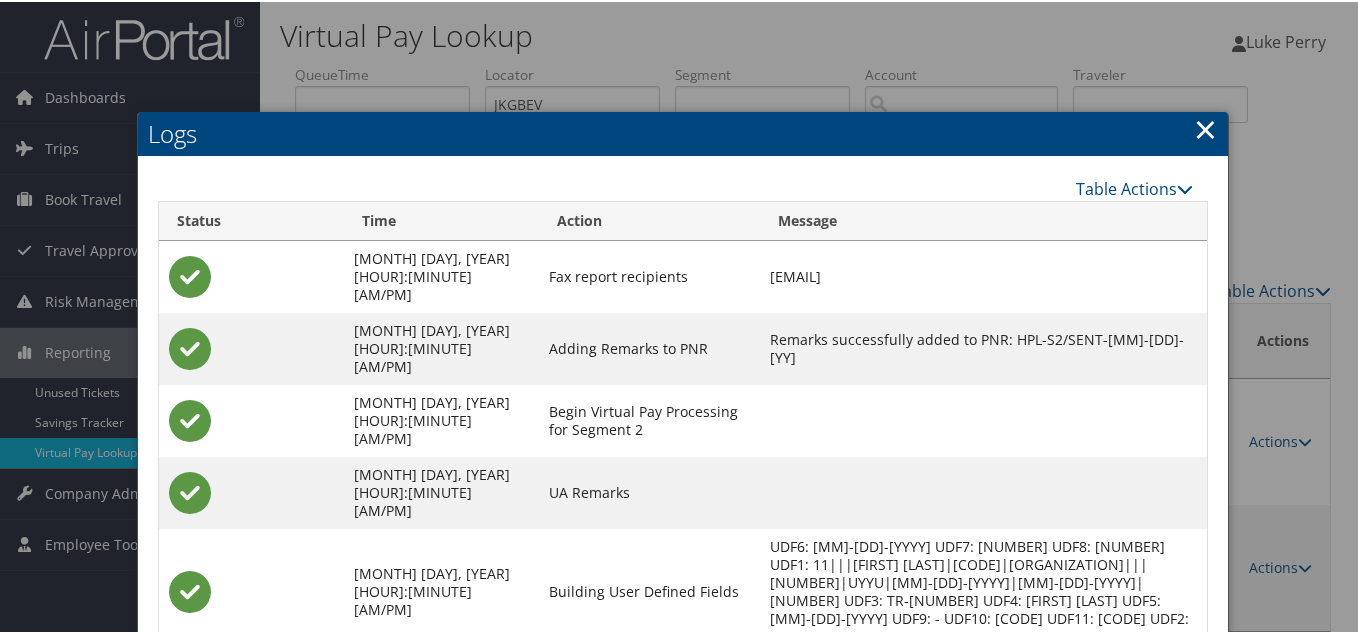 drag, startPoint x: 1201, startPoint y: 126, endPoint x: 1105, endPoint y: 550, distance: 434.7321 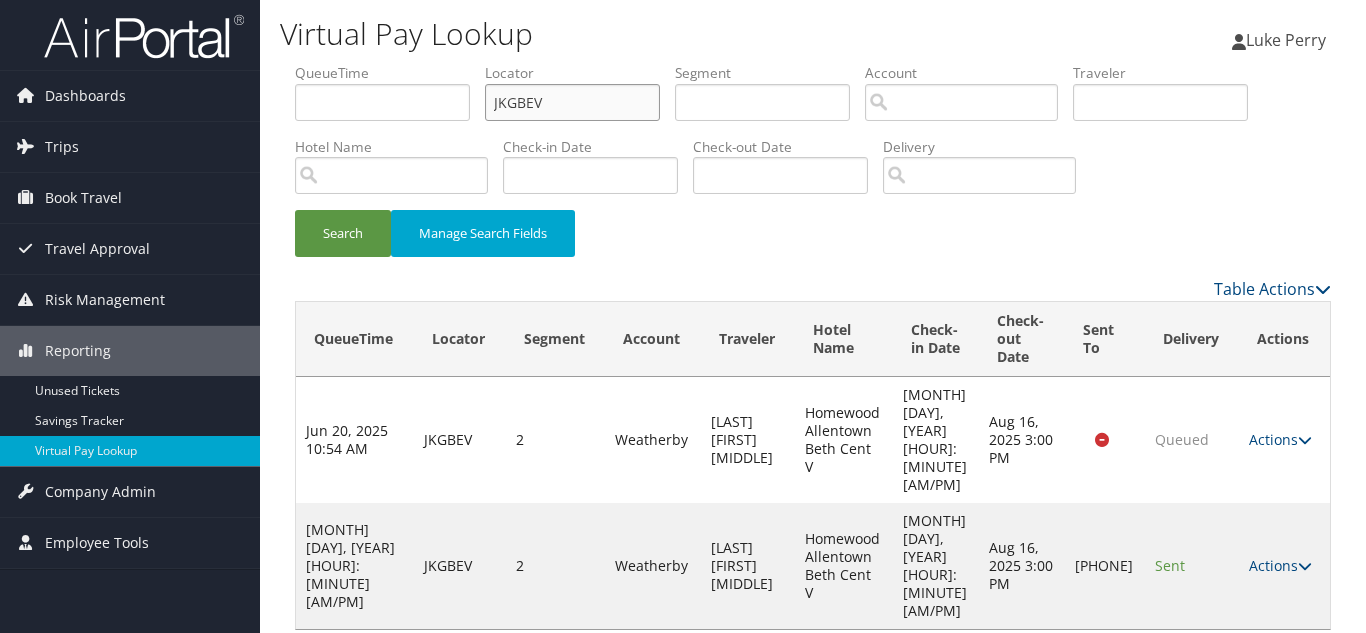 drag, startPoint x: 579, startPoint y: 94, endPoint x: 330, endPoint y: 97, distance: 249.01807 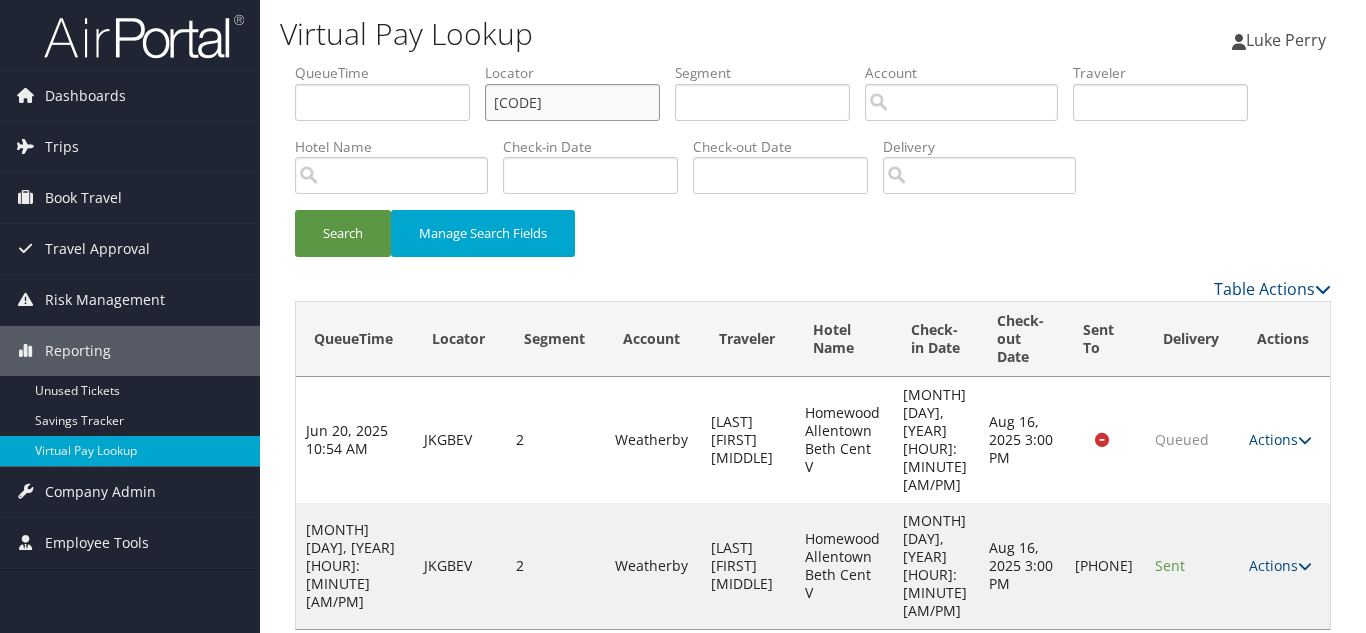 click on "[CODE]" at bounding box center (572, 102) 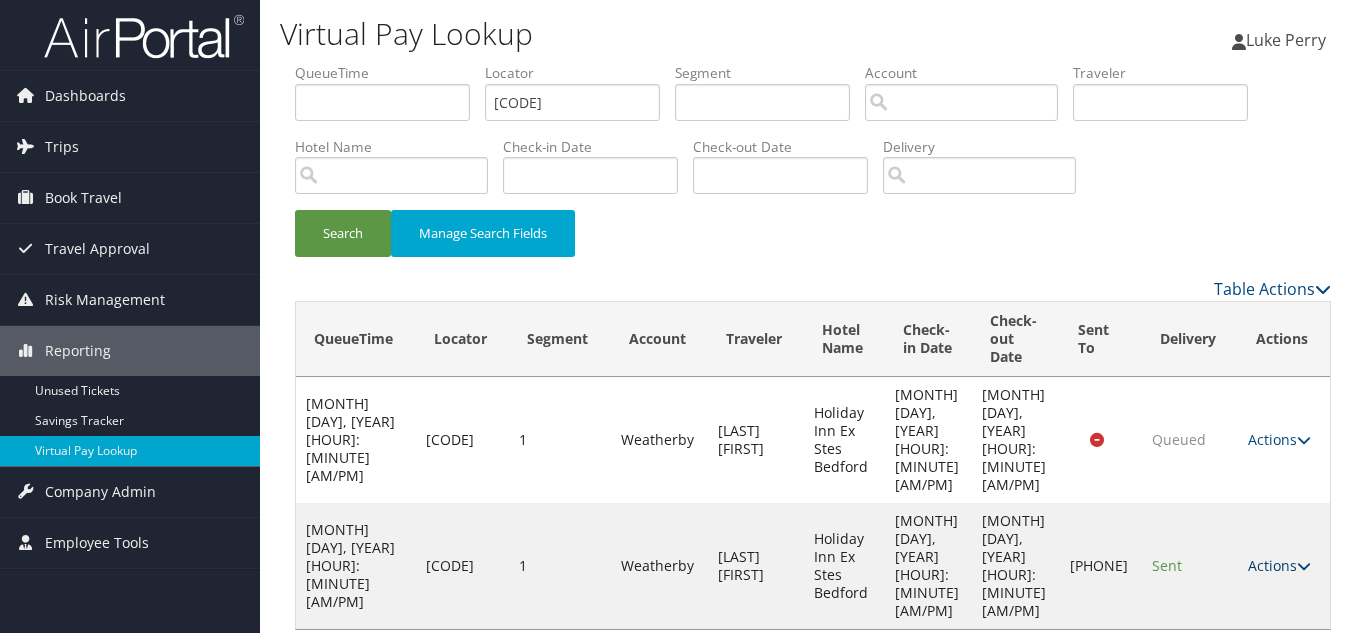 click at bounding box center (1304, 566) 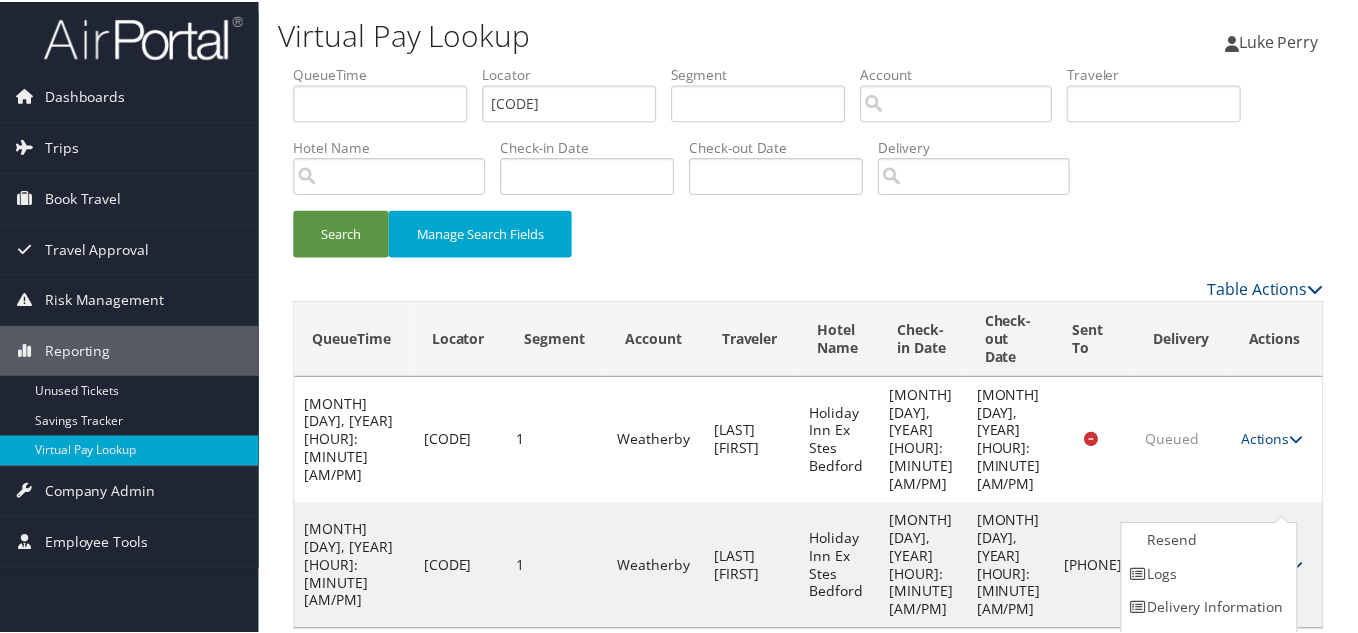 scroll, scrollTop: 28, scrollLeft: 0, axis: vertical 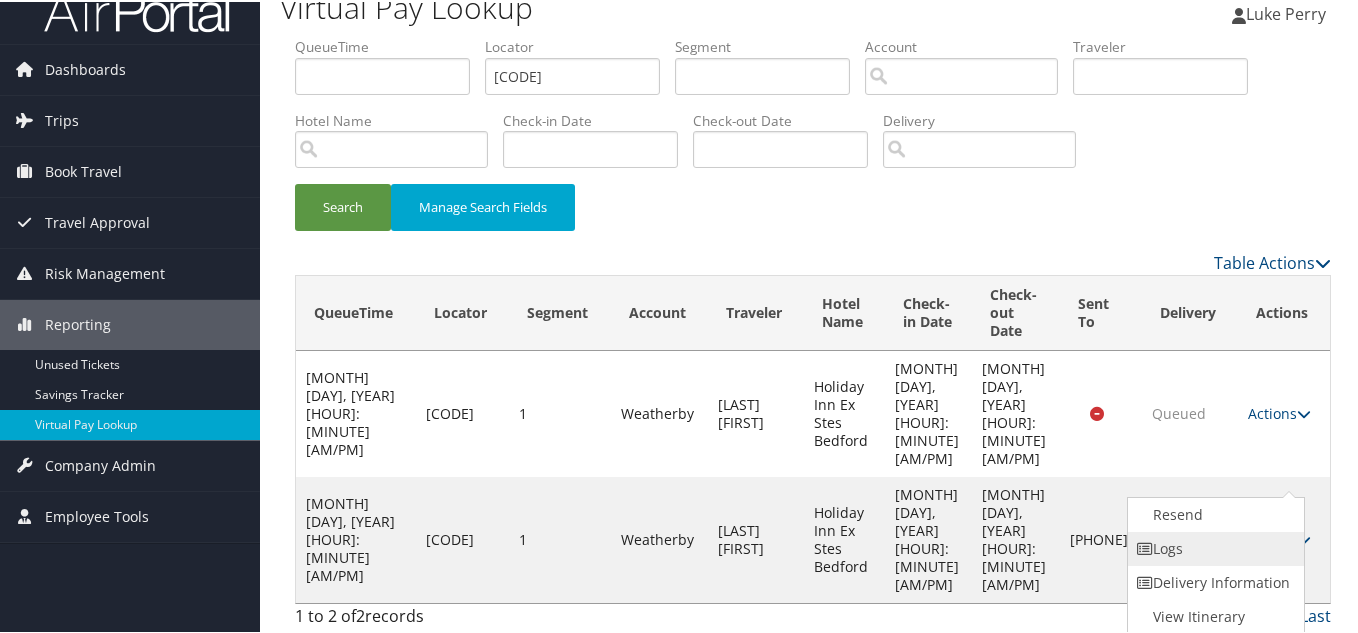 click on "Logs" at bounding box center (1213, 547) 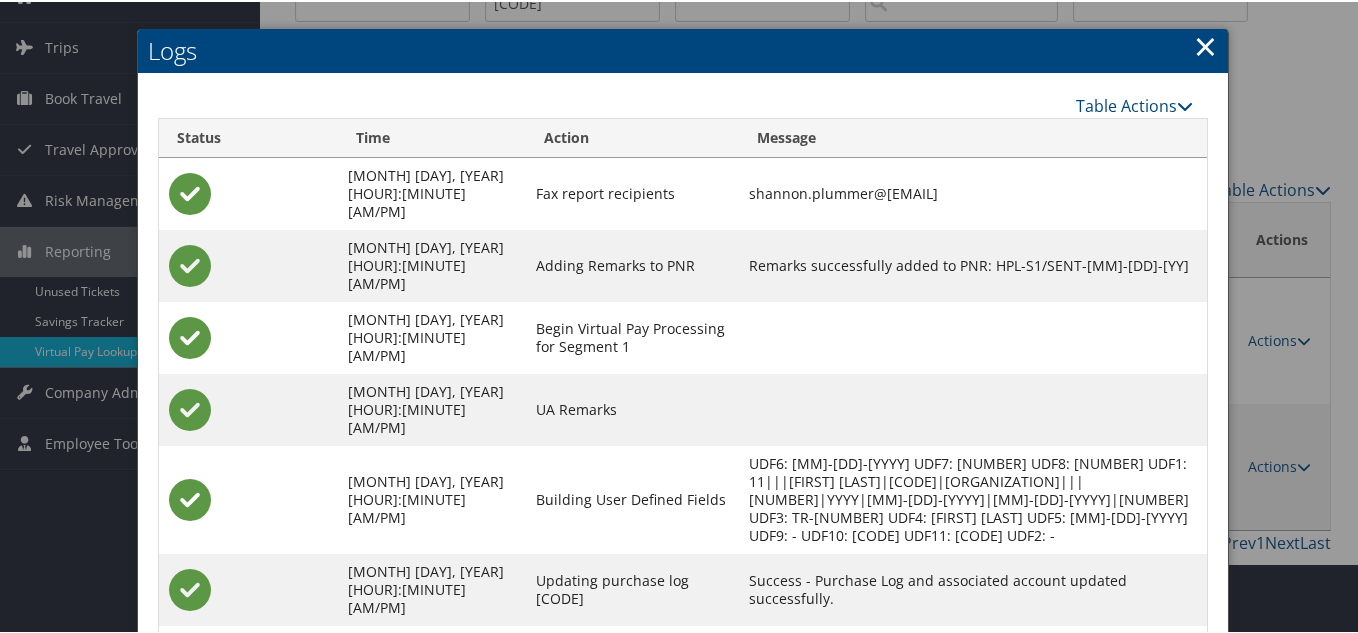 scroll, scrollTop: 208, scrollLeft: 0, axis: vertical 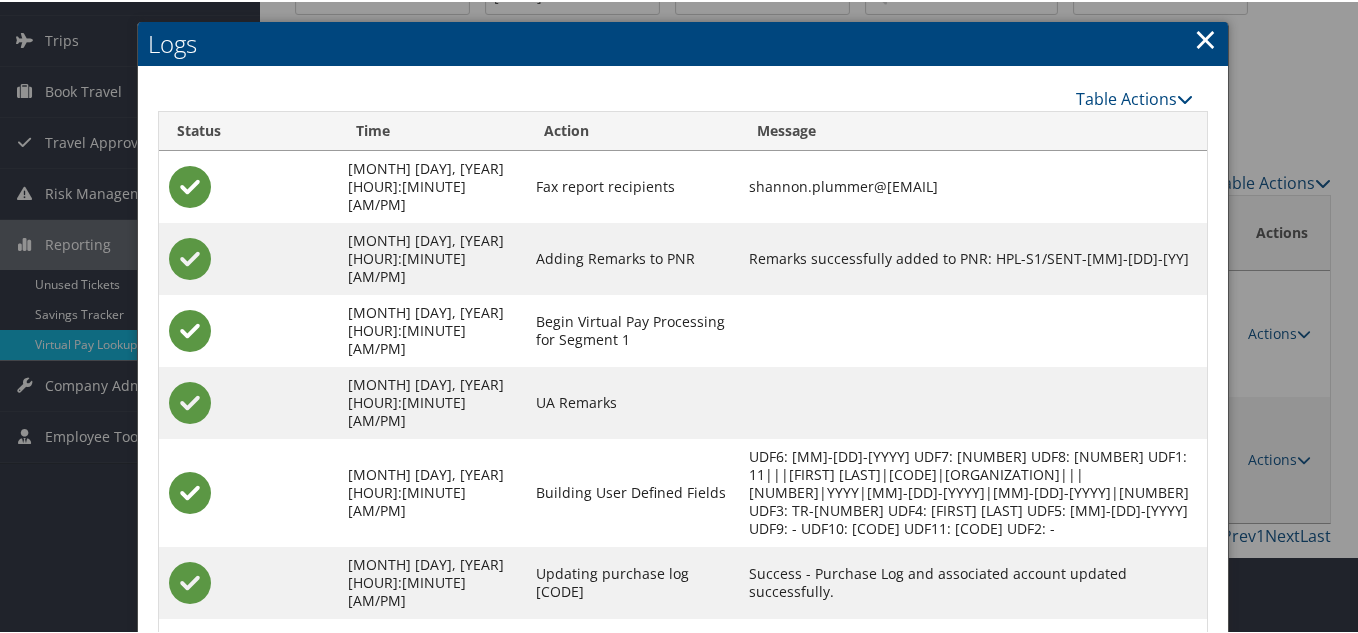 click on "×" at bounding box center [1205, 37] 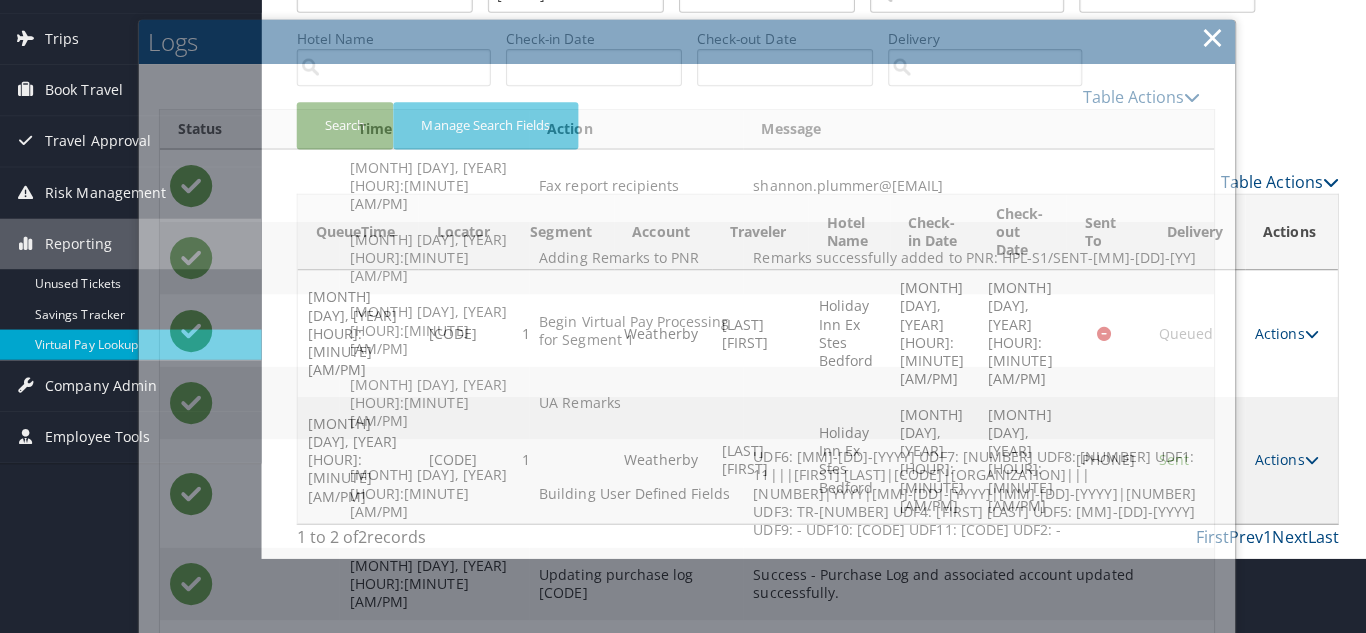scroll, scrollTop: 0, scrollLeft: 0, axis: both 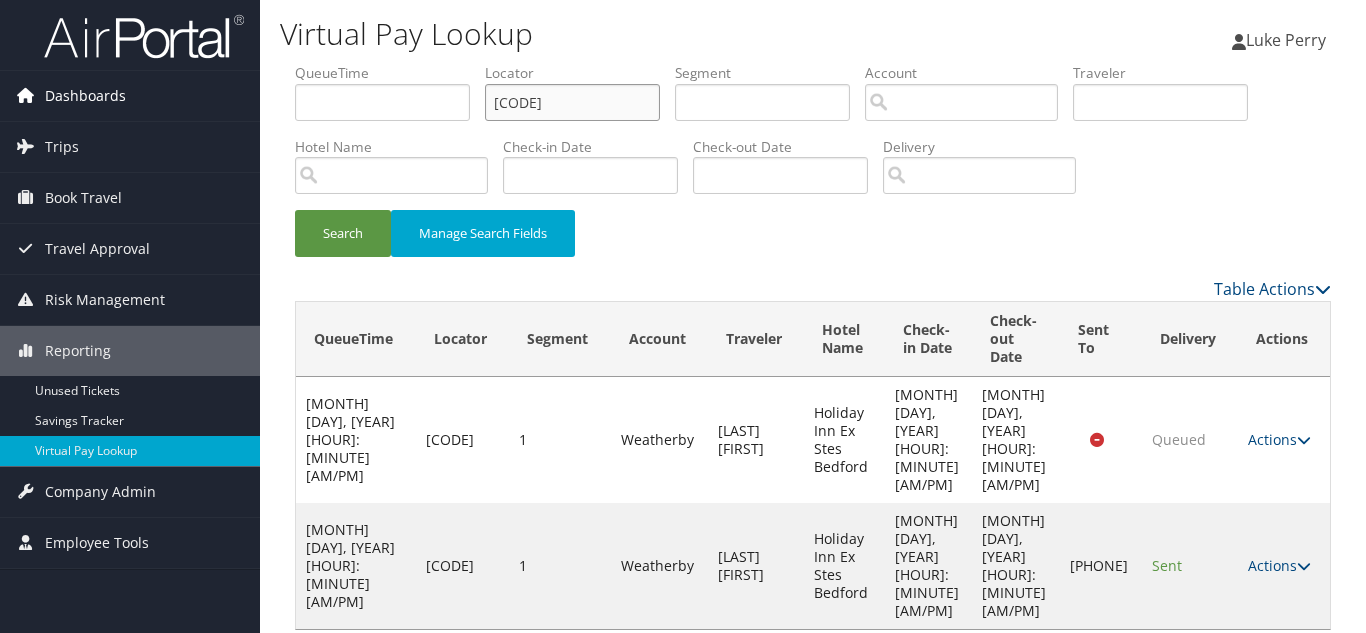 drag, startPoint x: 565, startPoint y: 108, endPoint x: 214, endPoint y: 104, distance: 351.0228 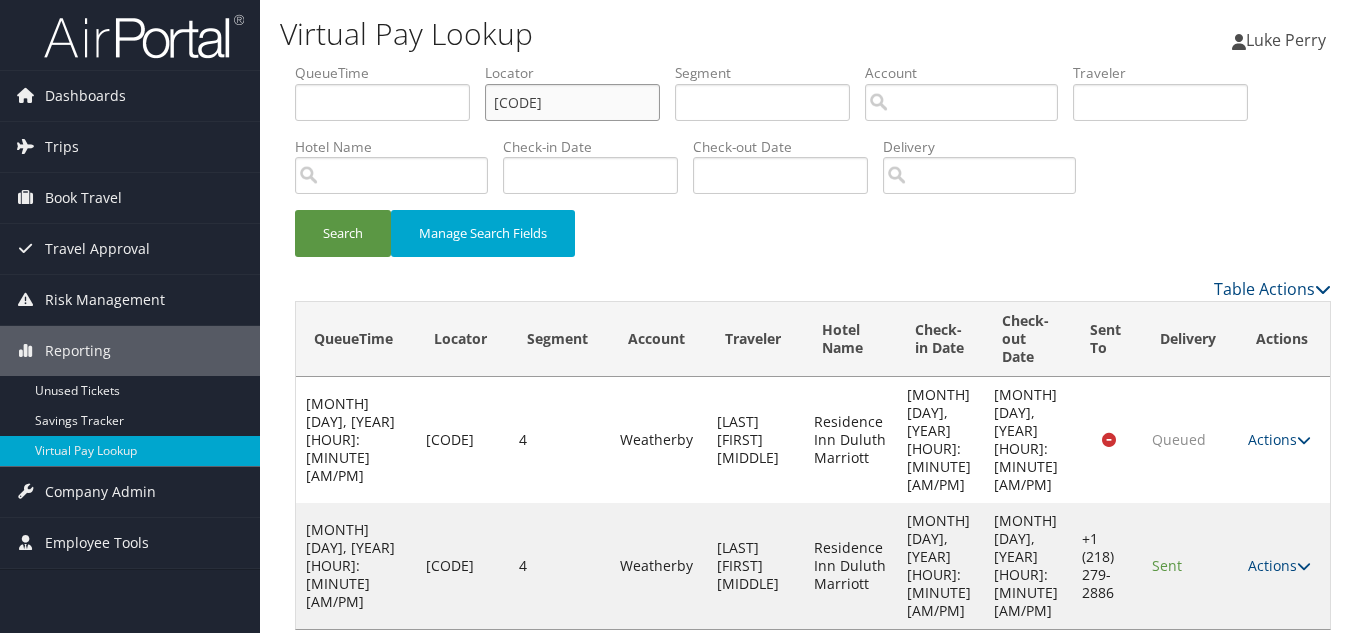 click on "[CODE]" at bounding box center (572, 102) 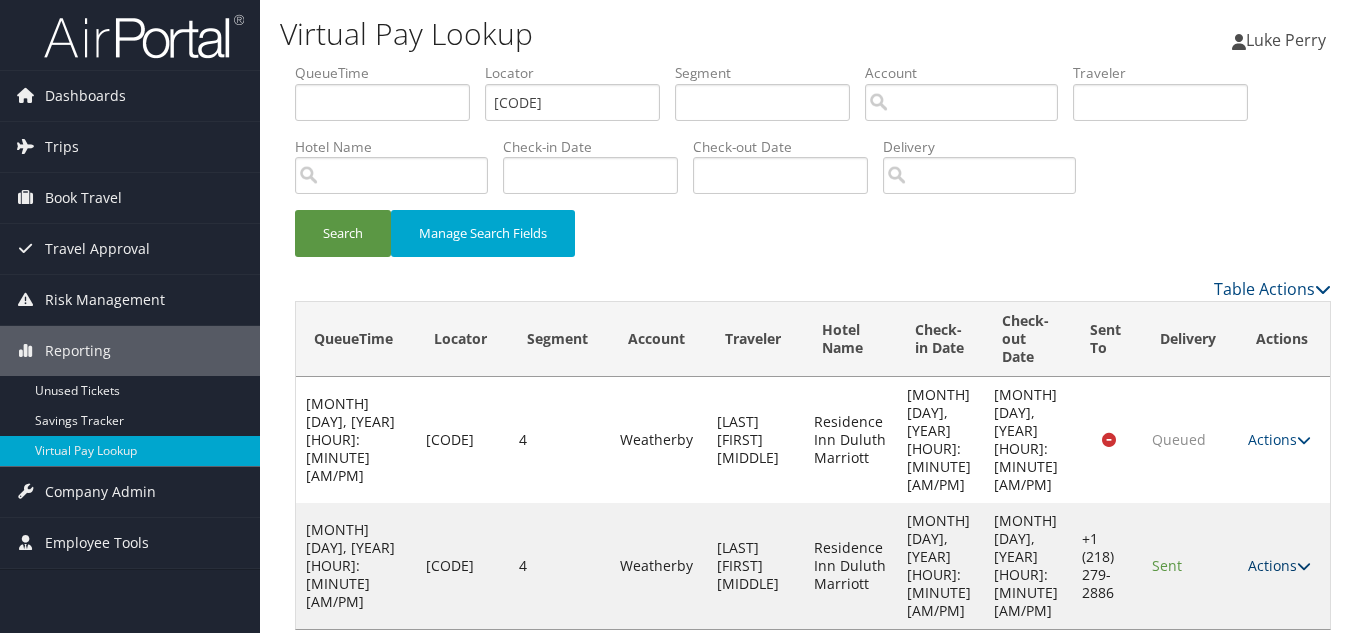 click at bounding box center [1304, 566] 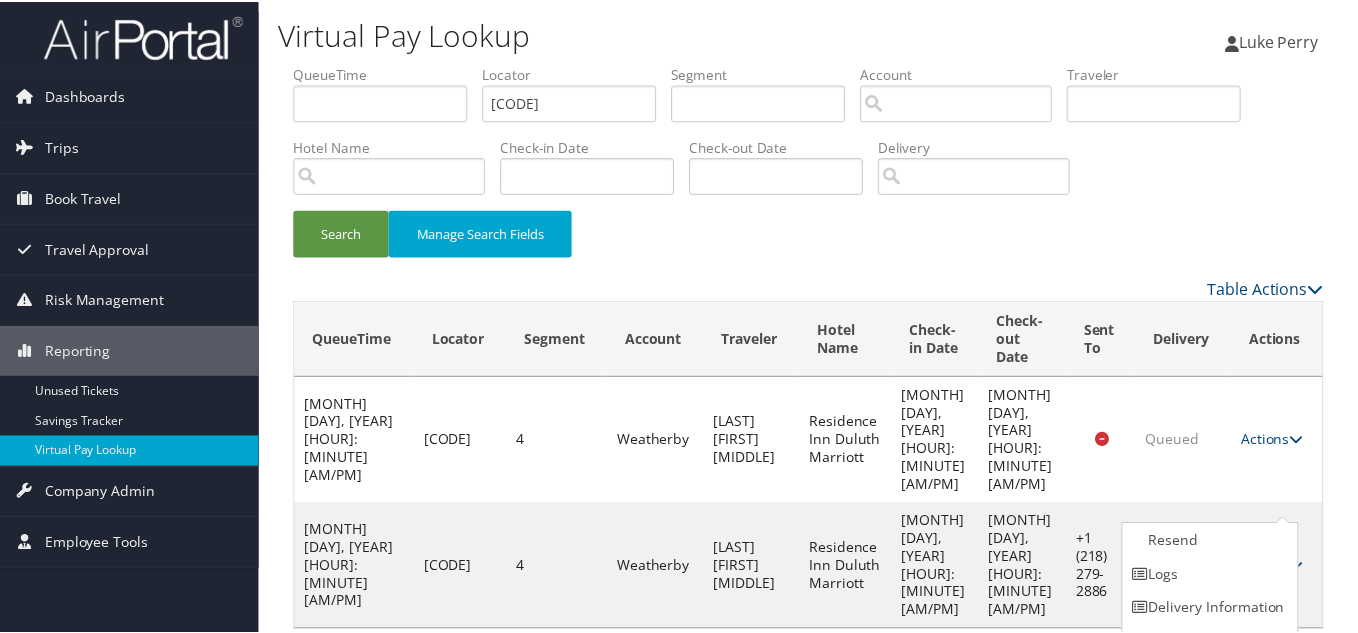 scroll, scrollTop: 28, scrollLeft: 0, axis: vertical 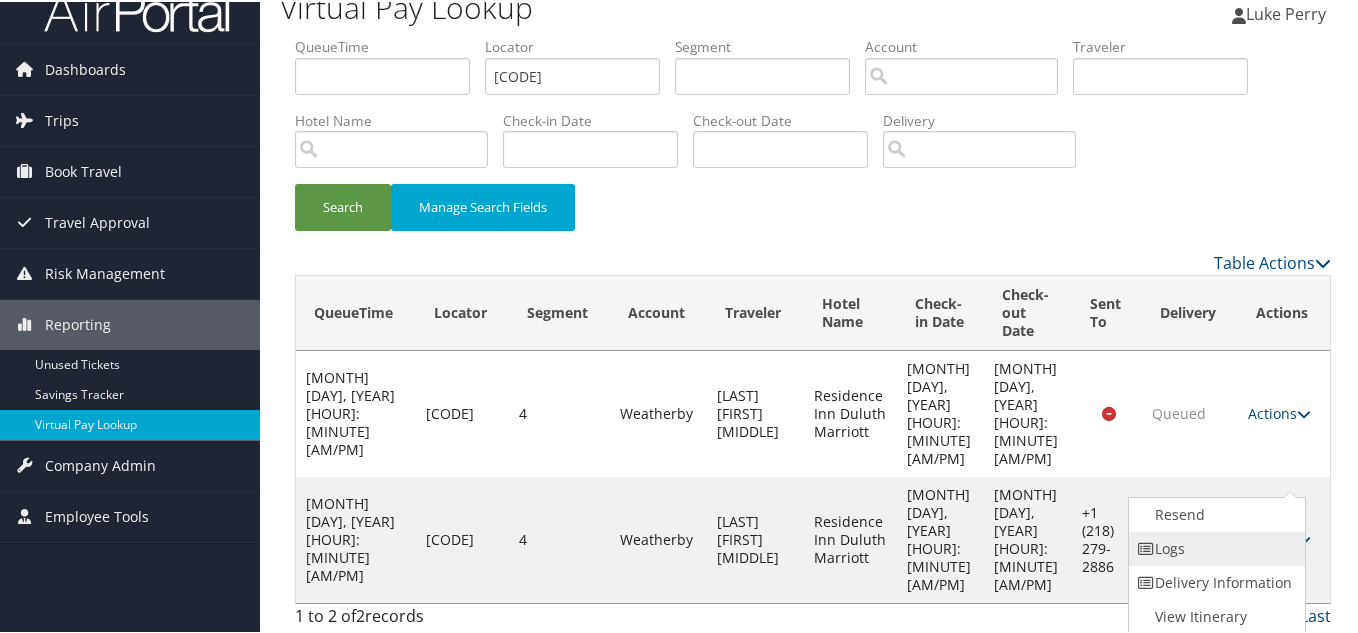 click on "Logs" at bounding box center (1214, 547) 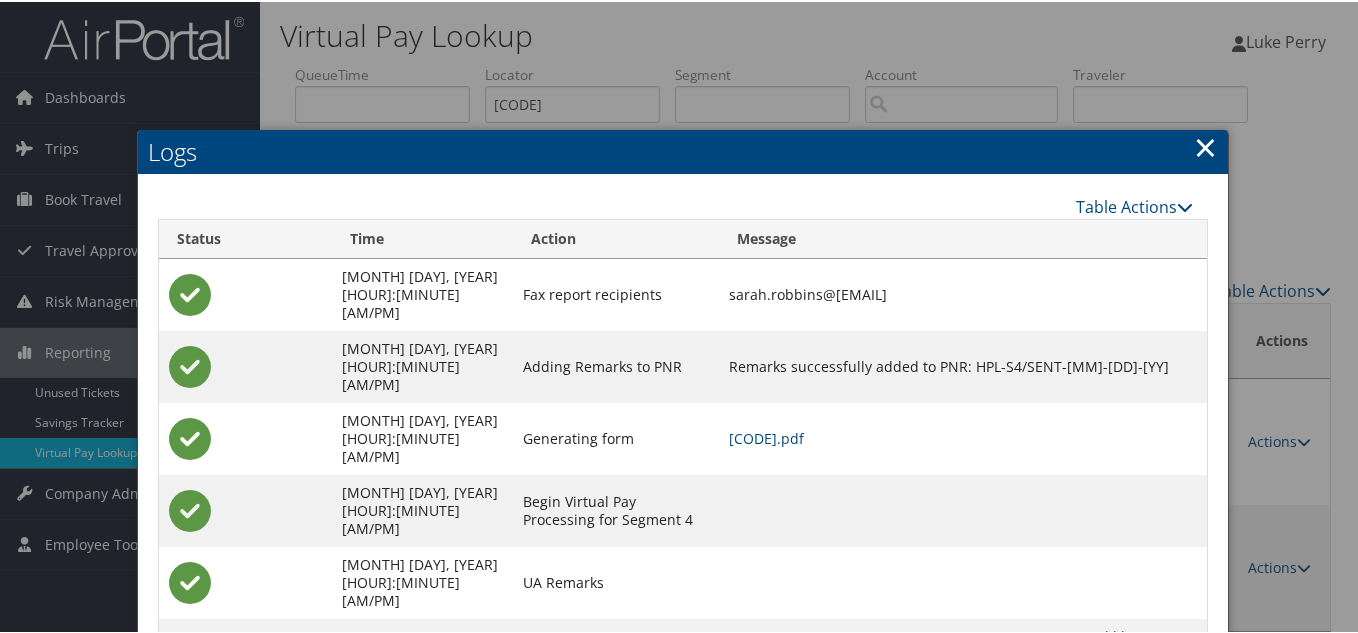 scroll, scrollTop: 200, scrollLeft: 0, axis: vertical 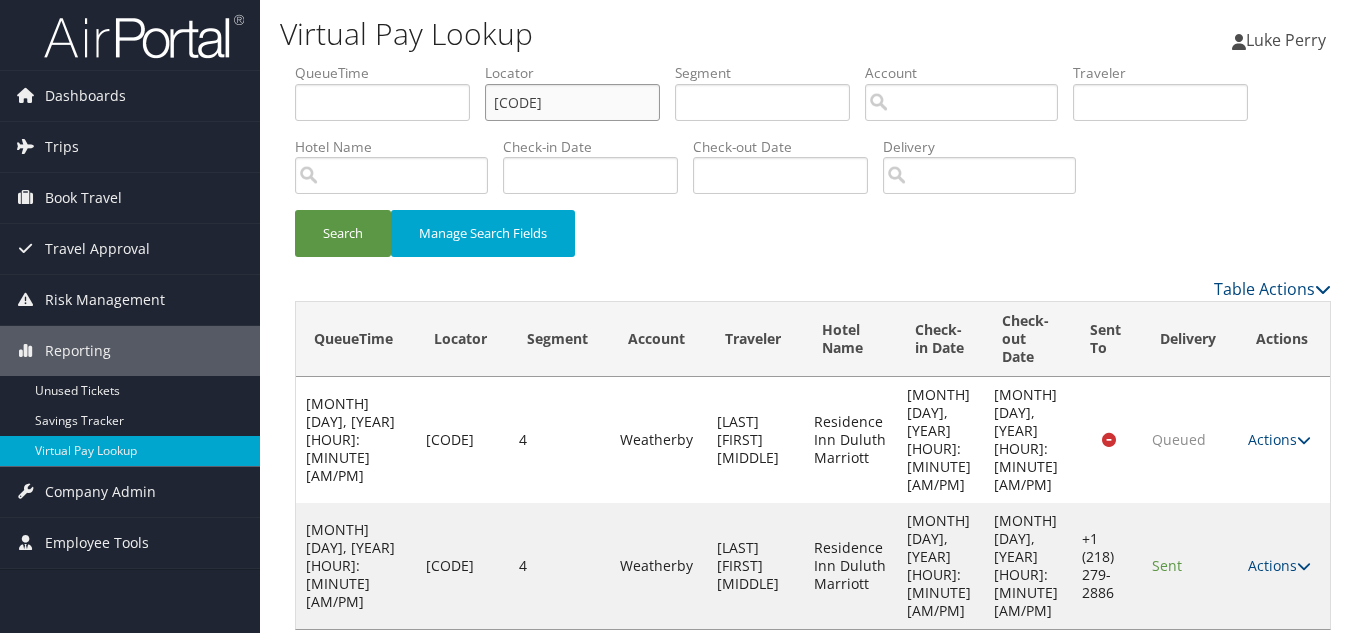 drag, startPoint x: 487, startPoint y: 107, endPoint x: 292, endPoint y: 101, distance: 195.09229 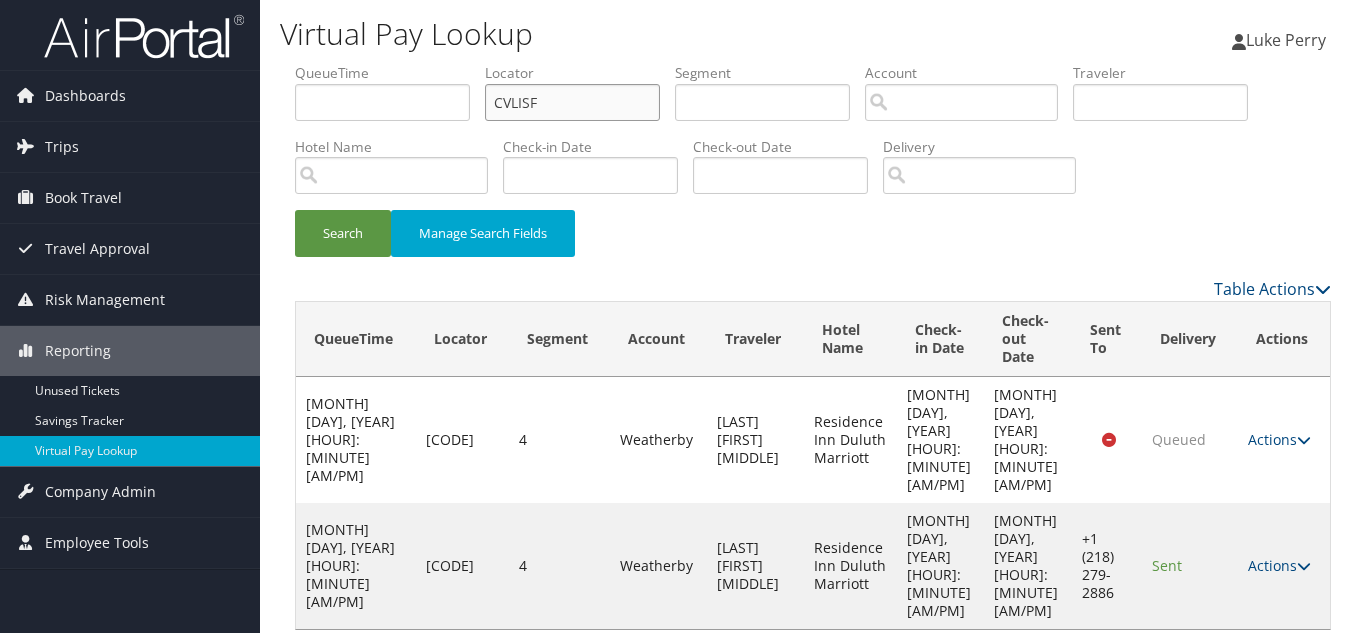 click on "Search" at bounding box center (343, 233) 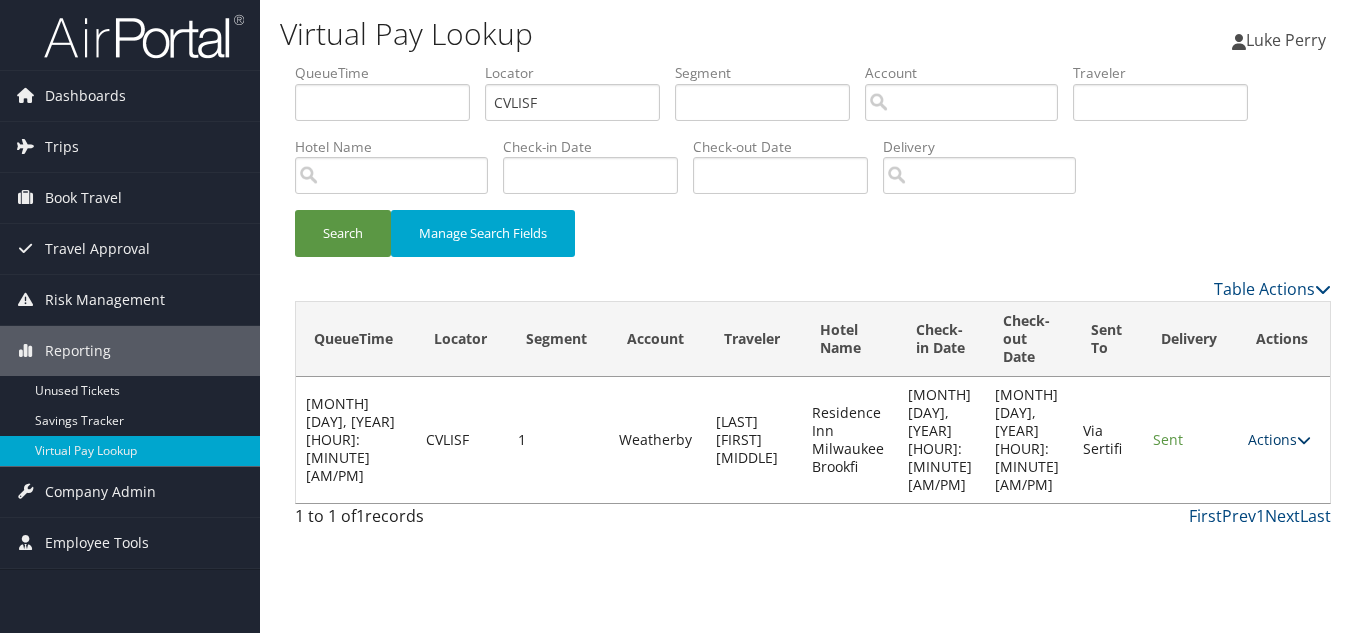 click on "Actions" at bounding box center (1279, 439) 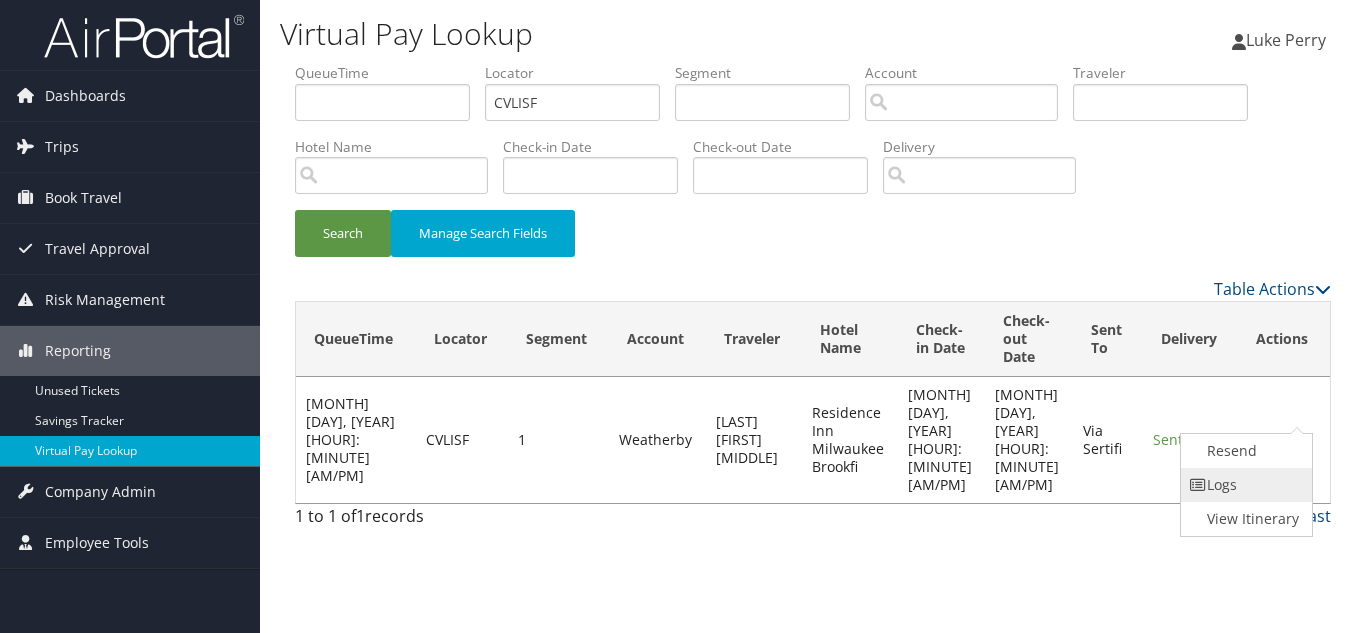 click on "Logs" at bounding box center (1244, 485) 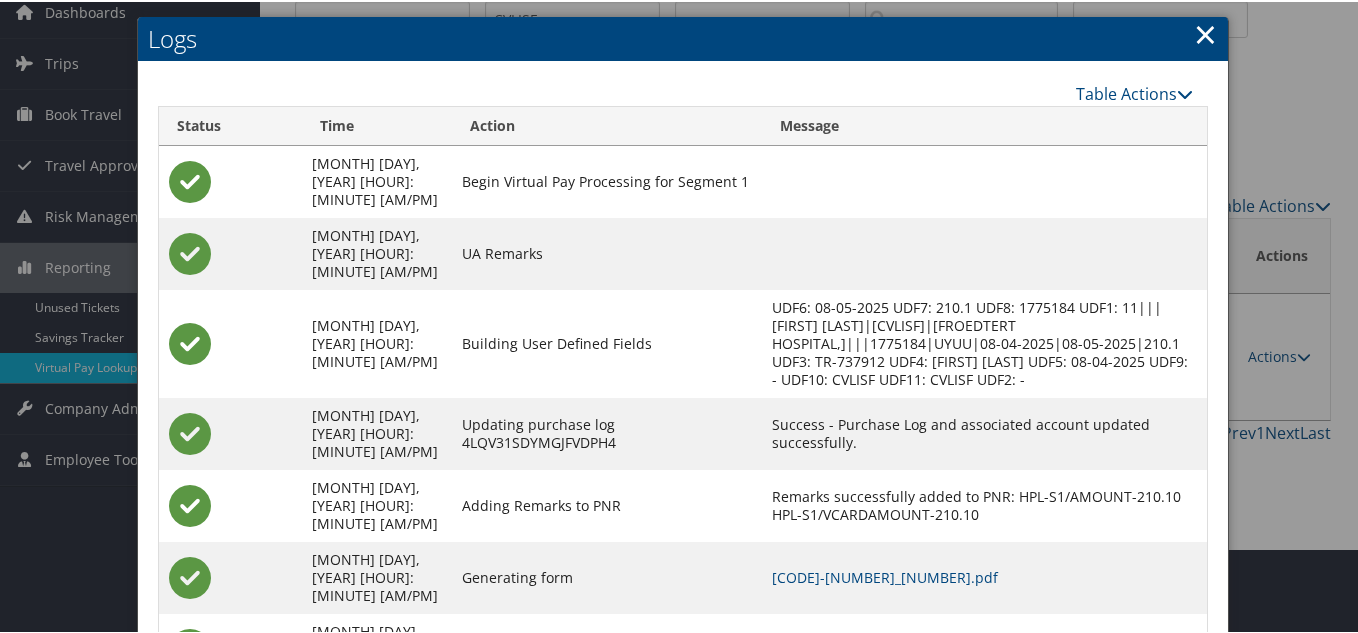 scroll, scrollTop: 180, scrollLeft: 0, axis: vertical 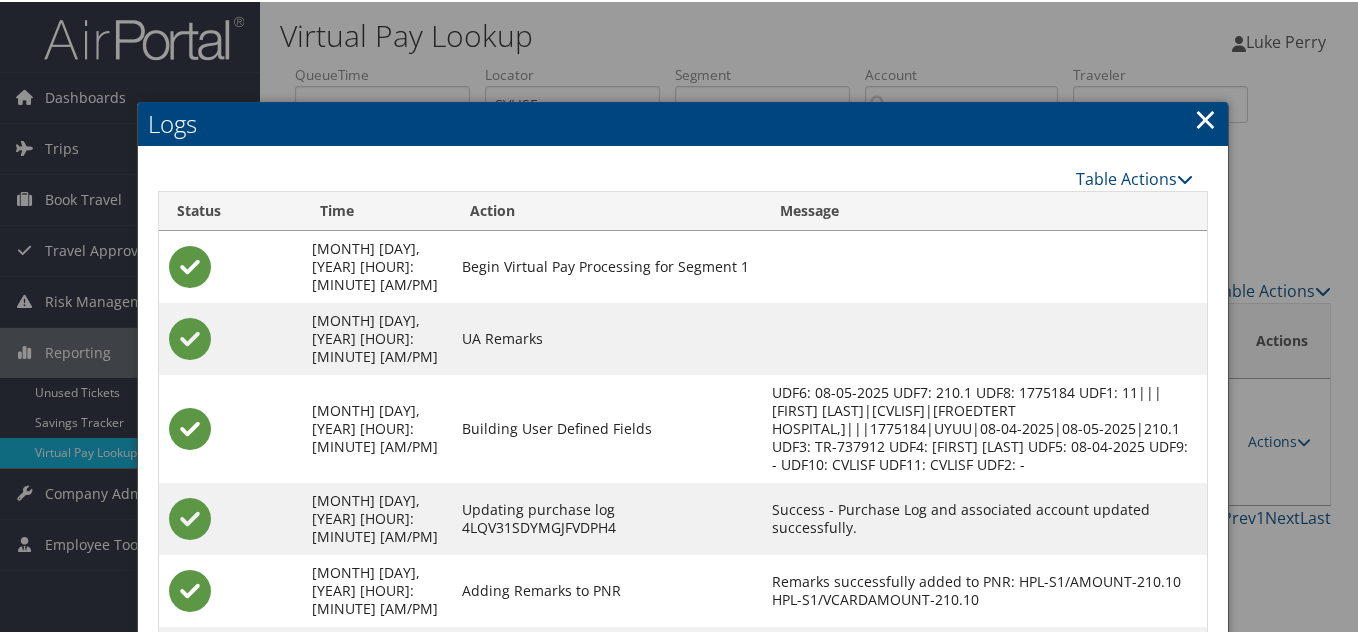 click on "×" at bounding box center (1205, 117) 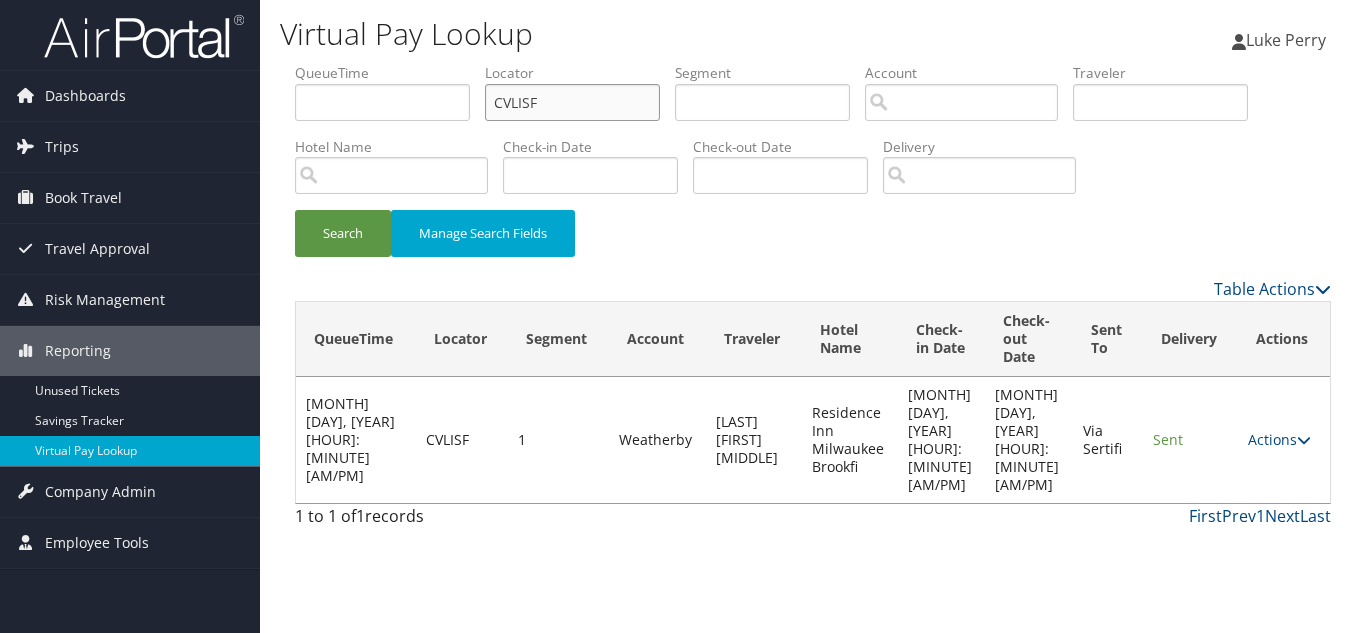 drag, startPoint x: 390, startPoint y: 107, endPoint x: 358, endPoint y: 106, distance: 32.01562 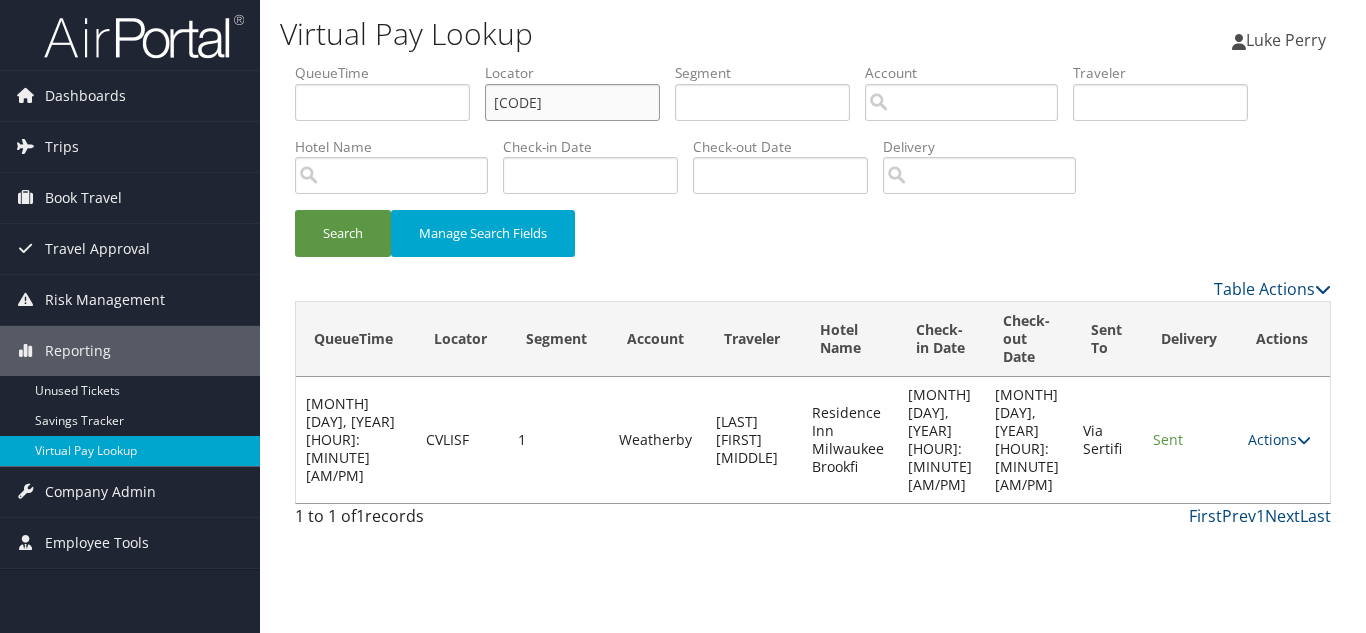 type on "[CODE]" 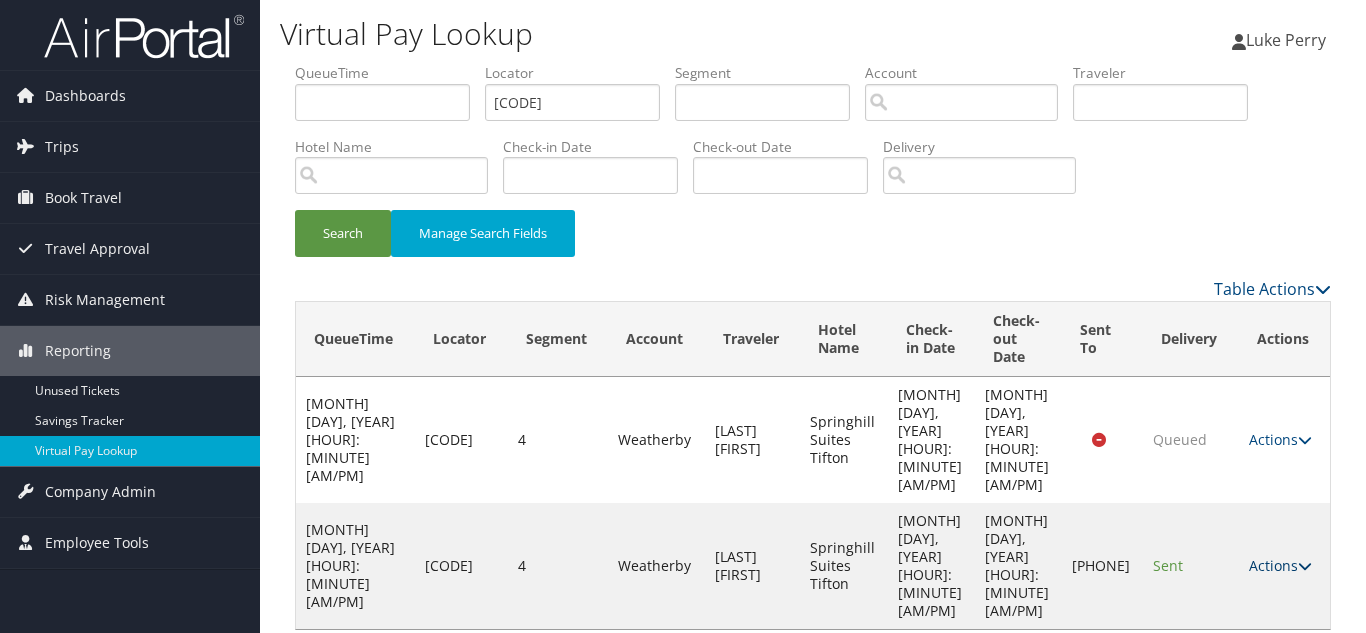 click on "Actions" at bounding box center [1280, 565] 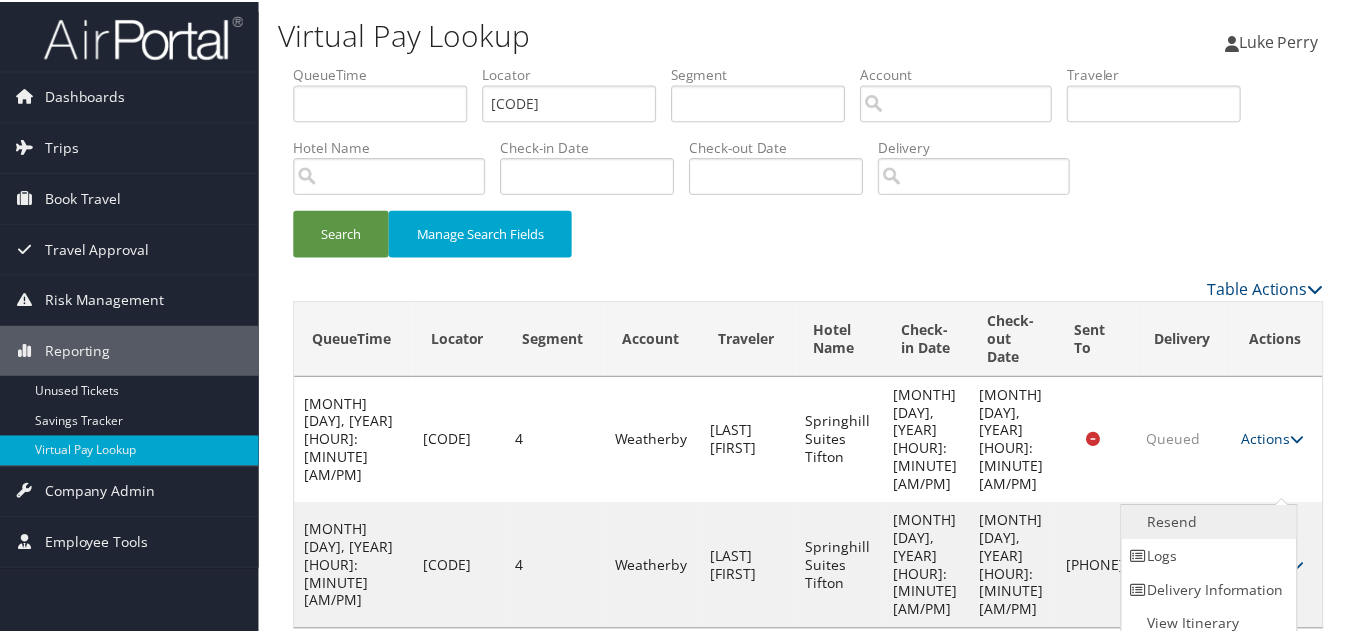 scroll, scrollTop: 10, scrollLeft: 0, axis: vertical 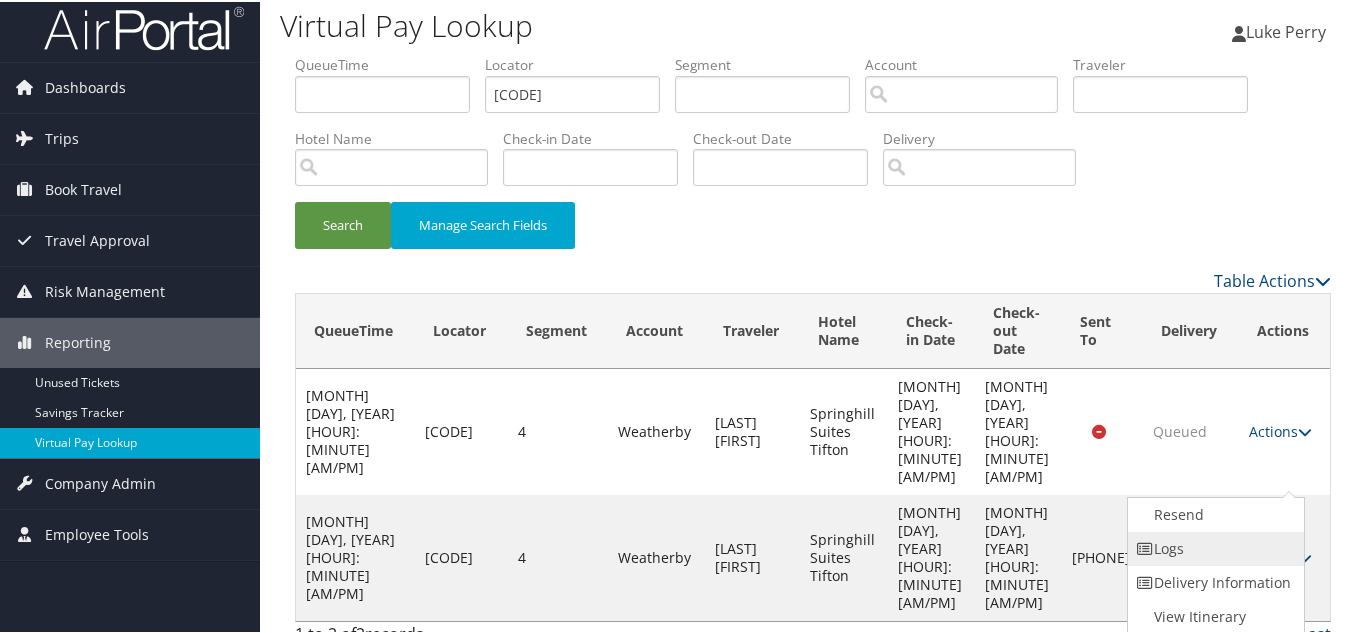 click on "Logs" at bounding box center [1213, 547] 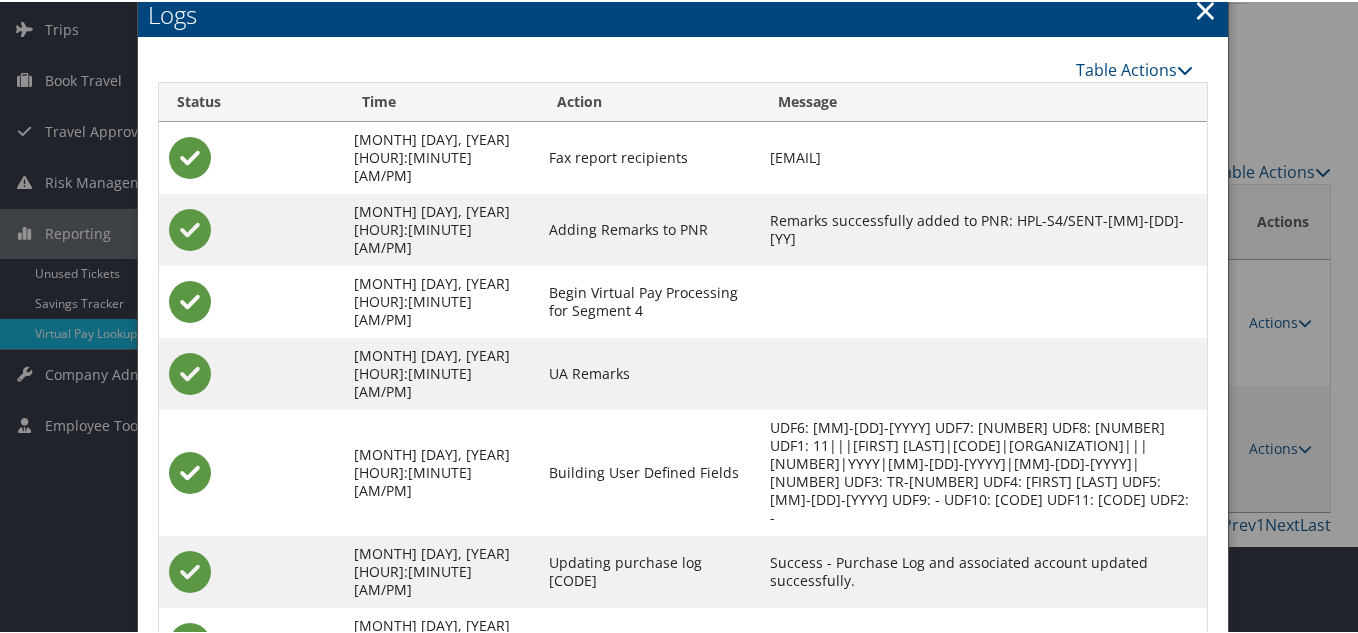 scroll, scrollTop: 190, scrollLeft: 0, axis: vertical 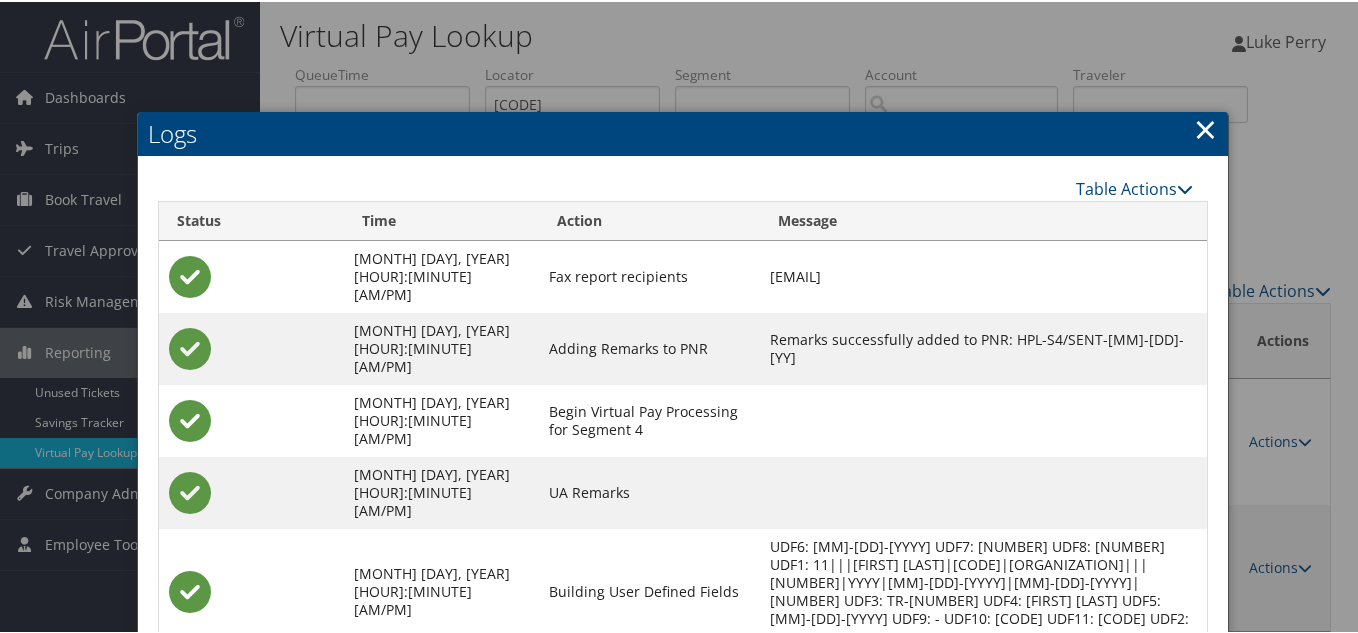 click on "×" at bounding box center [1205, 127] 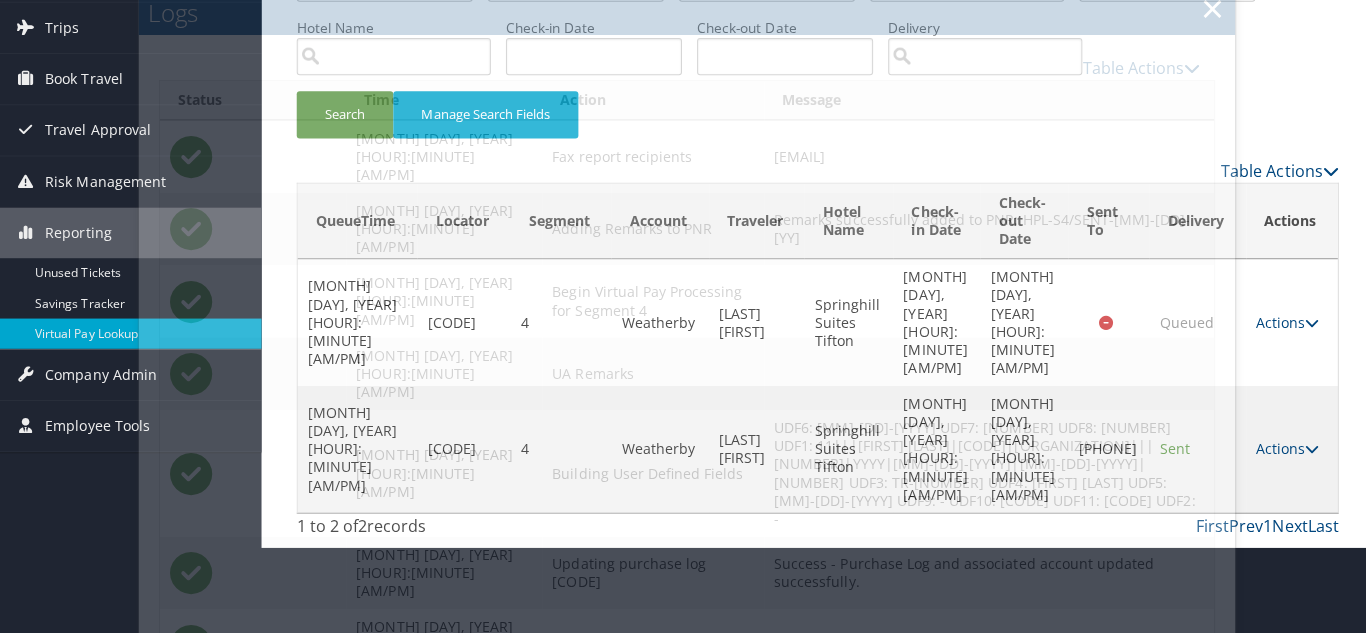 scroll, scrollTop: 0, scrollLeft: 0, axis: both 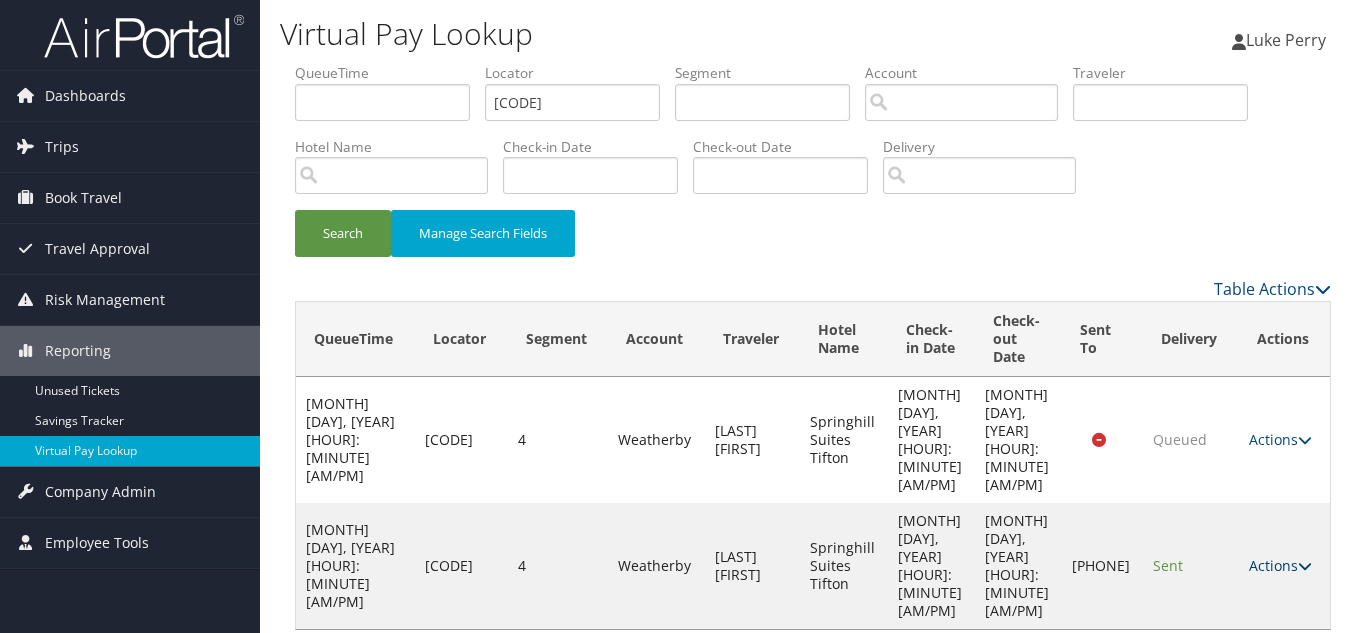 click at bounding box center [1305, 566] 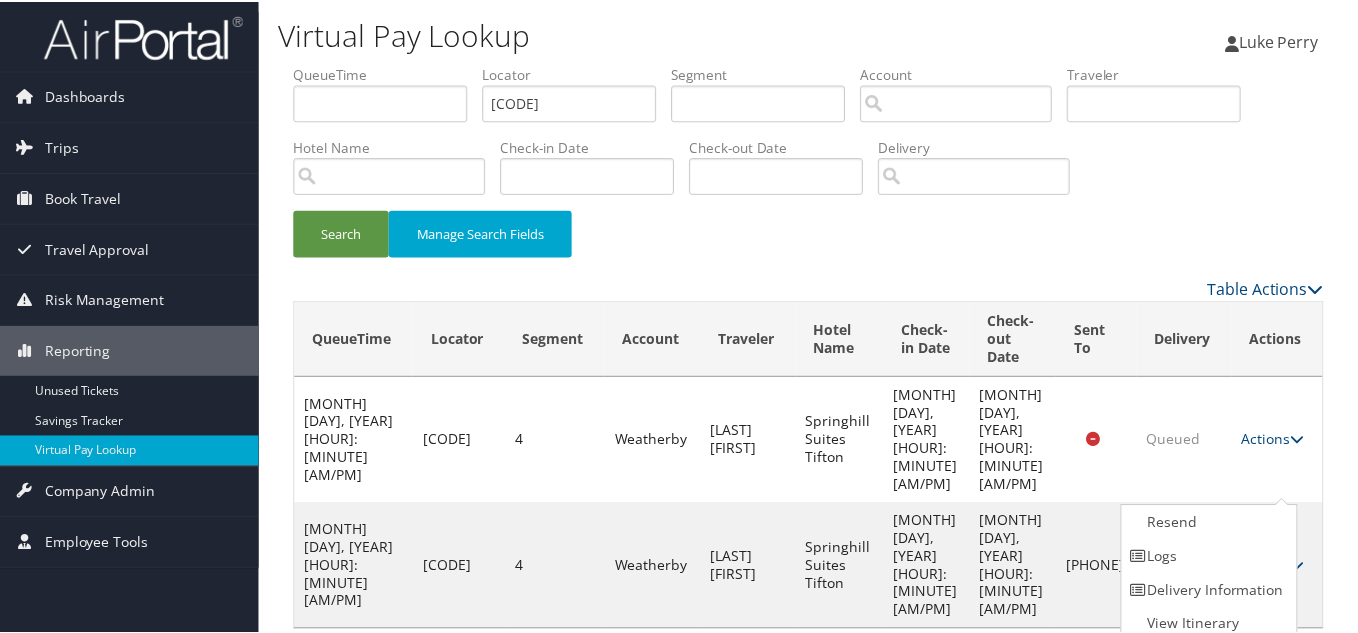 scroll, scrollTop: 10, scrollLeft: 0, axis: vertical 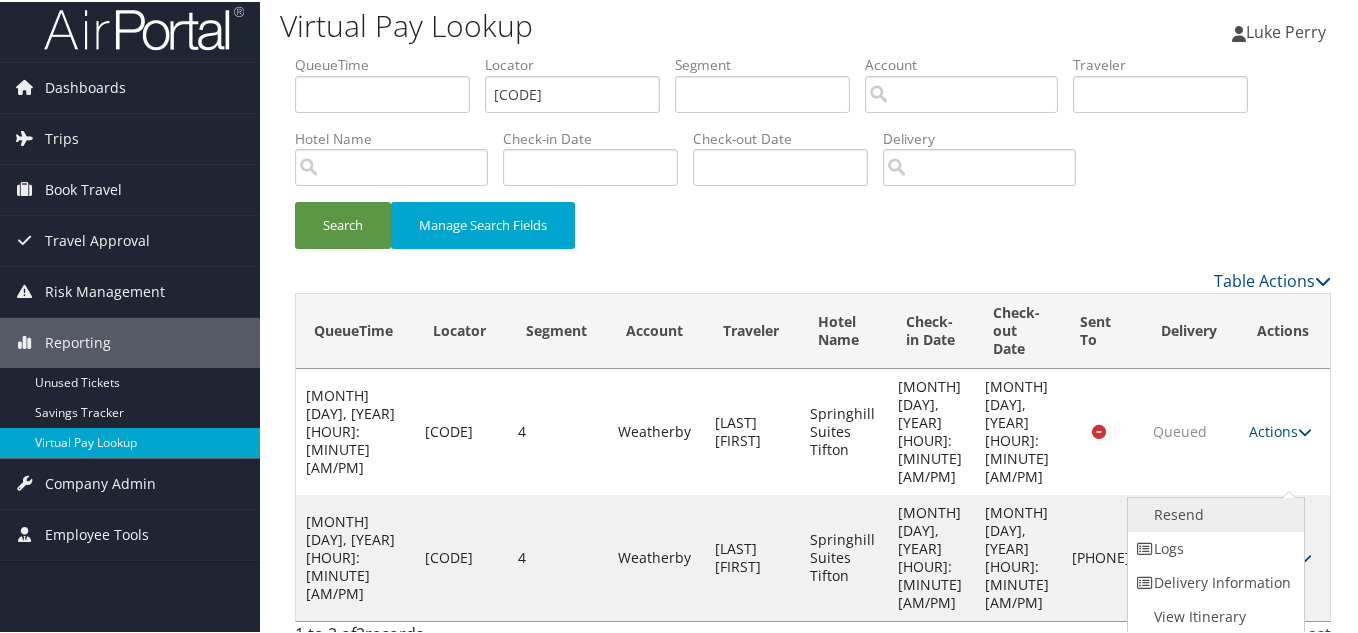 click on "Resend" at bounding box center (1213, 513) 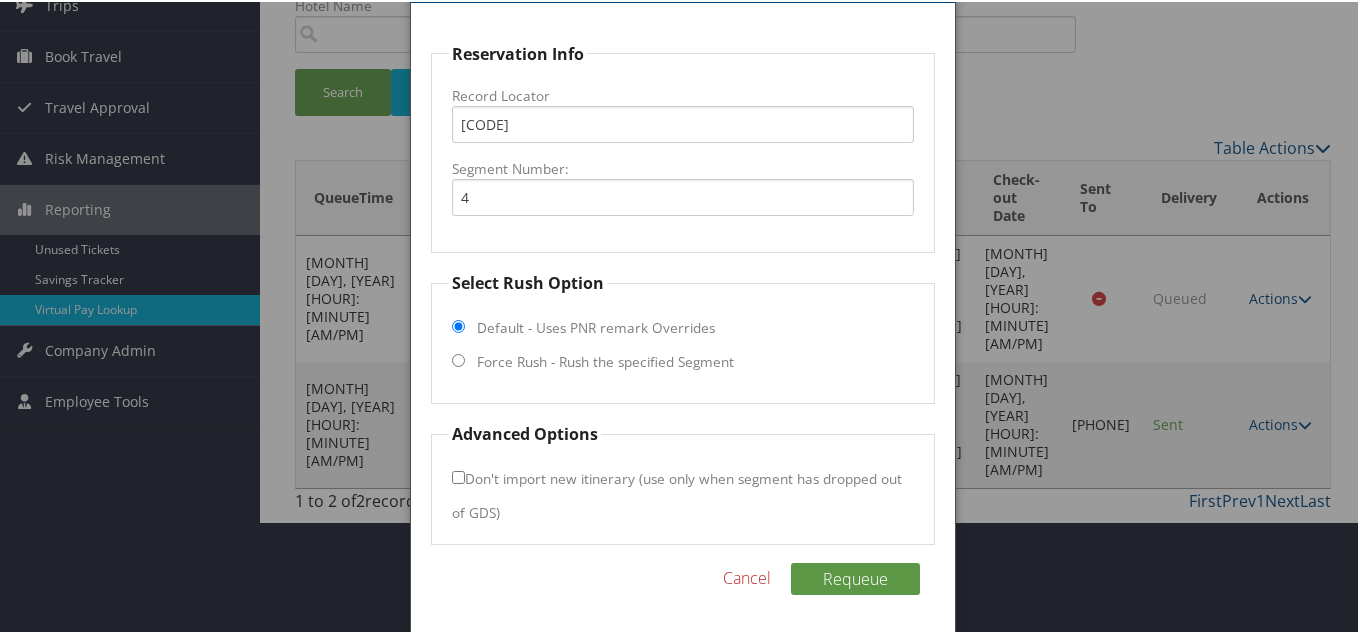 scroll, scrollTop: 144, scrollLeft: 0, axis: vertical 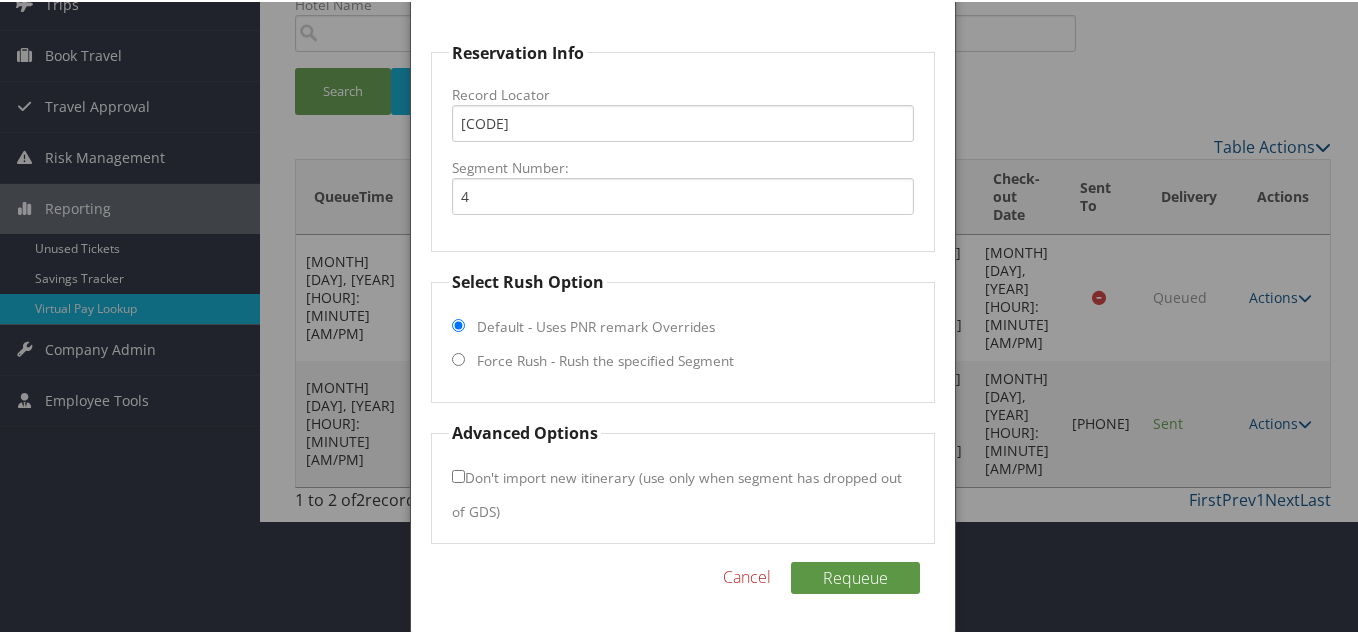 click on "Force Rush - Rush the specified Segment" at bounding box center [458, 357] 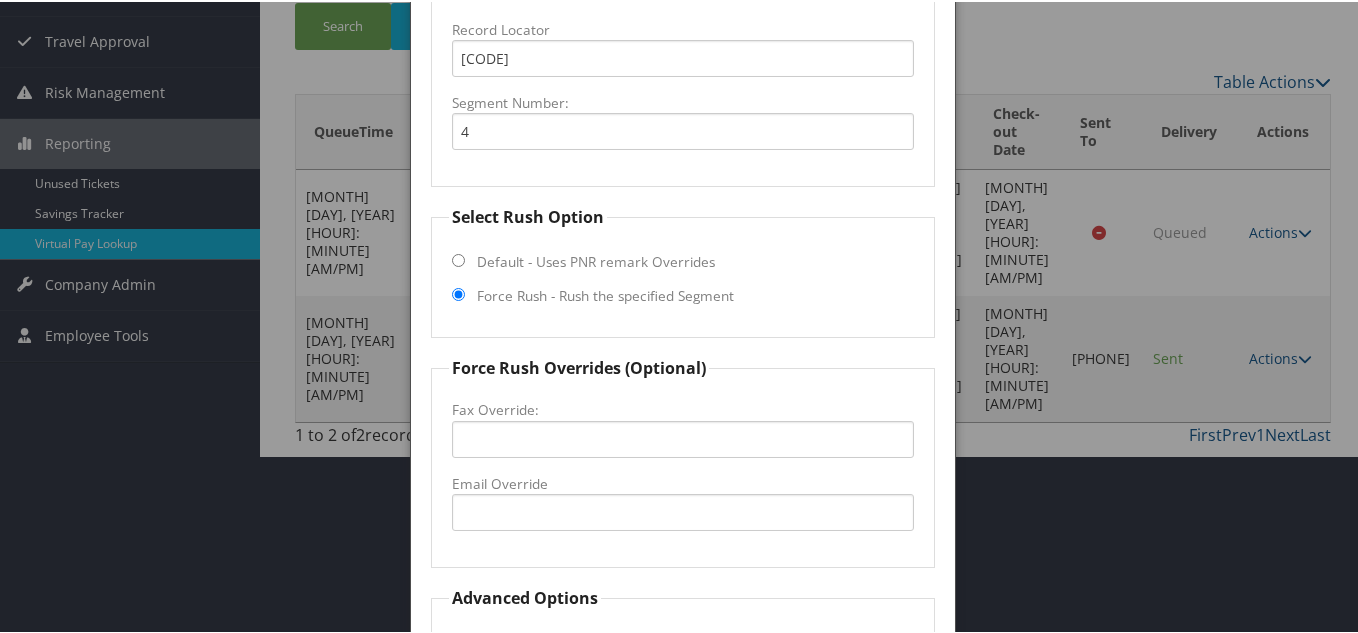 scroll, scrollTop: 244, scrollLeft: 0, axis: vertical 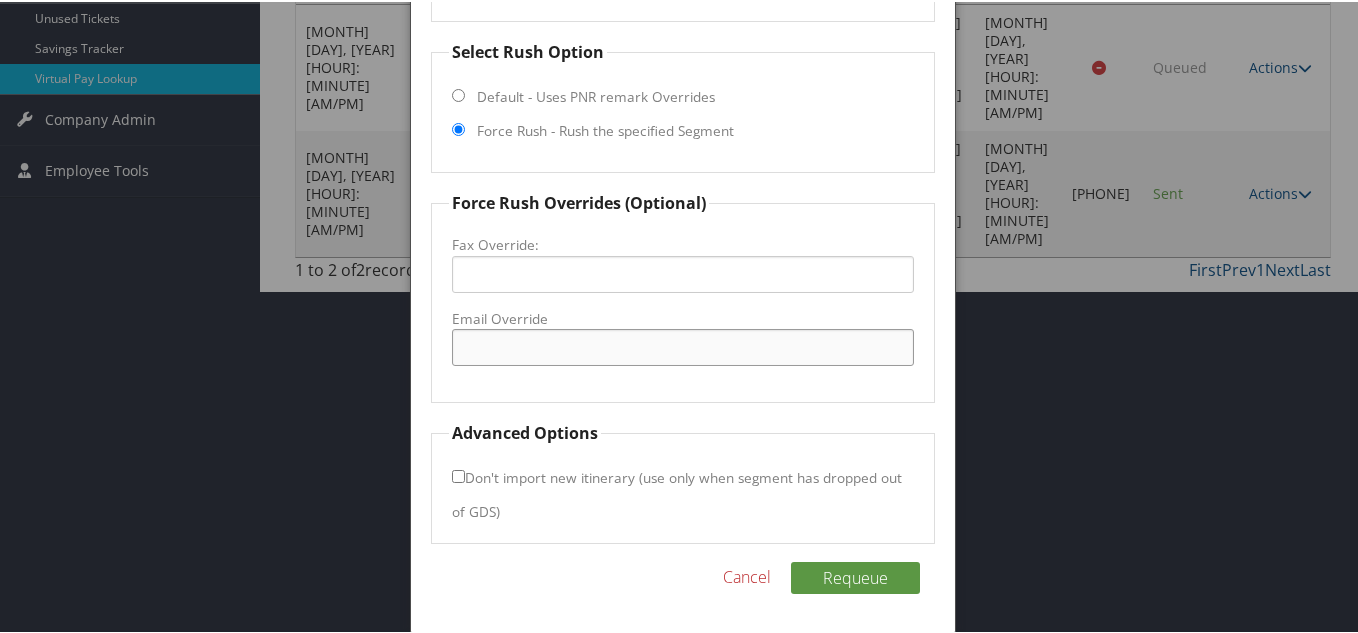 click on "Email Override" at bounding box center (683, 345) 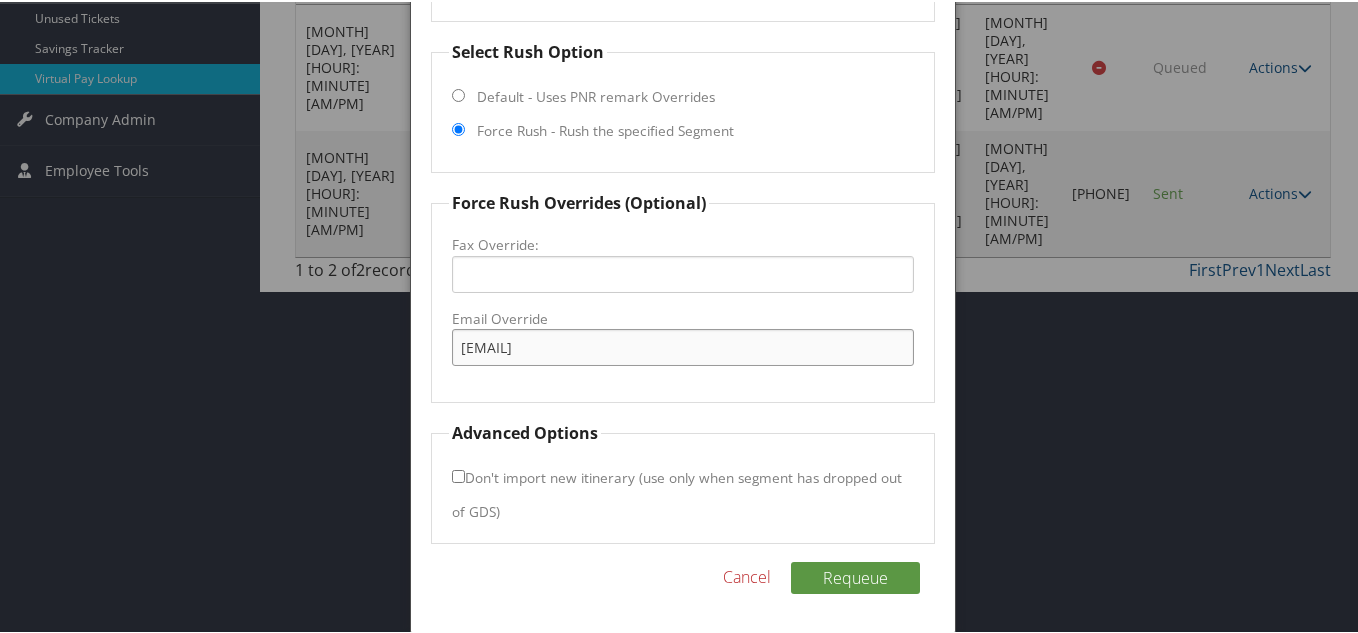 type on "[EMAIL]" 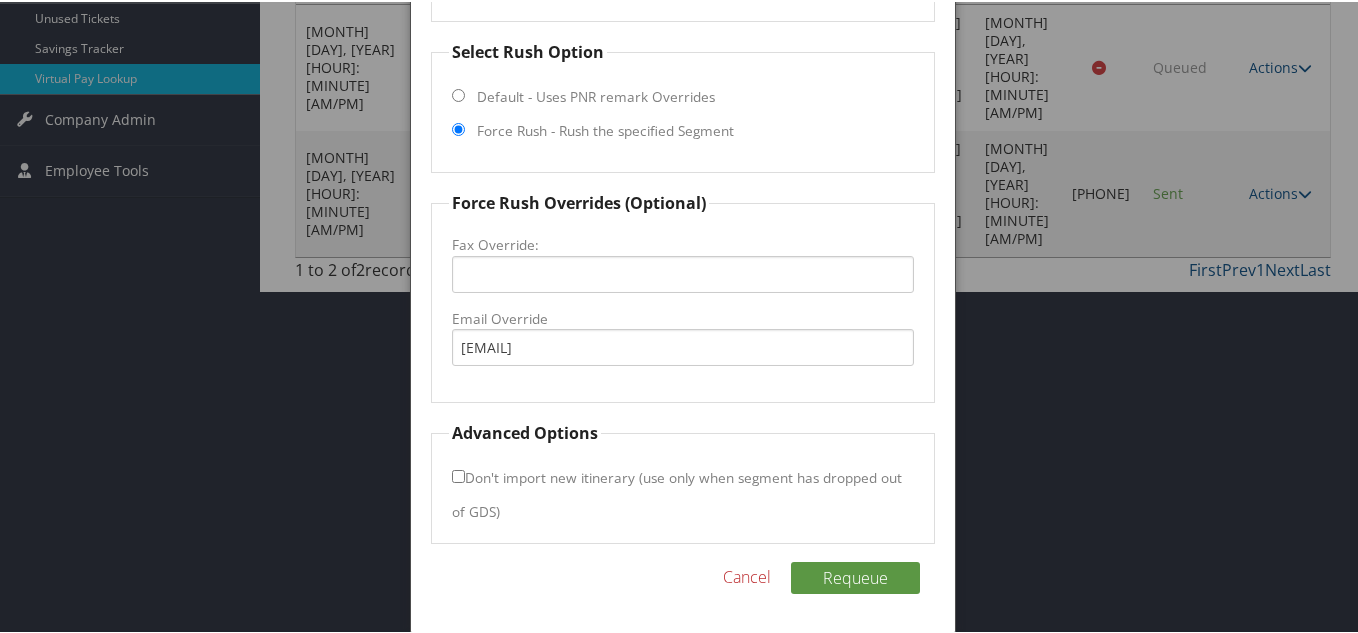 click on "Force Rush Overrides (Optional)
Fax Override:
Email Override
[EMAIL]" at bounding box center [683, 295] 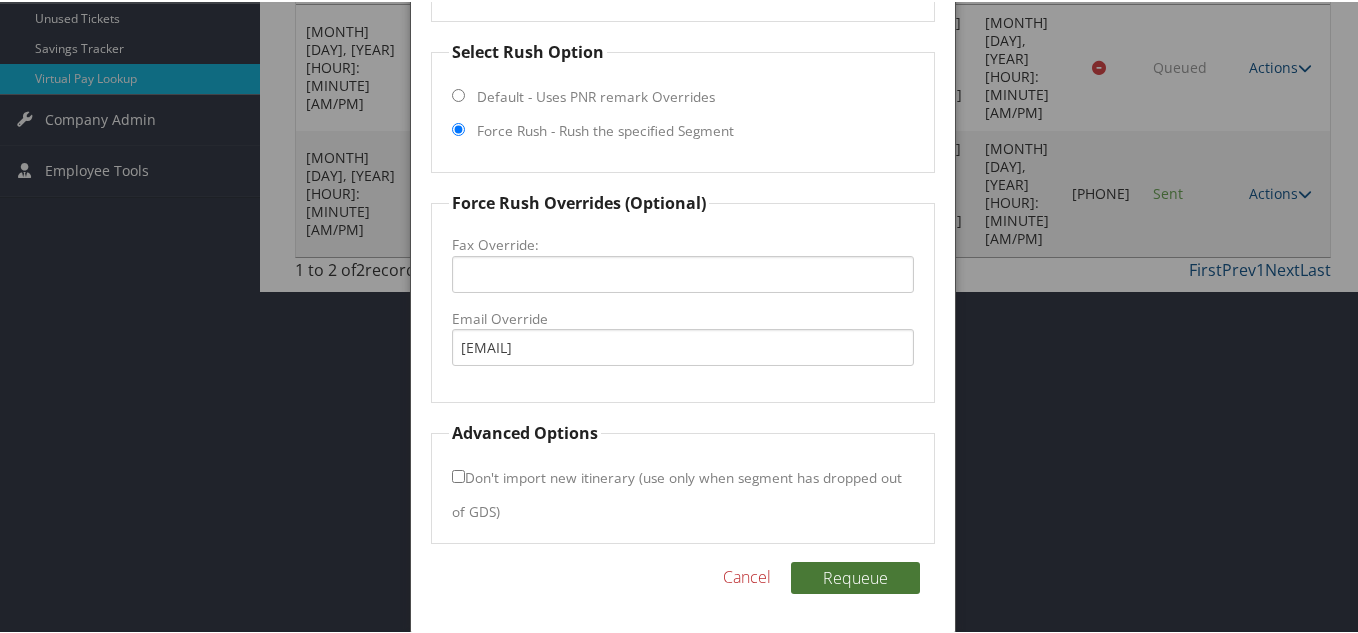 click on "Requeue" at bounding box center (855, 576) 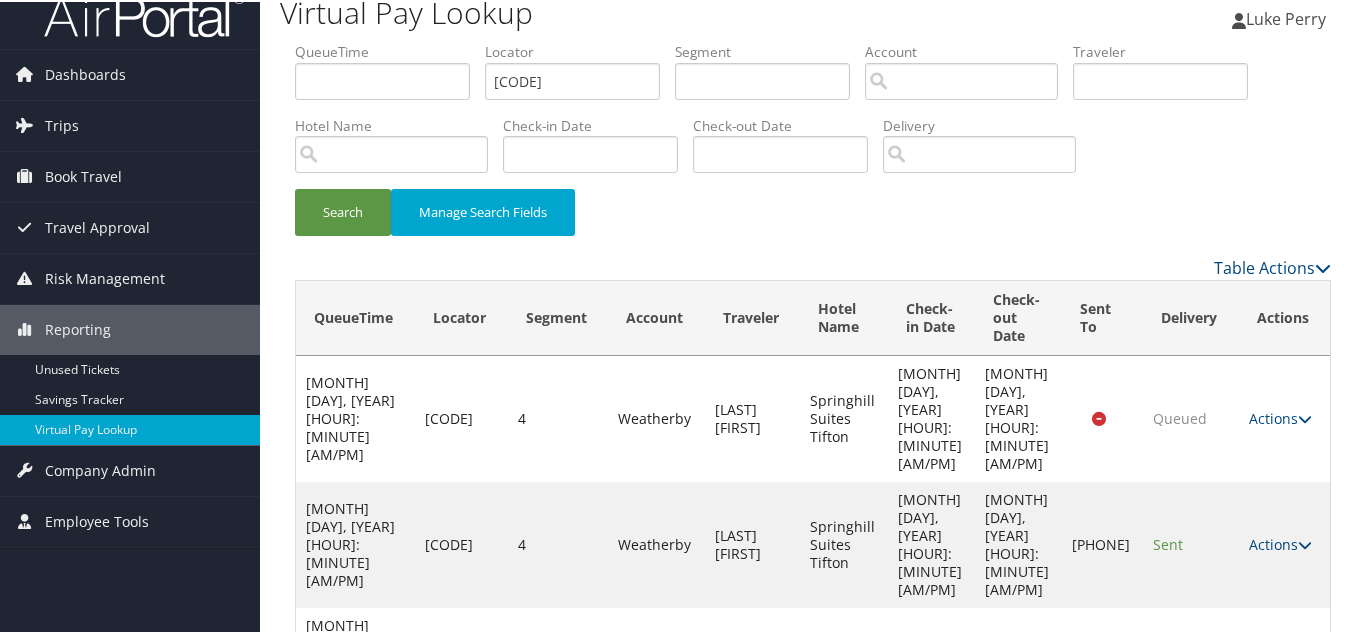 scroll, scrollTop: 0, scrollLeft: 0, axis: both 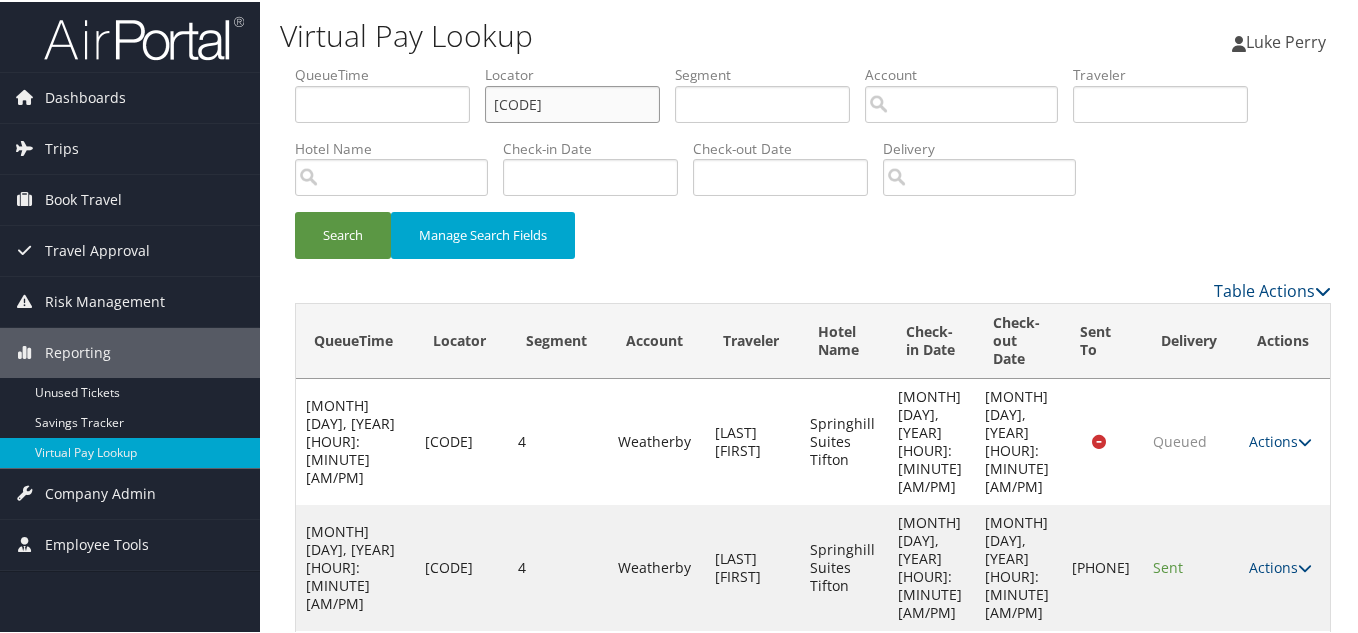 click on "[CODE]" at bounding box center (572, 102) 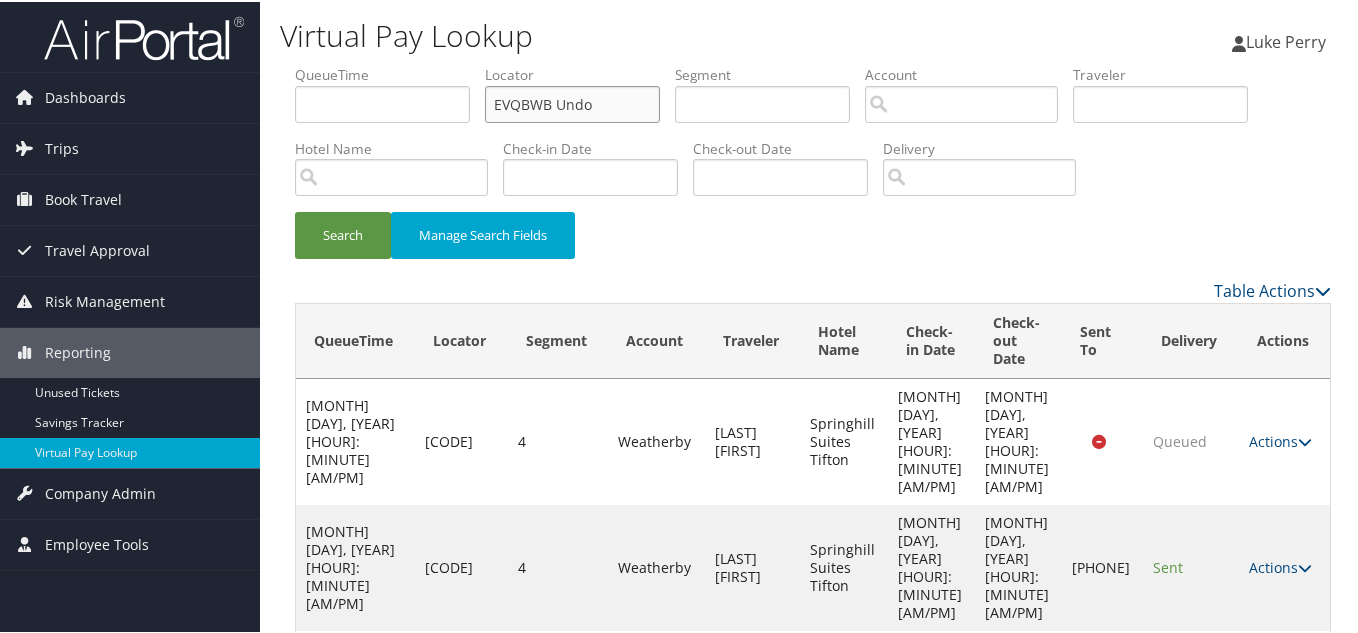drag, startPoint x: 609, startPoint y: 103, endPoint x: 403, endPoint y: 105, distance: 206.0097 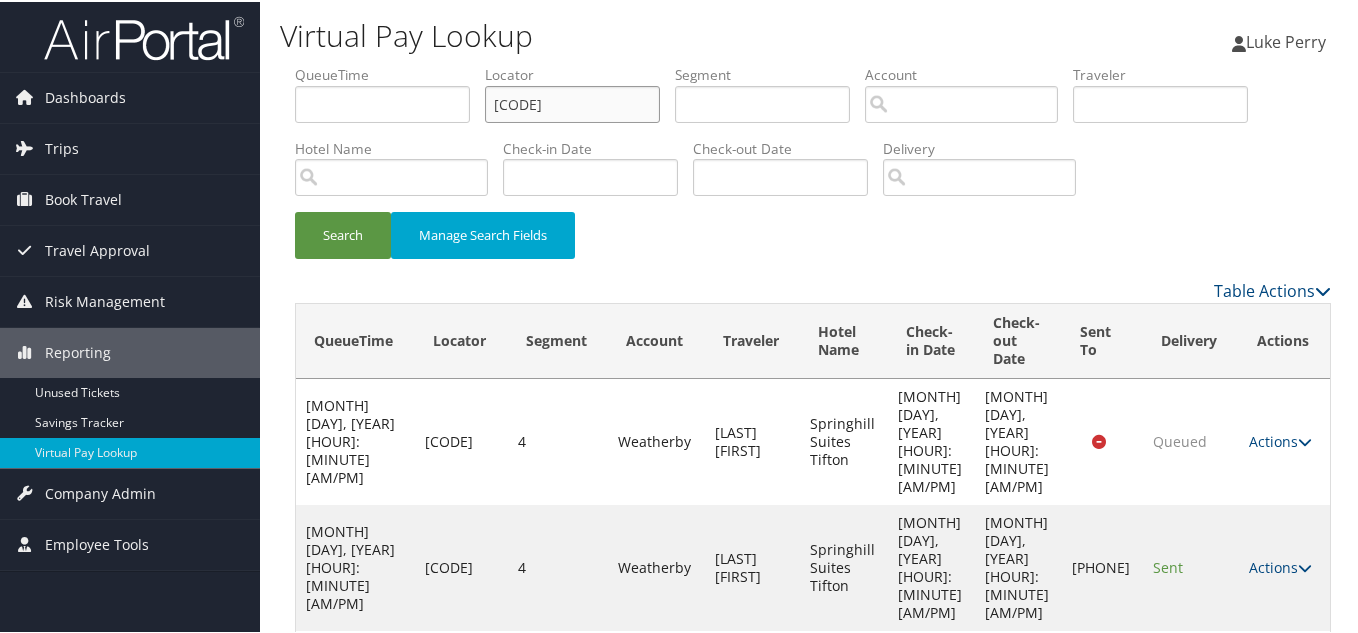 click on "Search" at bounding box center (343, 233) 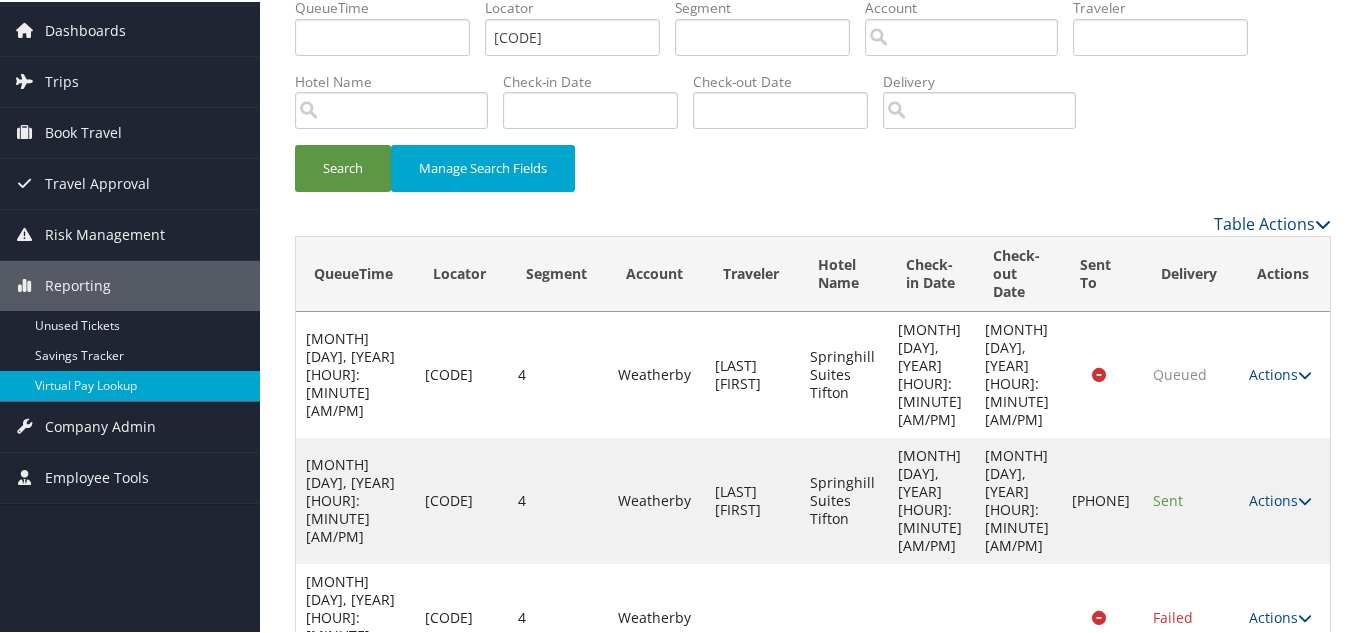 click at bounding box center (1305, 733) 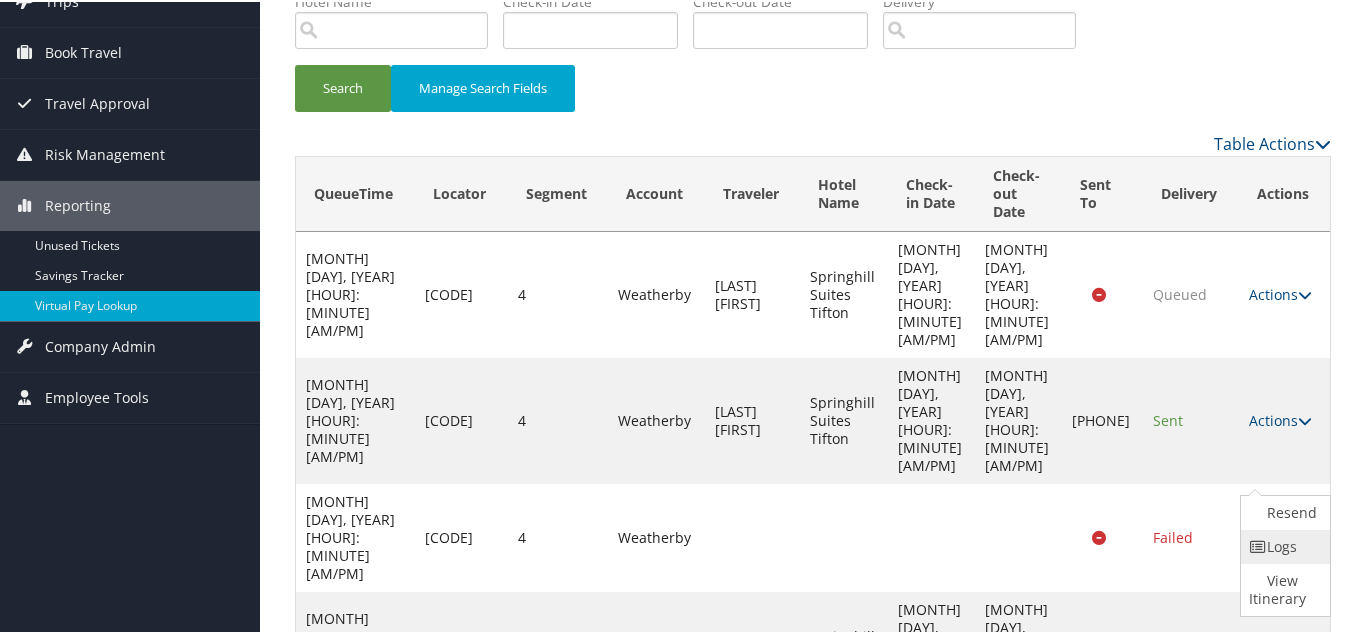 click on "Logs" at bounding box center (1283, 545) 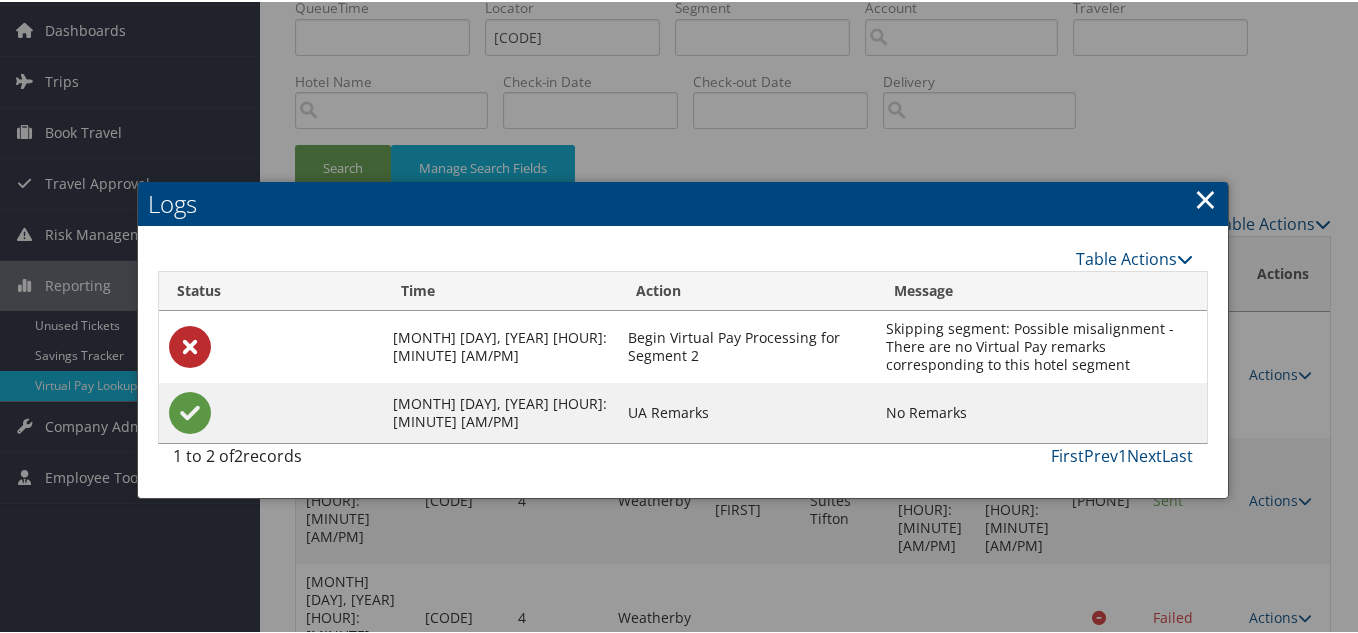 click on "×" at bounding box center [1205, 197] 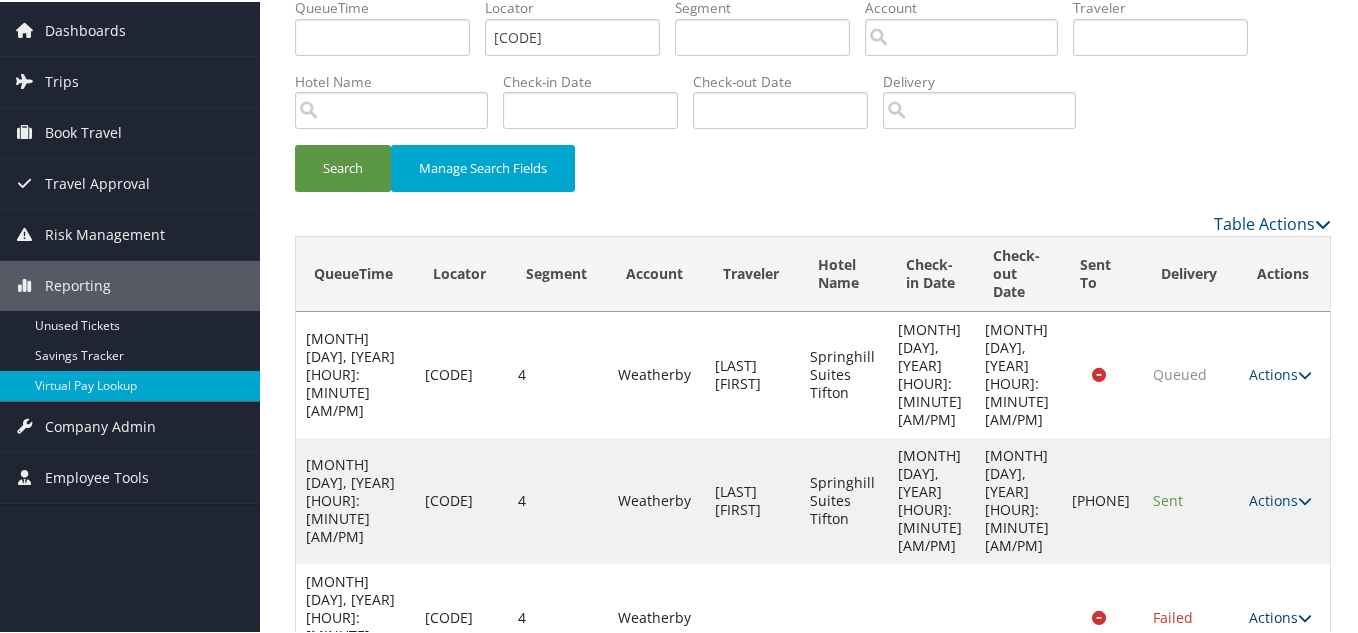 click at bounding box center (1305, 616) 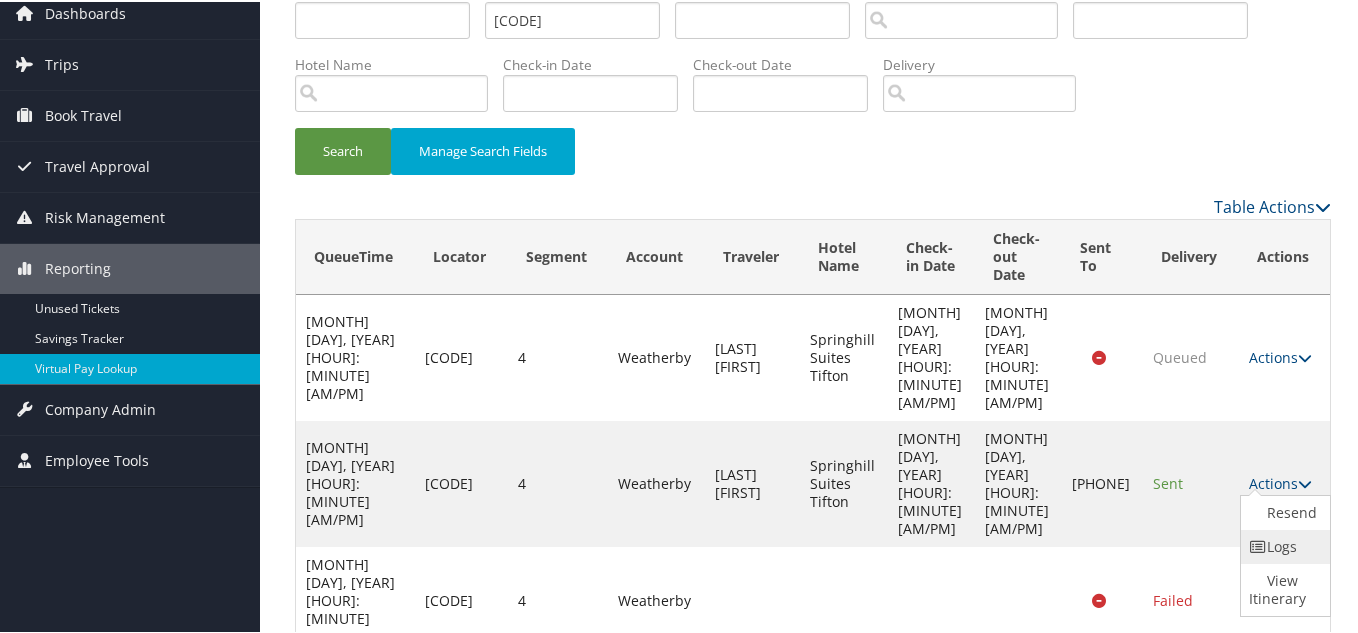 click on "Logs" at bounding box center (1283, 545) 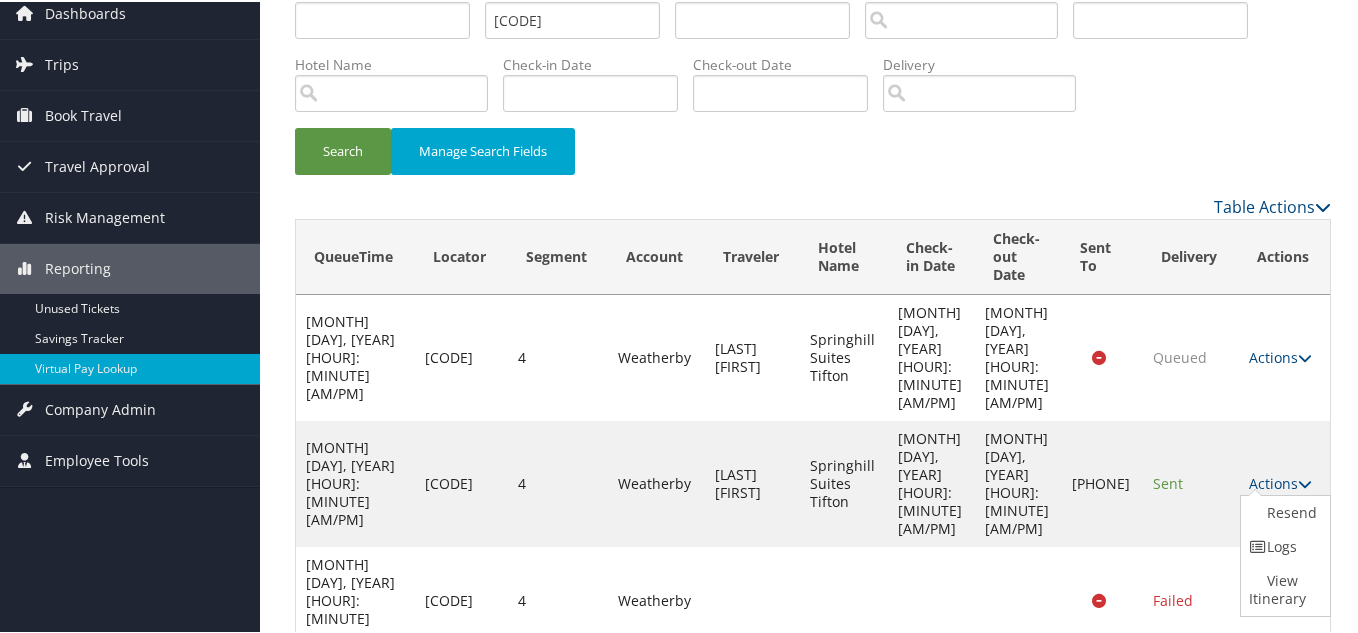 scroll, scrollTop: 67, scrollLeft: 0, axis: vertical 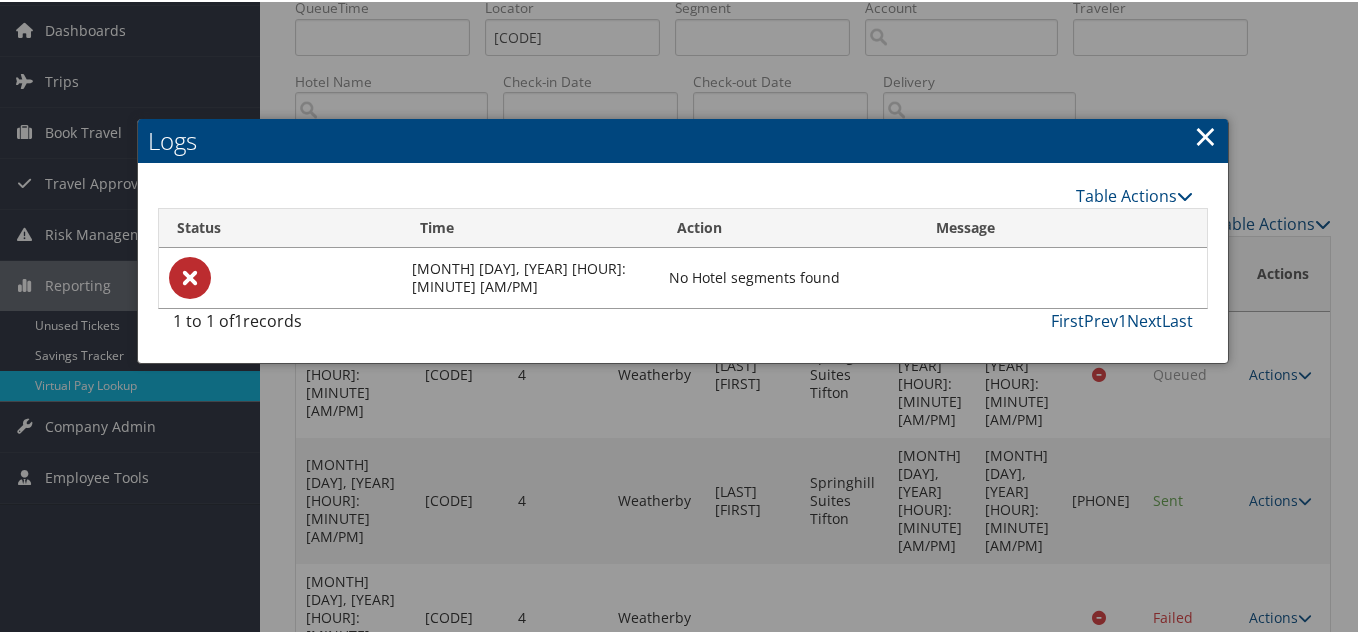 click on "×" at bounding box center (1205, 134) 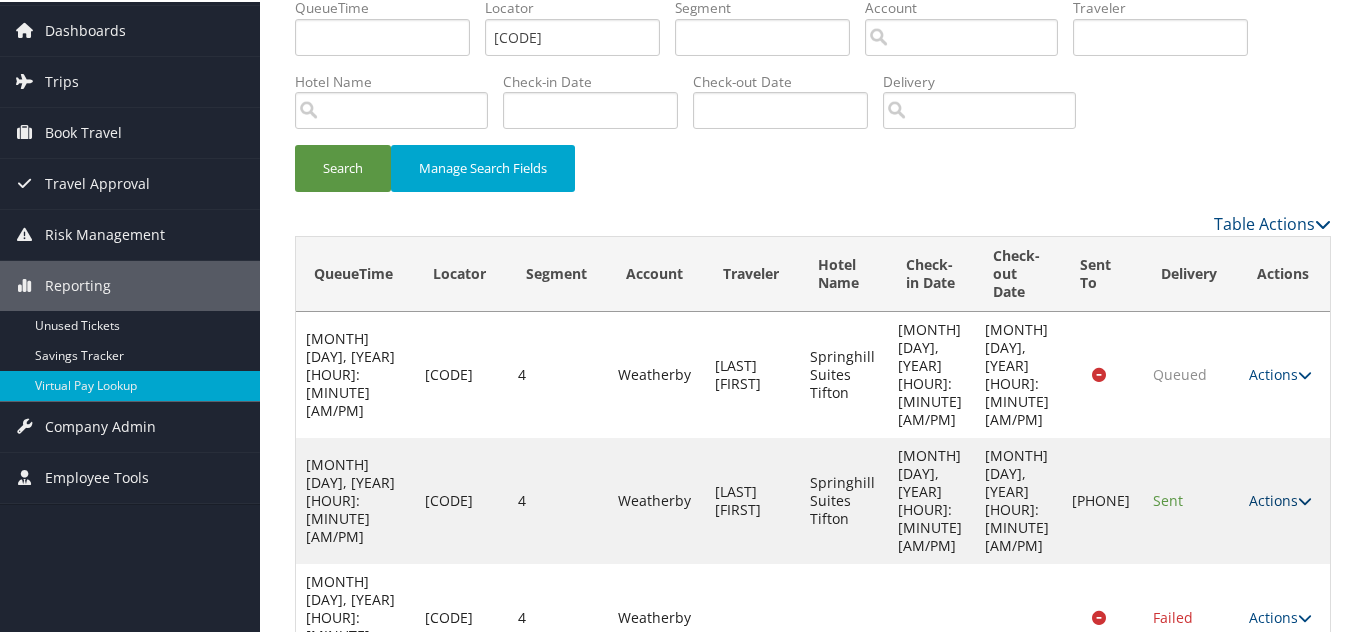 click at bounding box center [1305, 499] 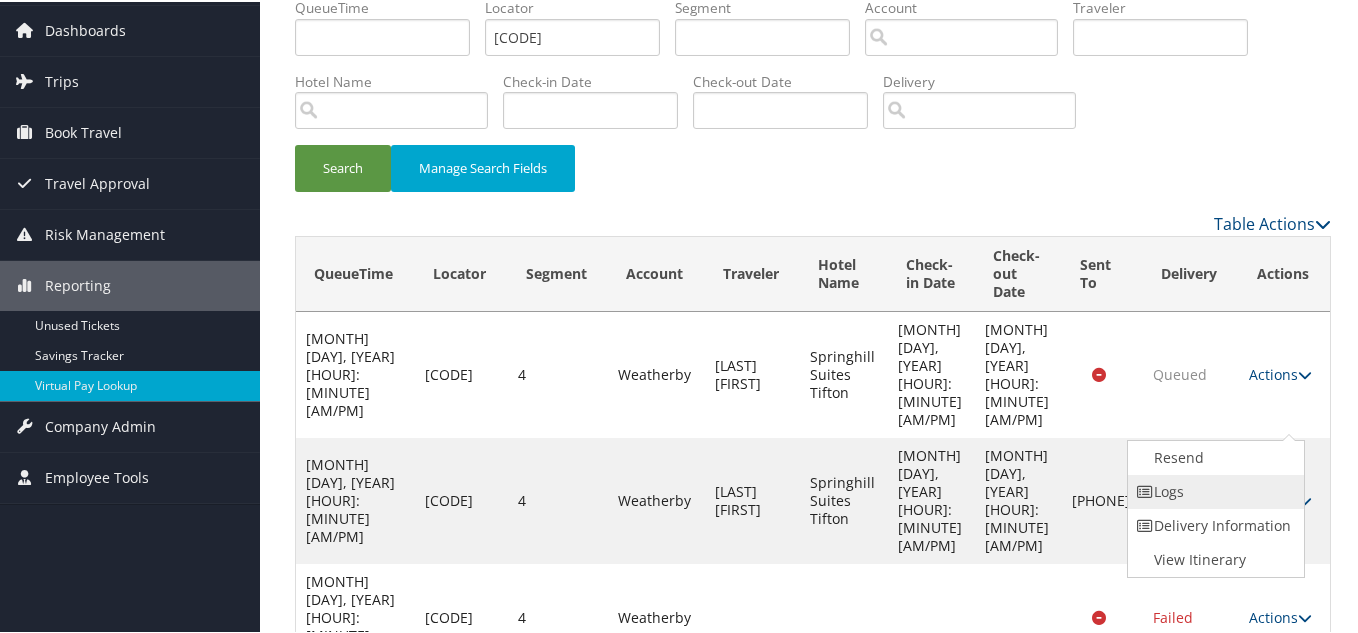click on "Logs" at bounding box center [1213, 490] 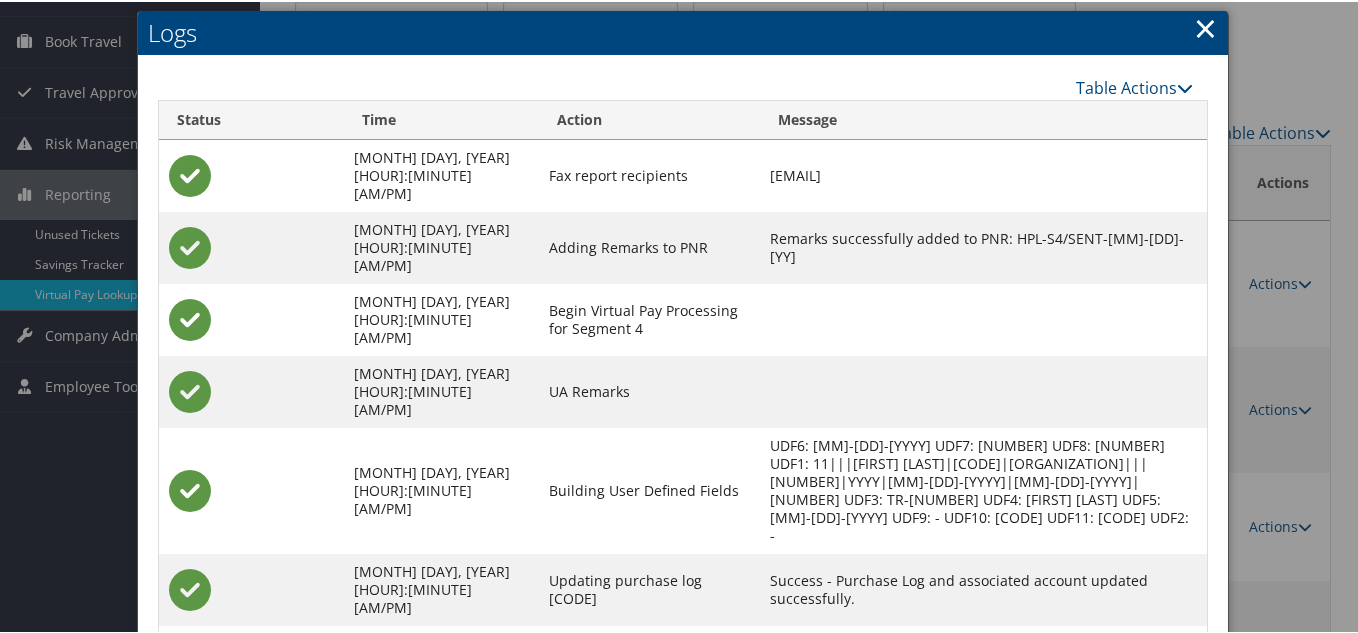 scroll, scrollTop: 0, scrollLeft: 0, axis: both 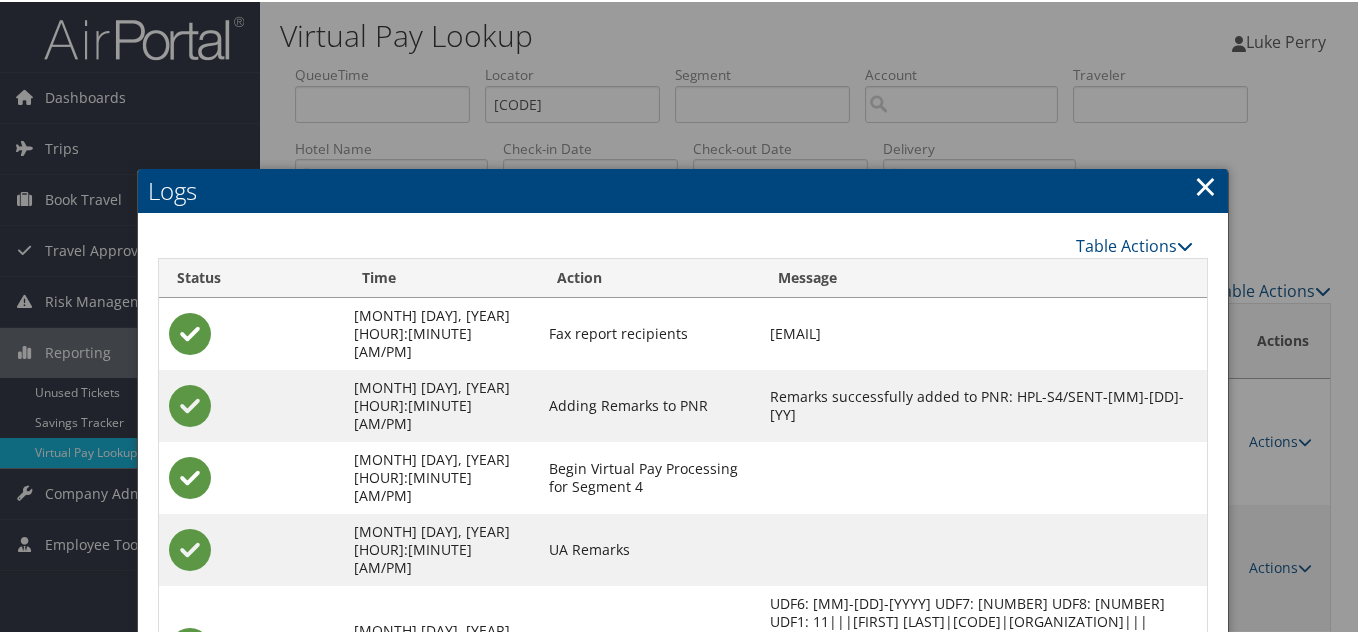 click on "×" at bounding box center [1205, 184] 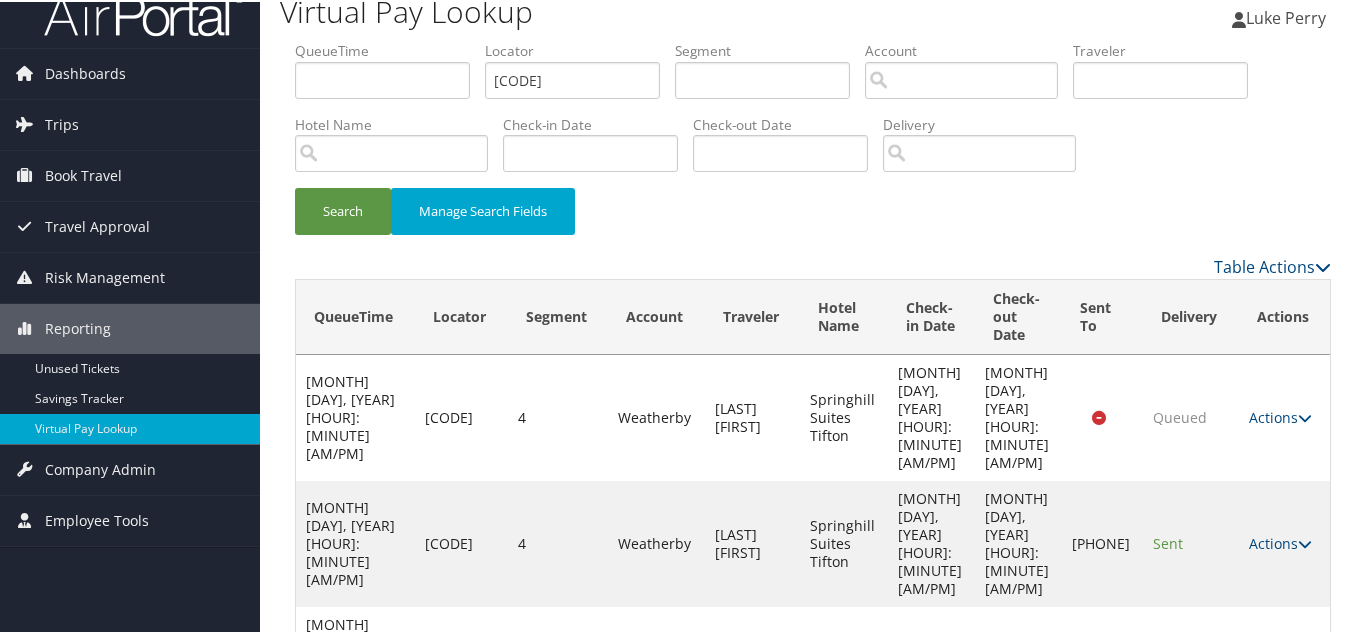 scroll, scrollTop: 67, scrollLeft: 0, axis: vertical 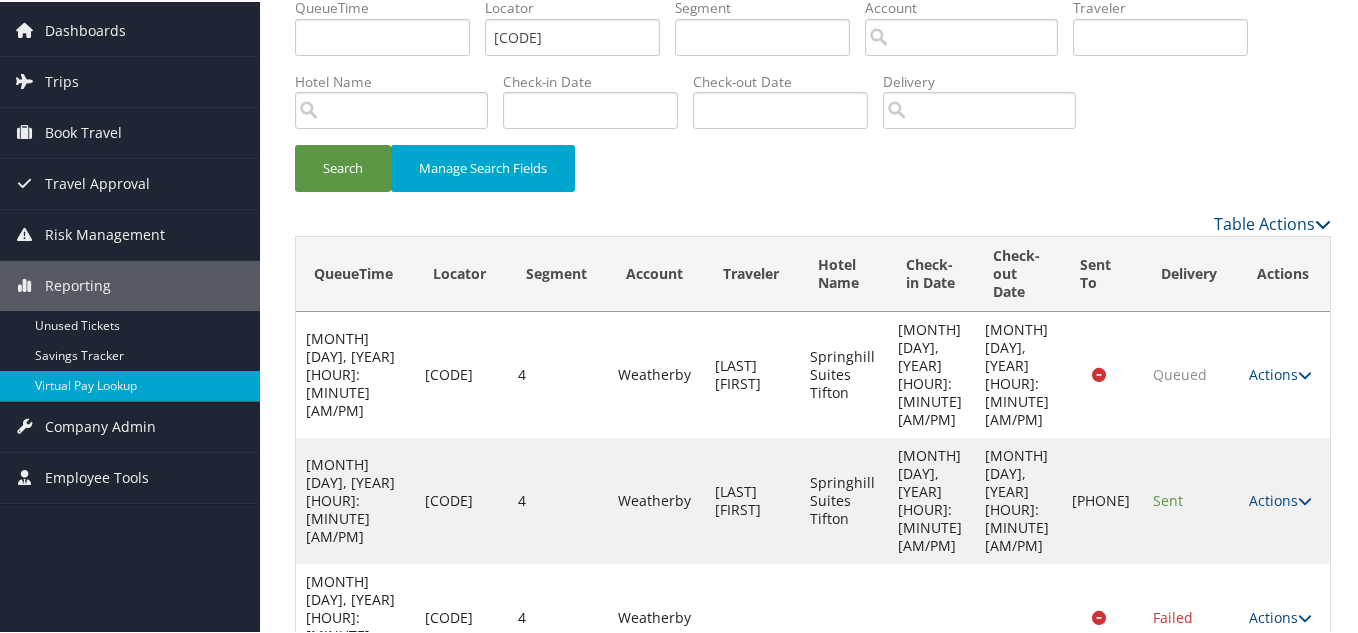 click at bounding box center [1305, 733] 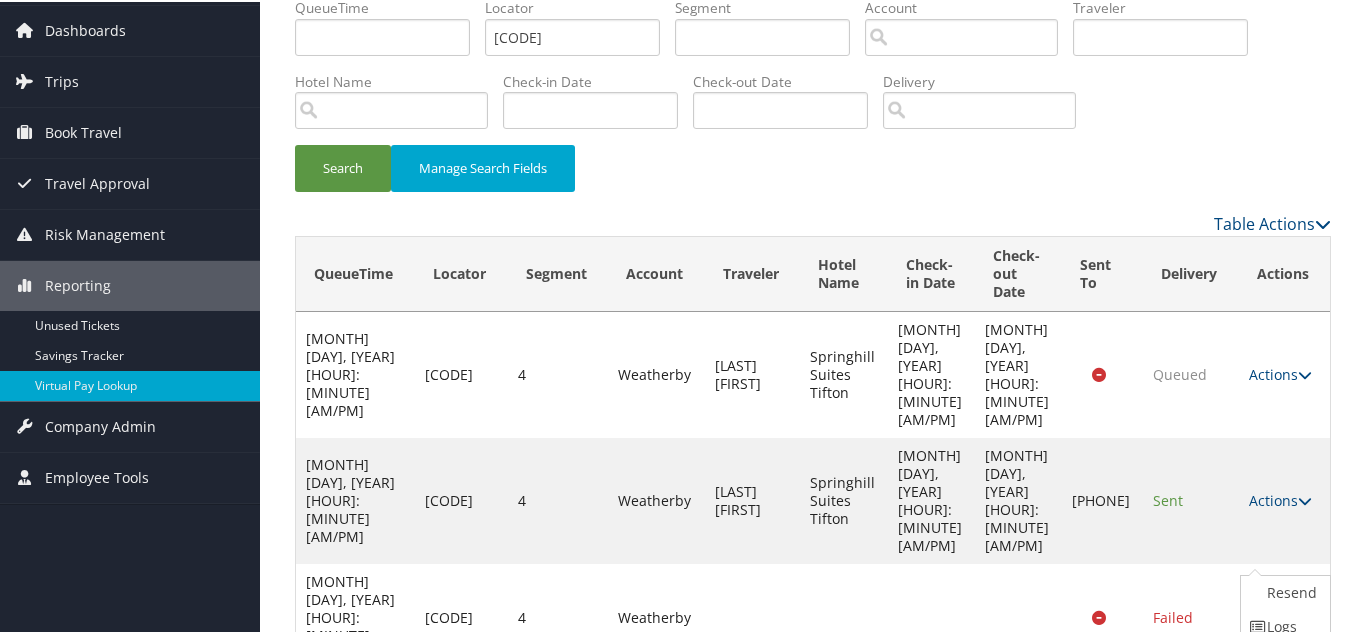 scroll, scrollTop: 147, scrollLeft: 0, axis: vertical 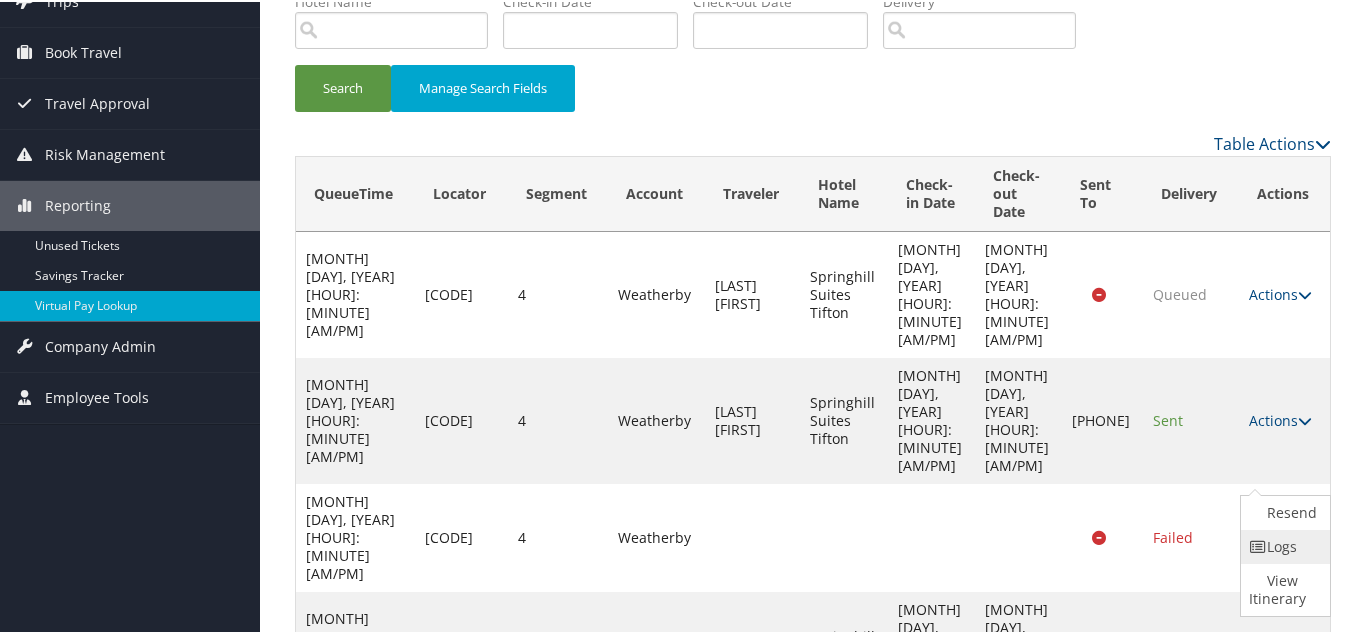 click on "Logs" at bounding box center (1283, 545) 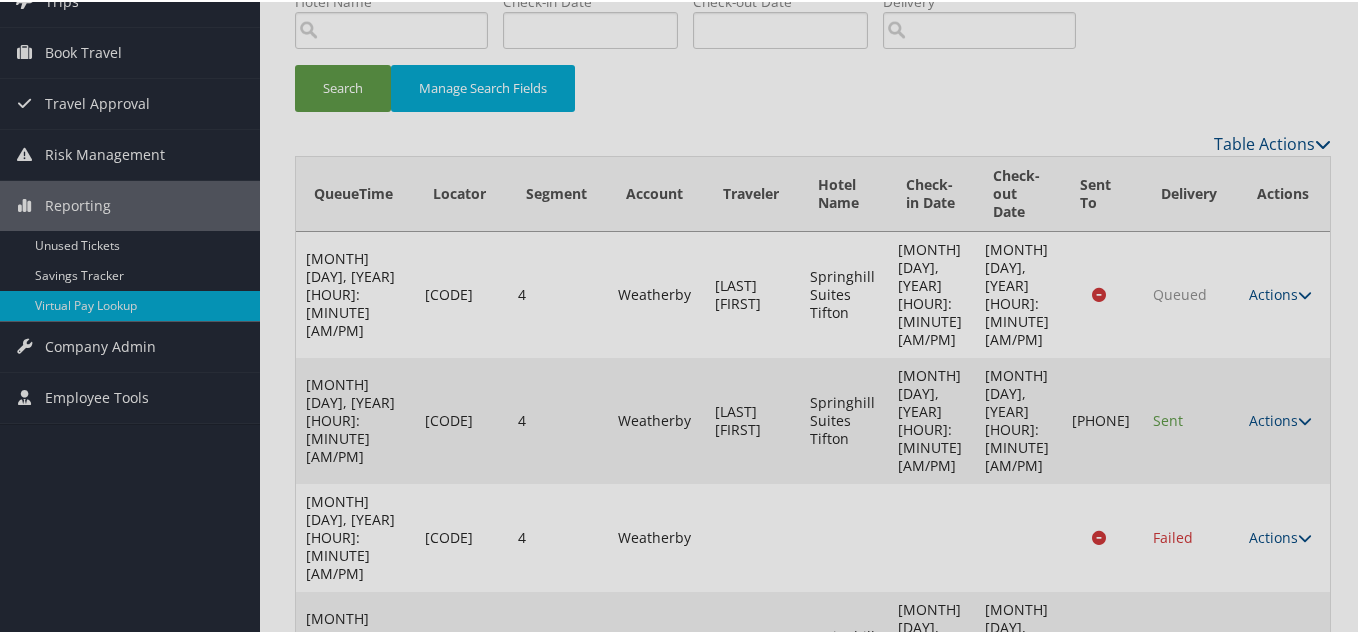 scroll, scrollTop: 67, scrollLeft: 0, axis: vertical 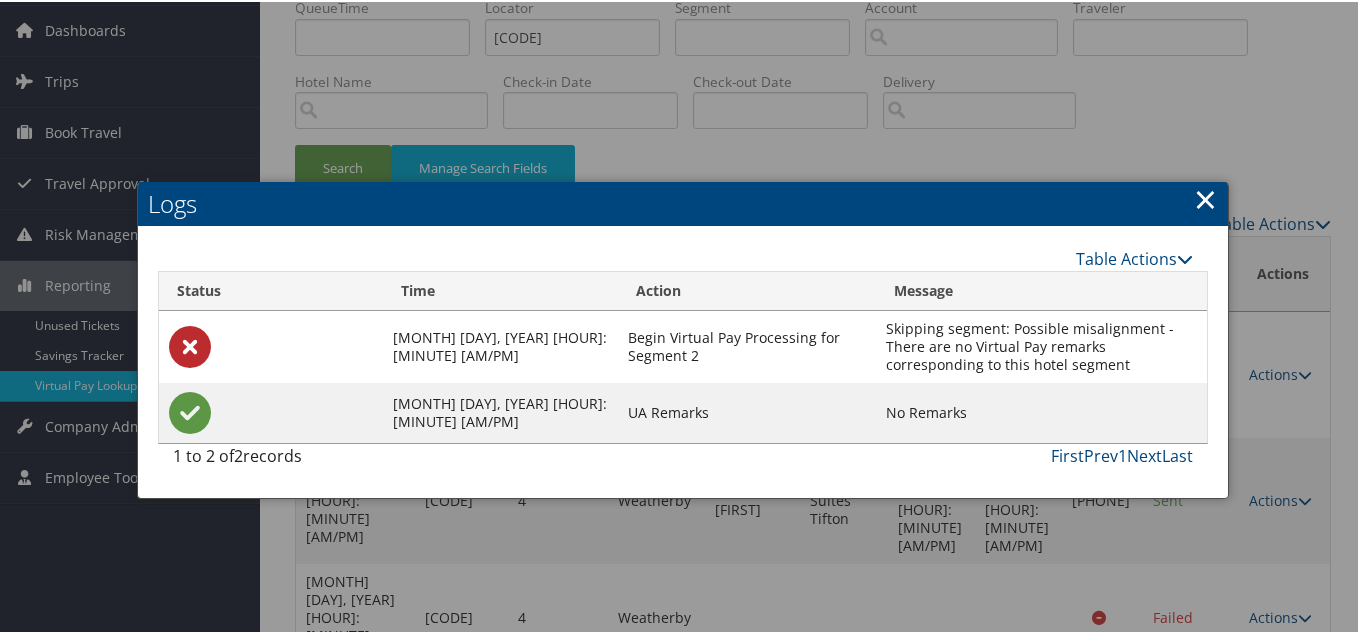 click on "×" at bounding box center [1205, 197] 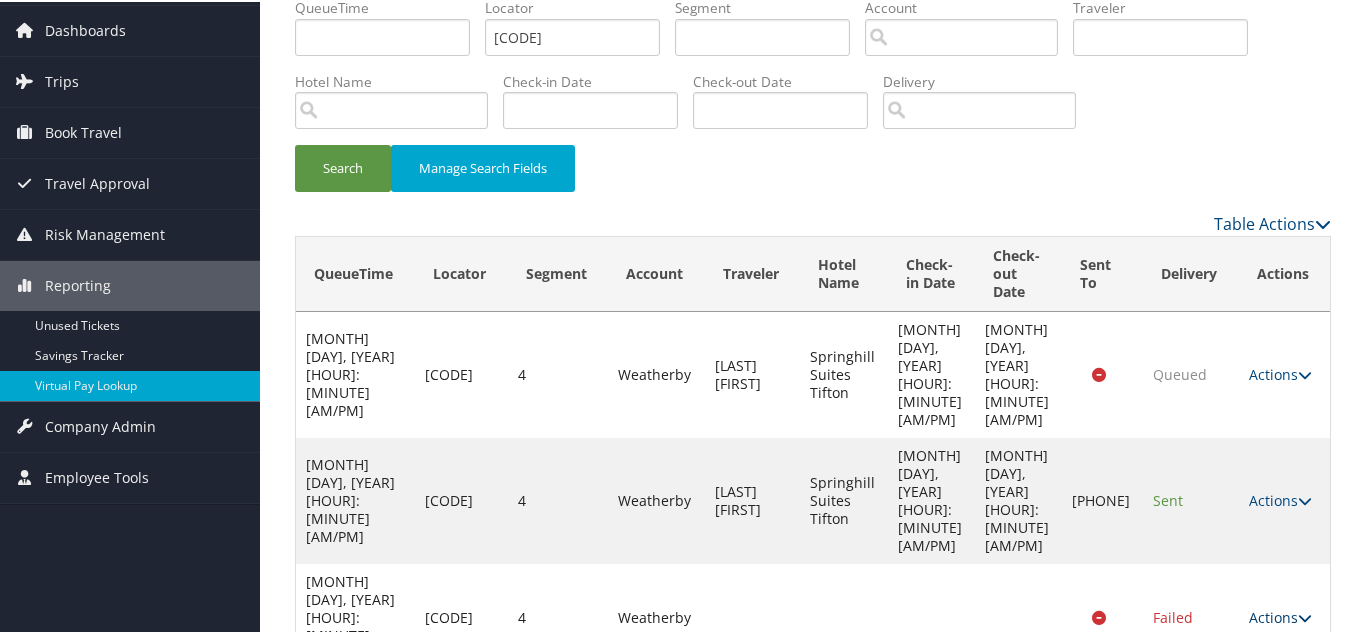 click at bounding box center (1305, 616) 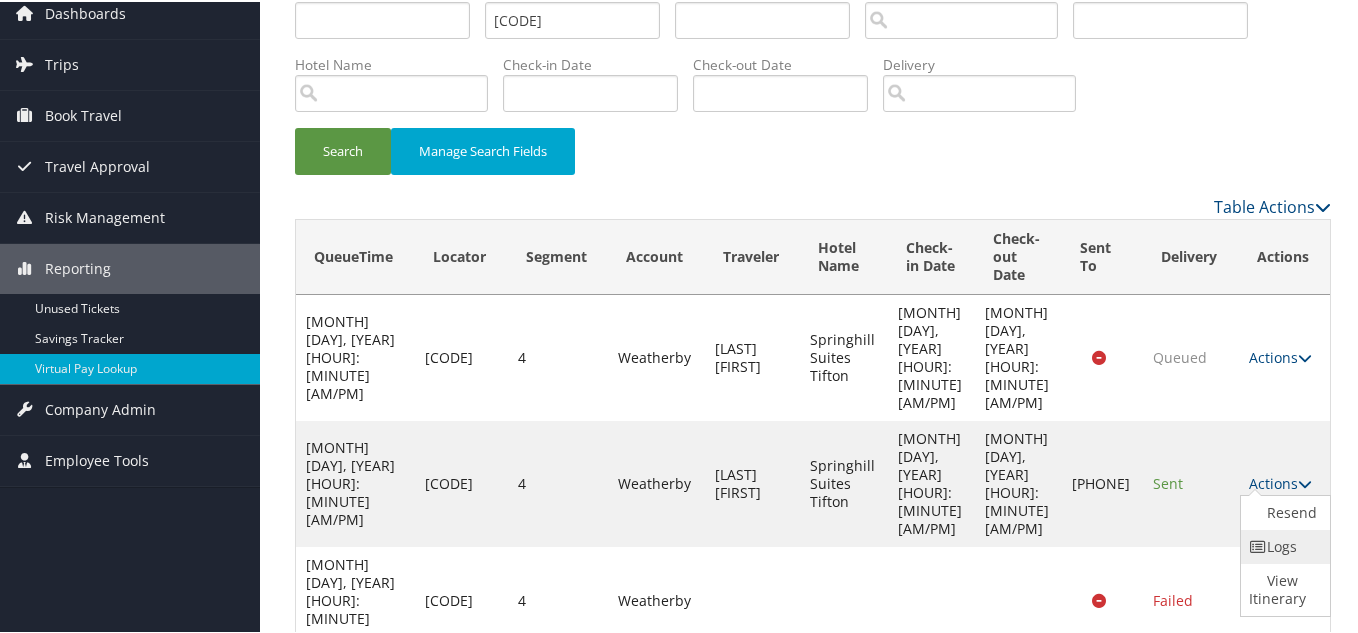 click on "Logs" at bounding box center [1283, 545] 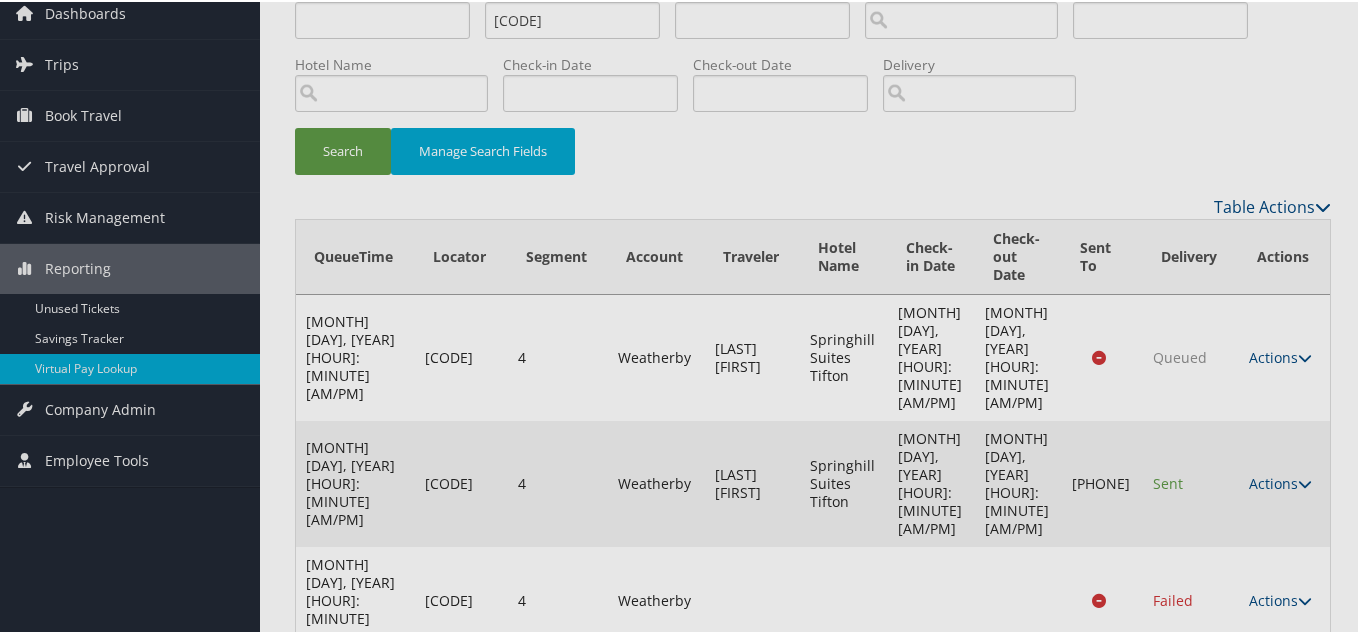 scroll, scrollTop: 67, scrollLeft: 0, axis: vertical 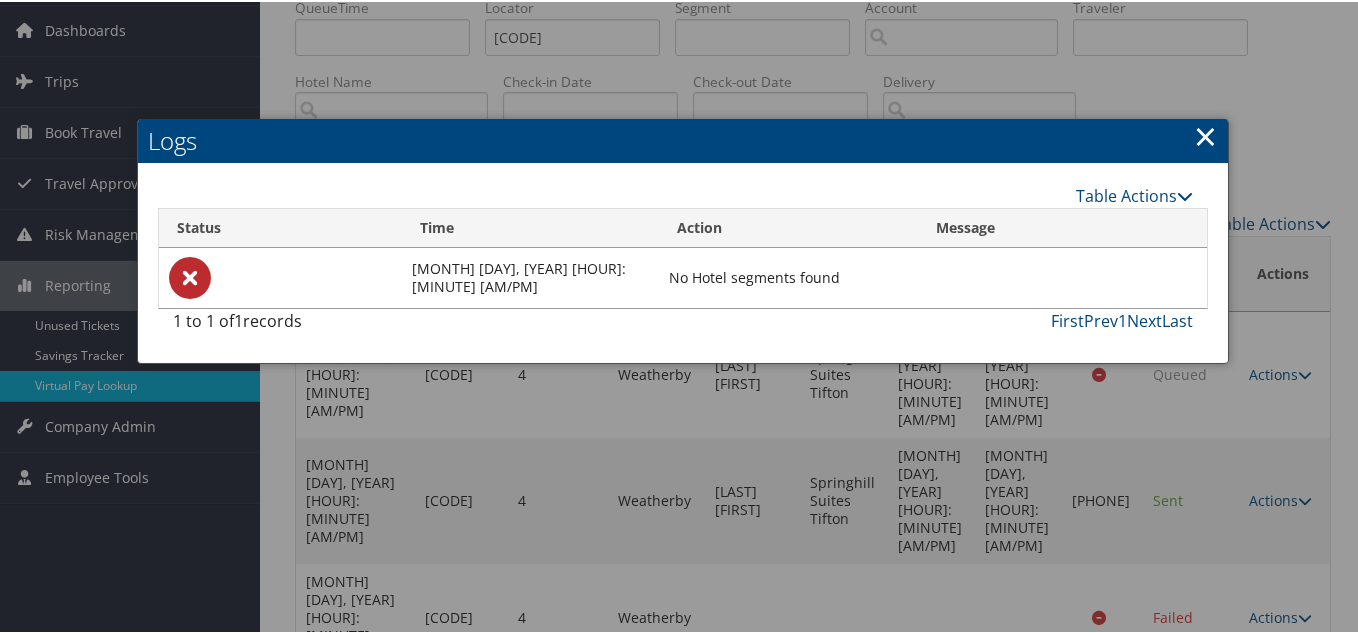 click on "×" at bounding box center (1205, 134) 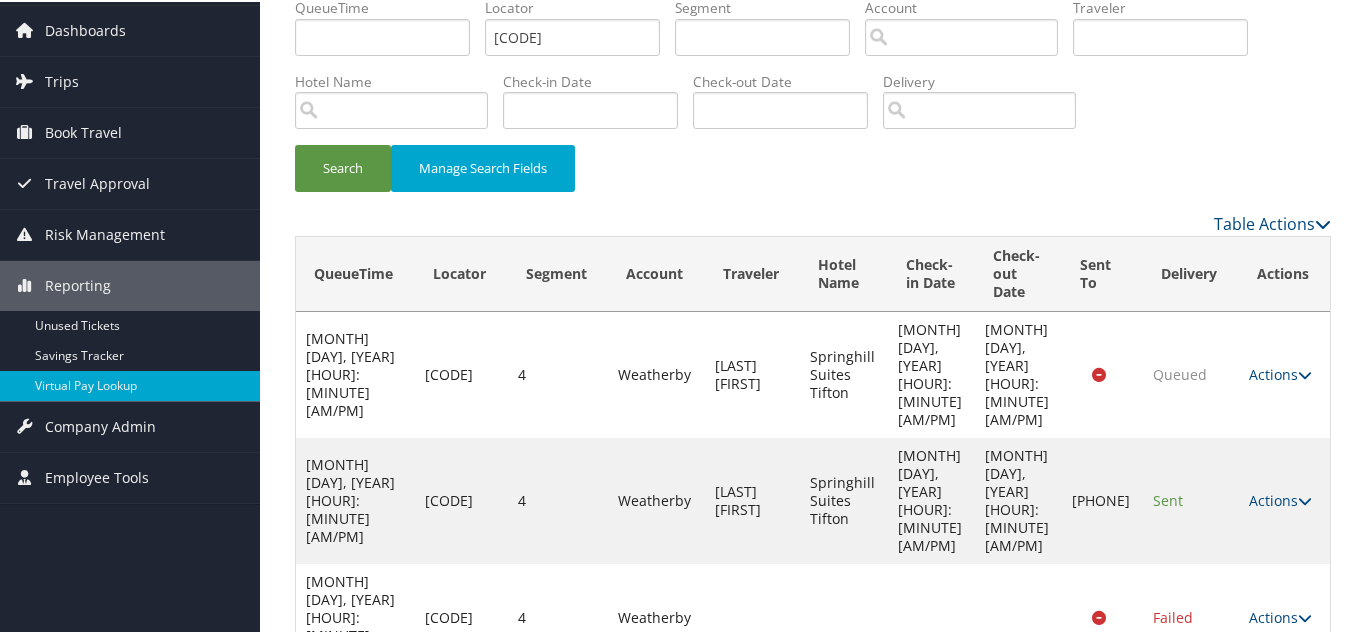 click at bounding box center (1305, 733) 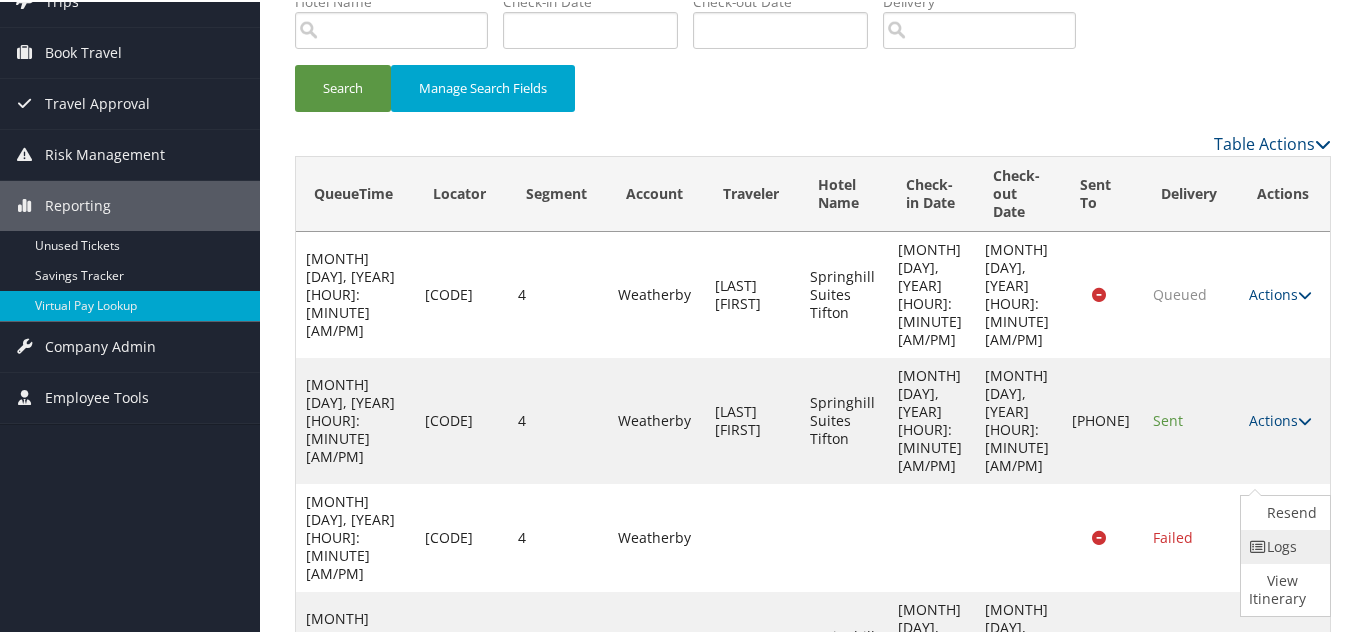 click on "Logs" at bounding box center (1283, 545) 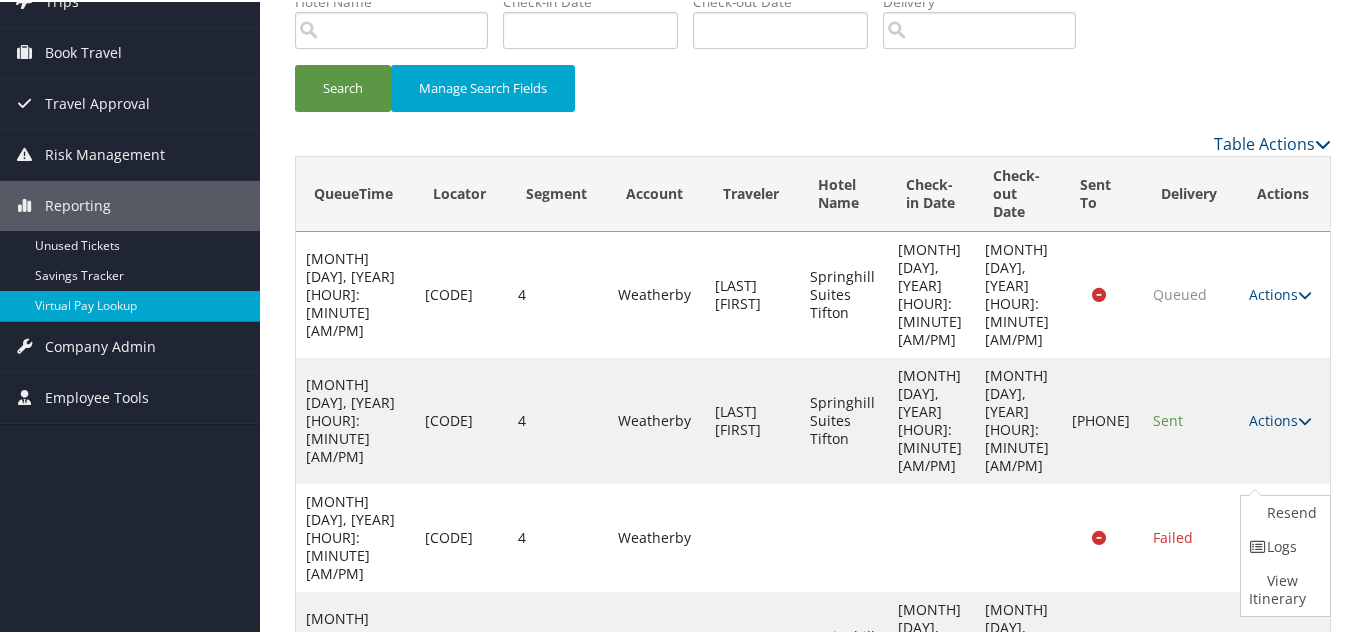scroll, scrollTop: 67, scrollLeft: 0, axis: vertical 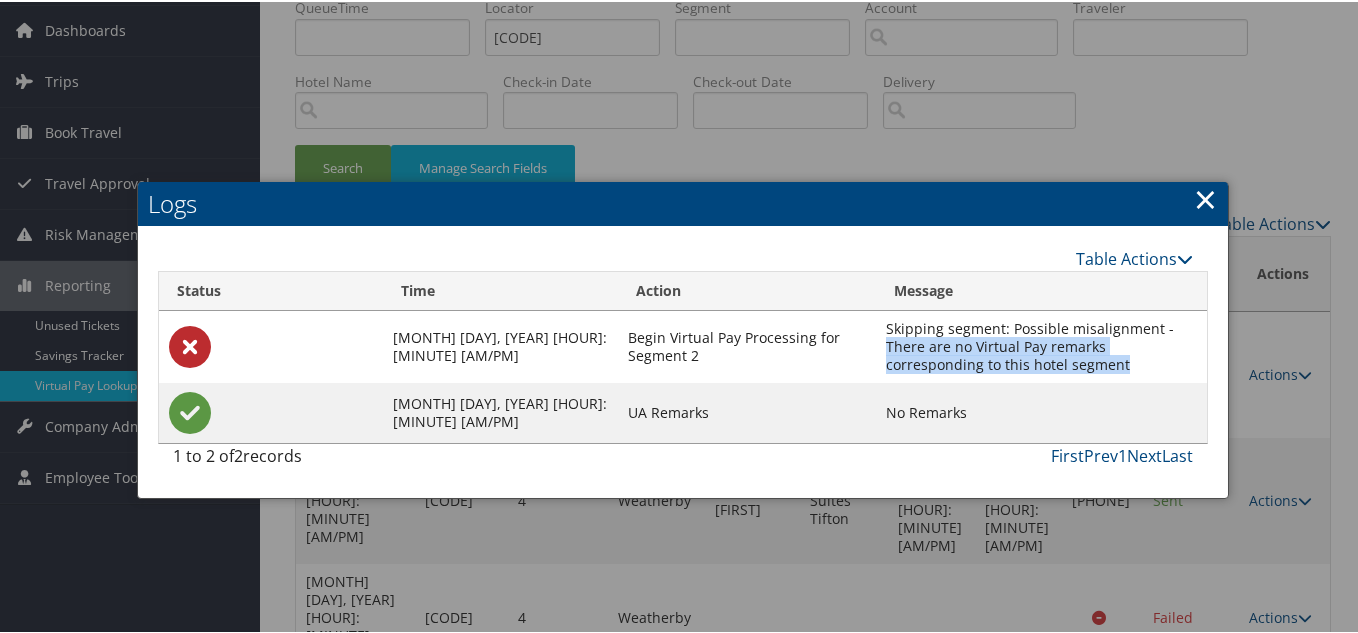 drag, startPoint x: 877, startPoint y: 339, endPoint x: 1012, endPoint y: 362, distance: 136.94525 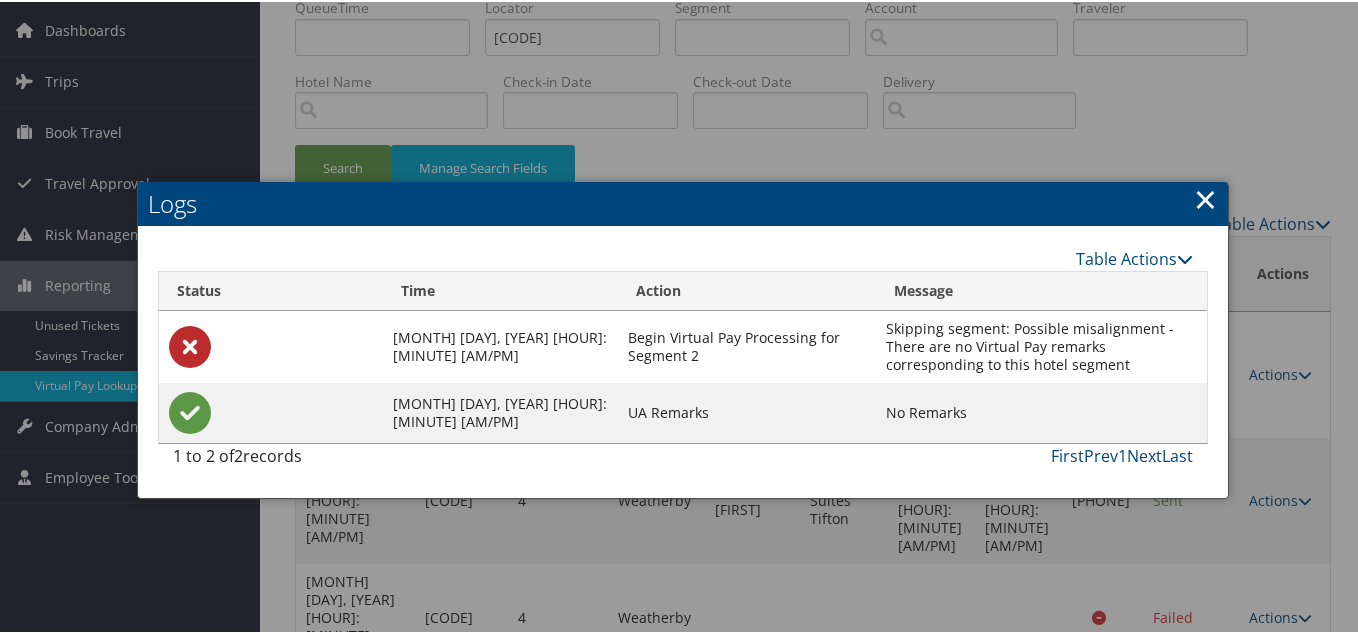 drag, startPoint x: 1195, startPoint y: 205, endPoint x: 1242, endPoint y: 239, distance: 58.00862 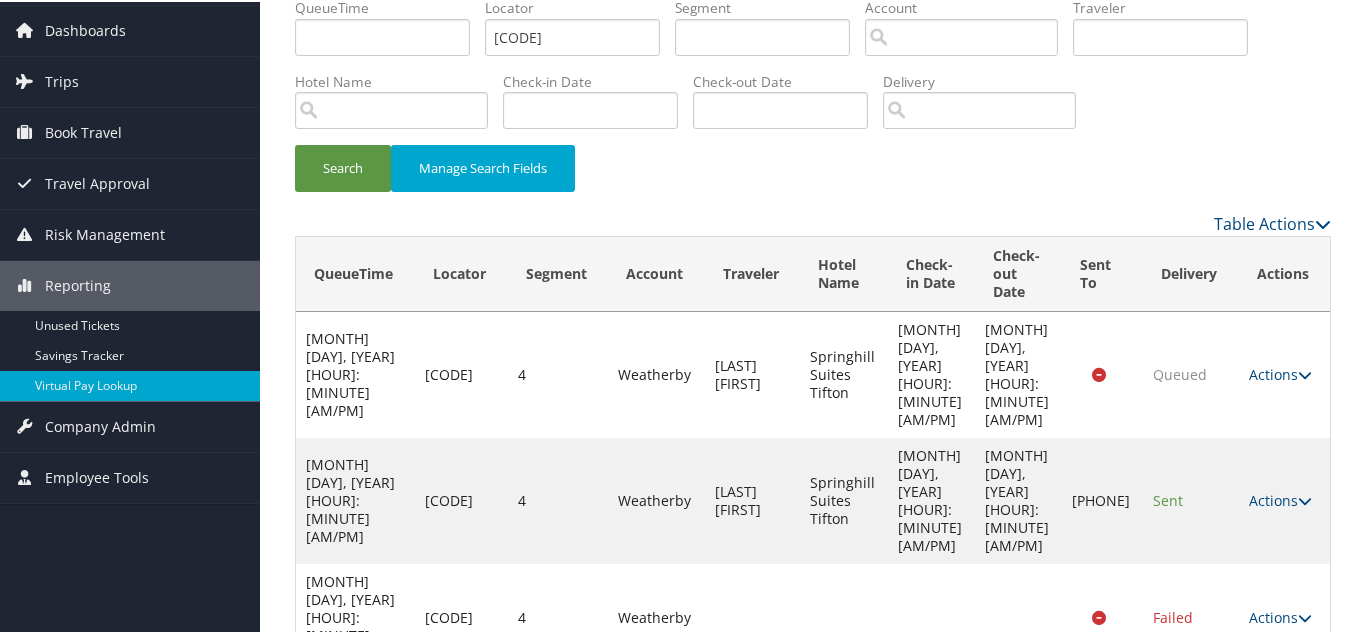 click on "Actions   Resend  Logs  View Itinerary" at bounding box center (1284, 616) 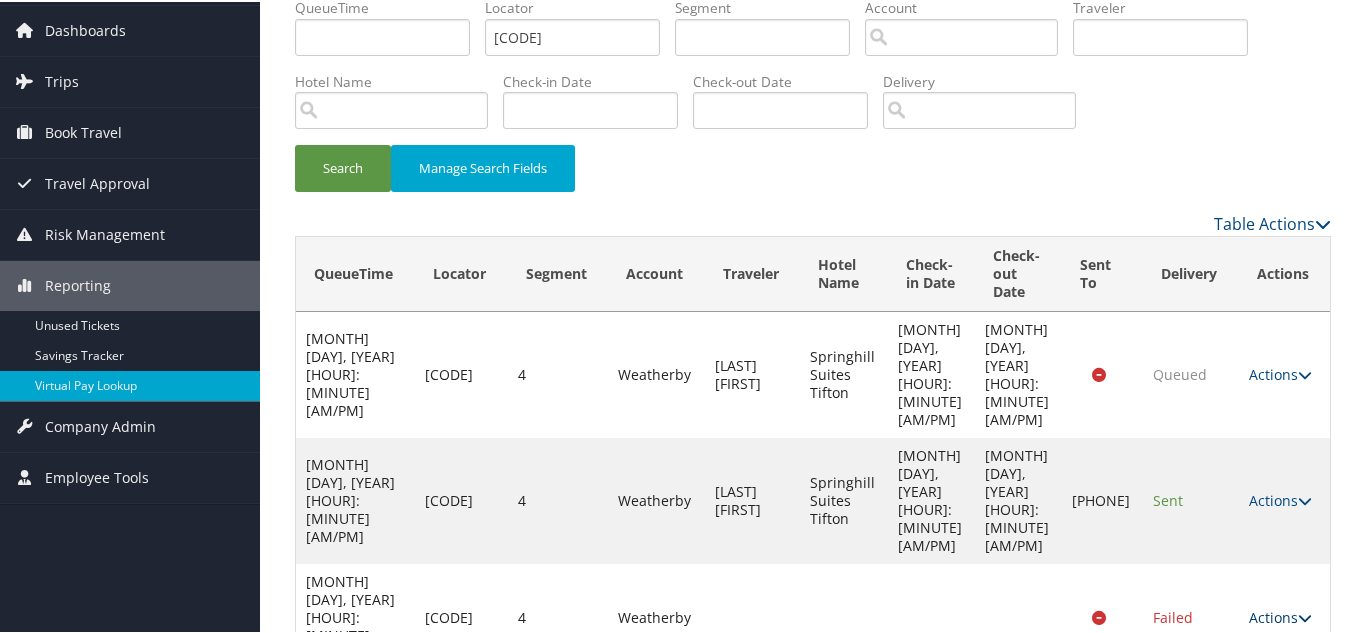 click at bounding box center [1305, 616] 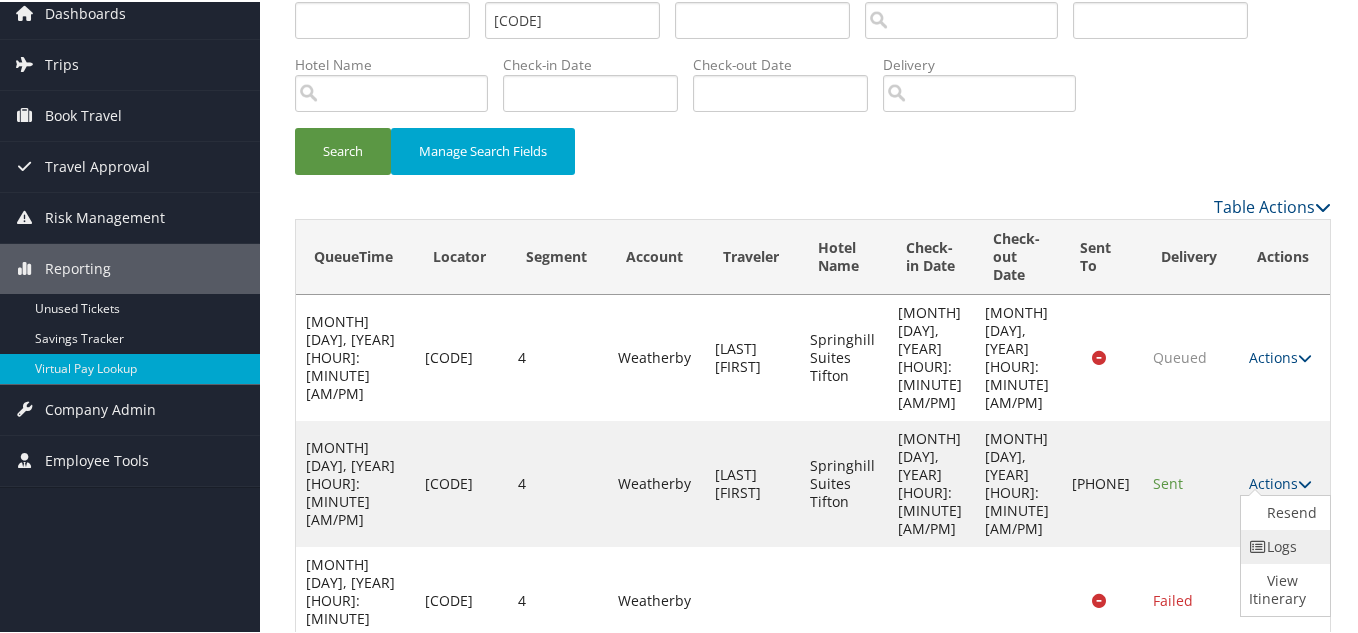 click on "Logs" at bounding box center [1283, 545] 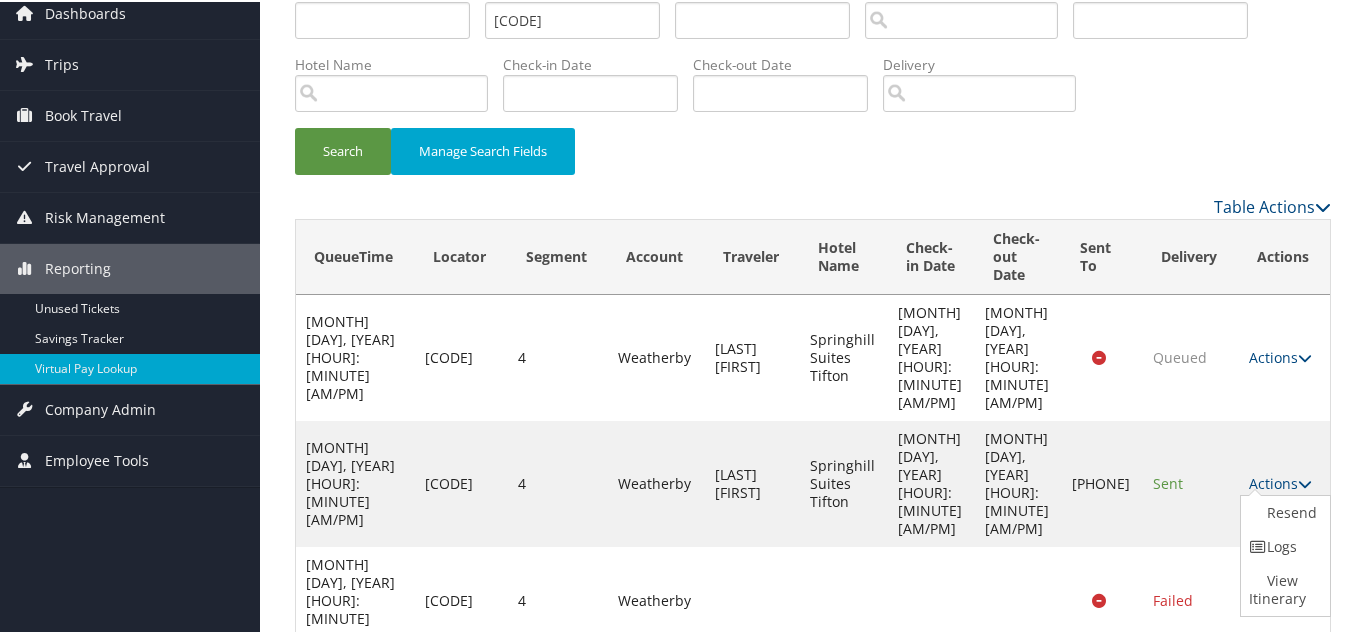 scroll, scrollTop: 67, scrollLeft: 0, axis: vertical 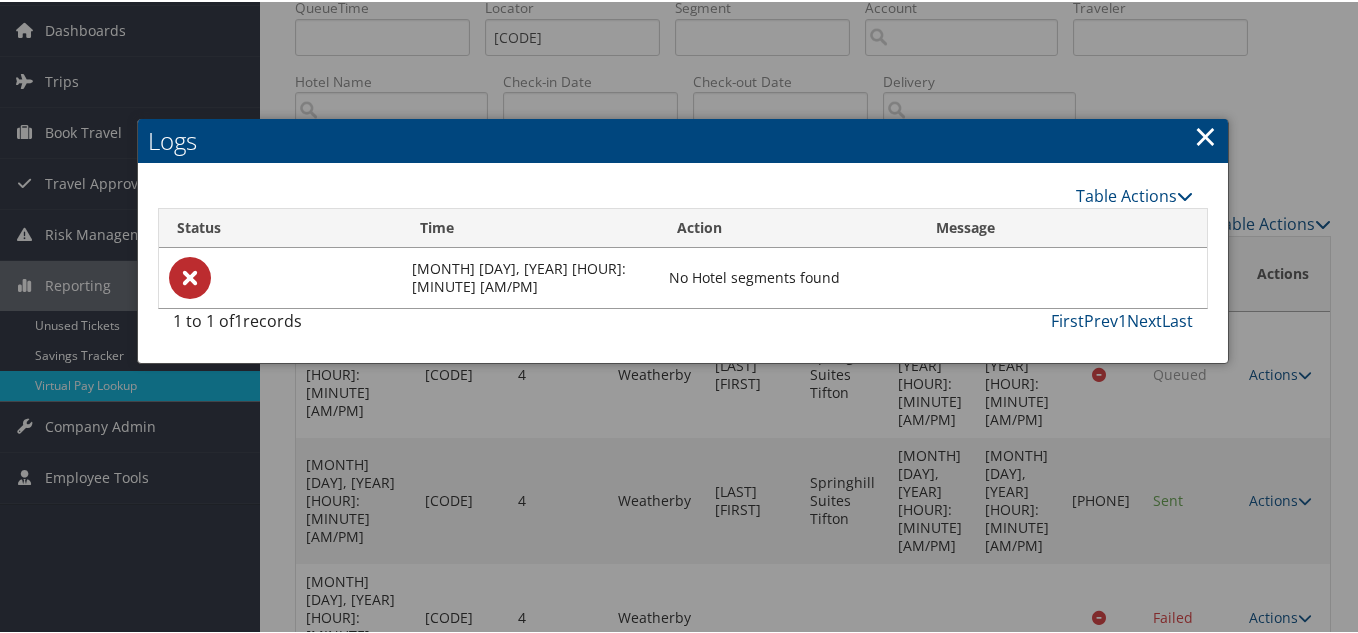 drag, startPoint x: 1202, startPoint y: 133, endPoint x: 922, endPoint y: 203, distance: 288.6174 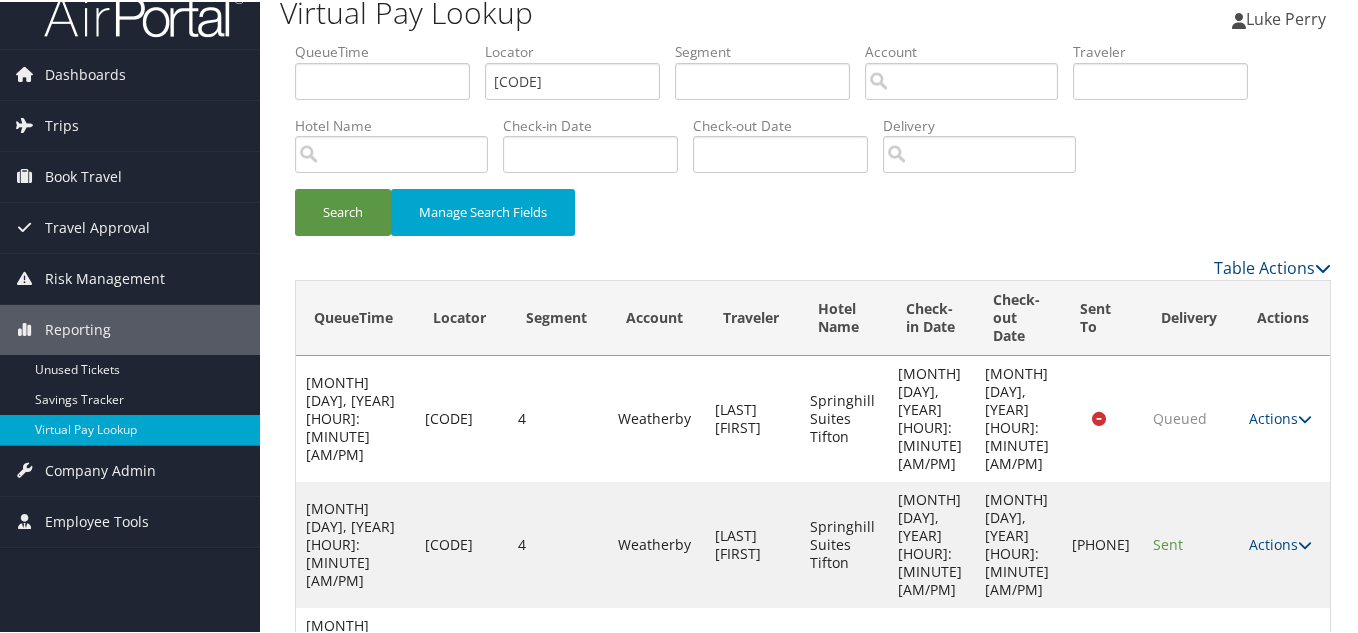 scroll, scrollTop: 0, scrollLeft: 0, axis: both 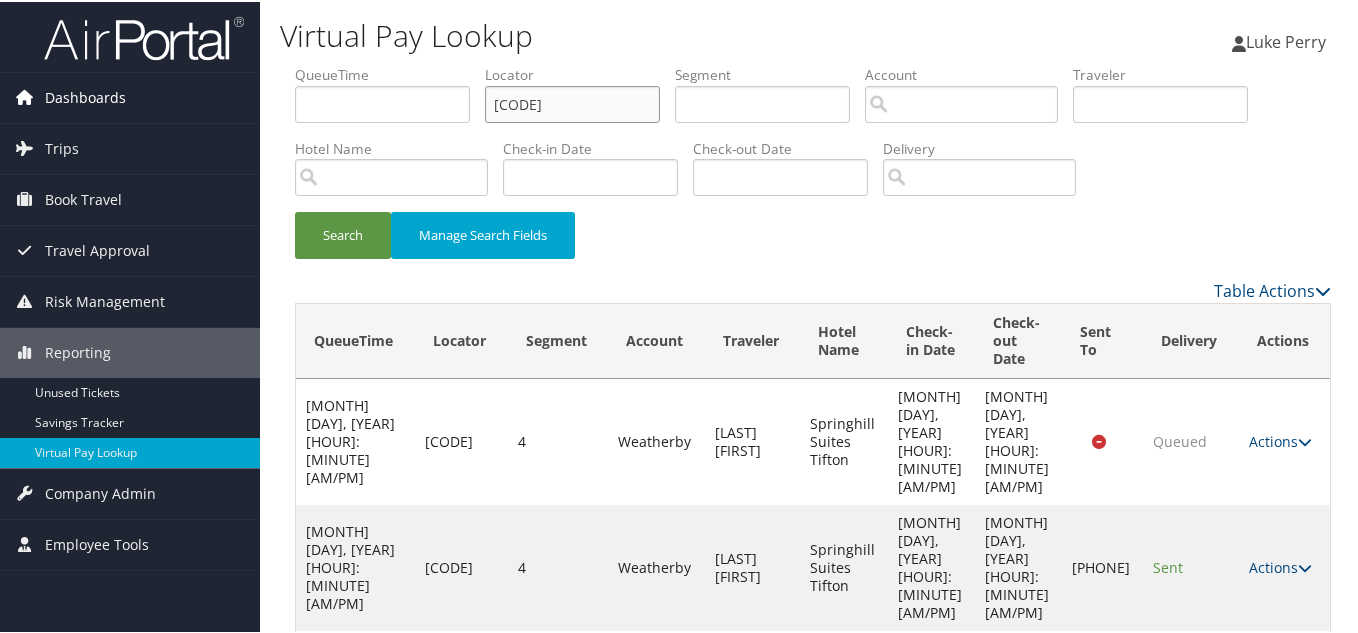 drag, startPoint x: 582, startPoint y: 97, endPoint x: 236, endPoint y: 96, distance: 346.00143 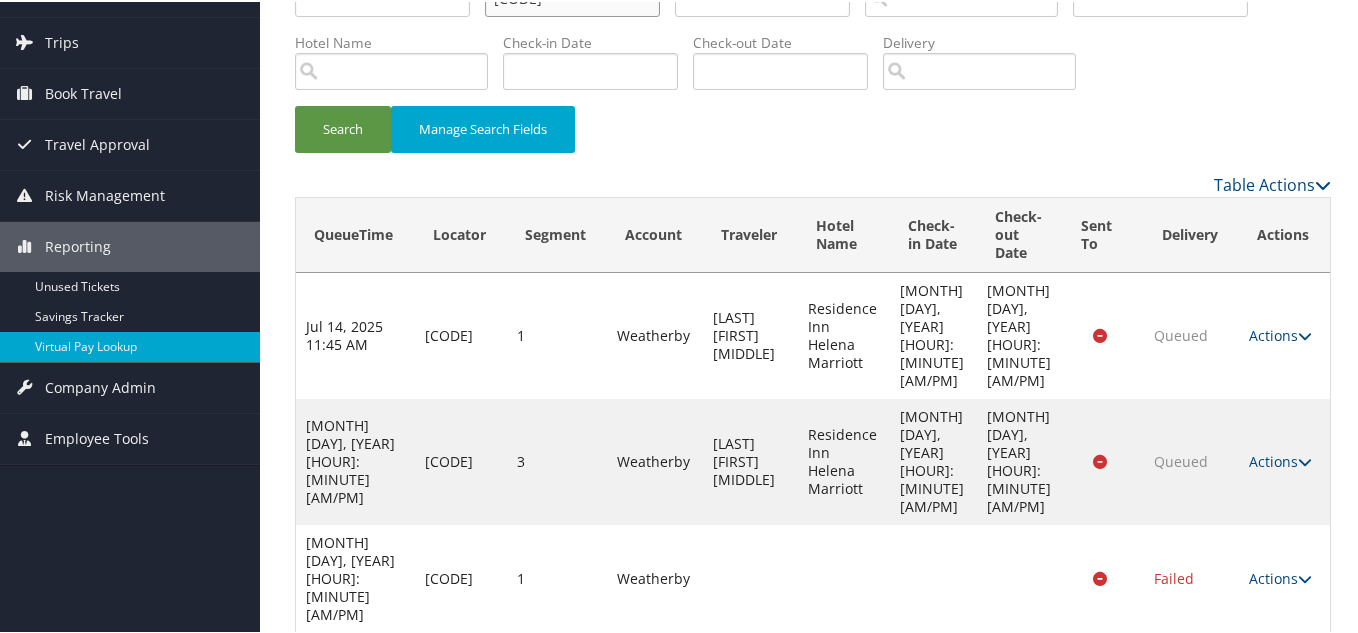 scroll, scrollTop: 193, scrollLeft: 0, axis: vertical 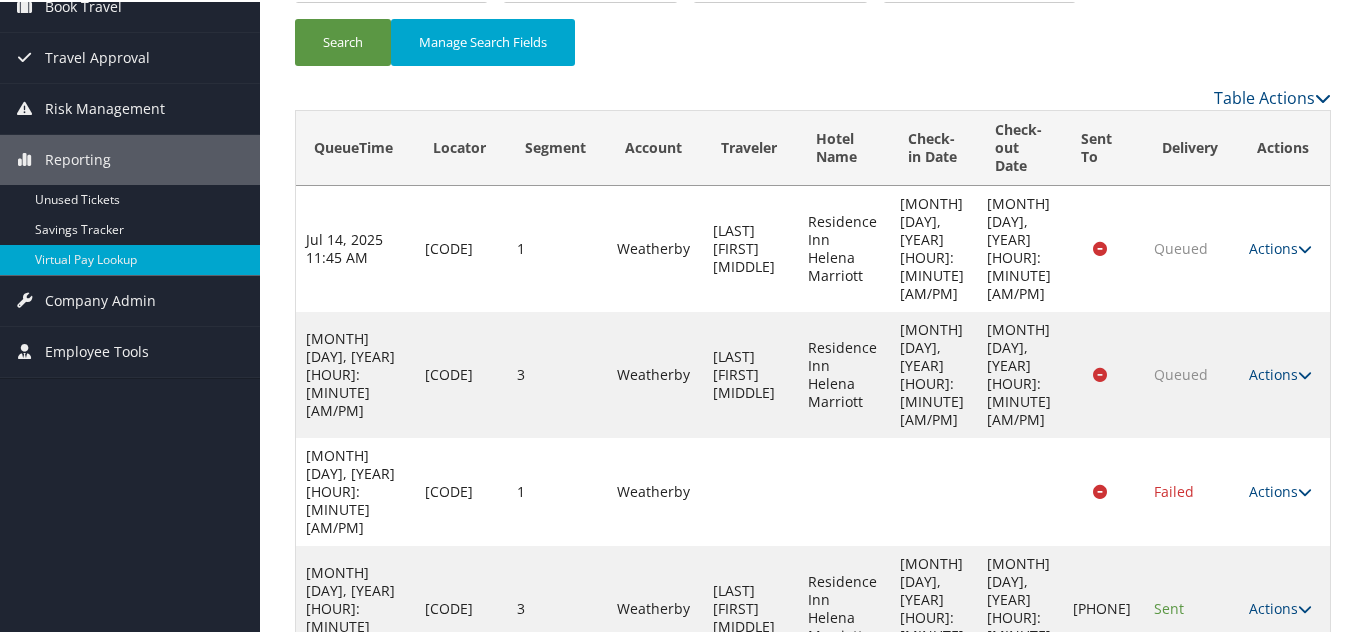 click at bounding box center (1305, 733) 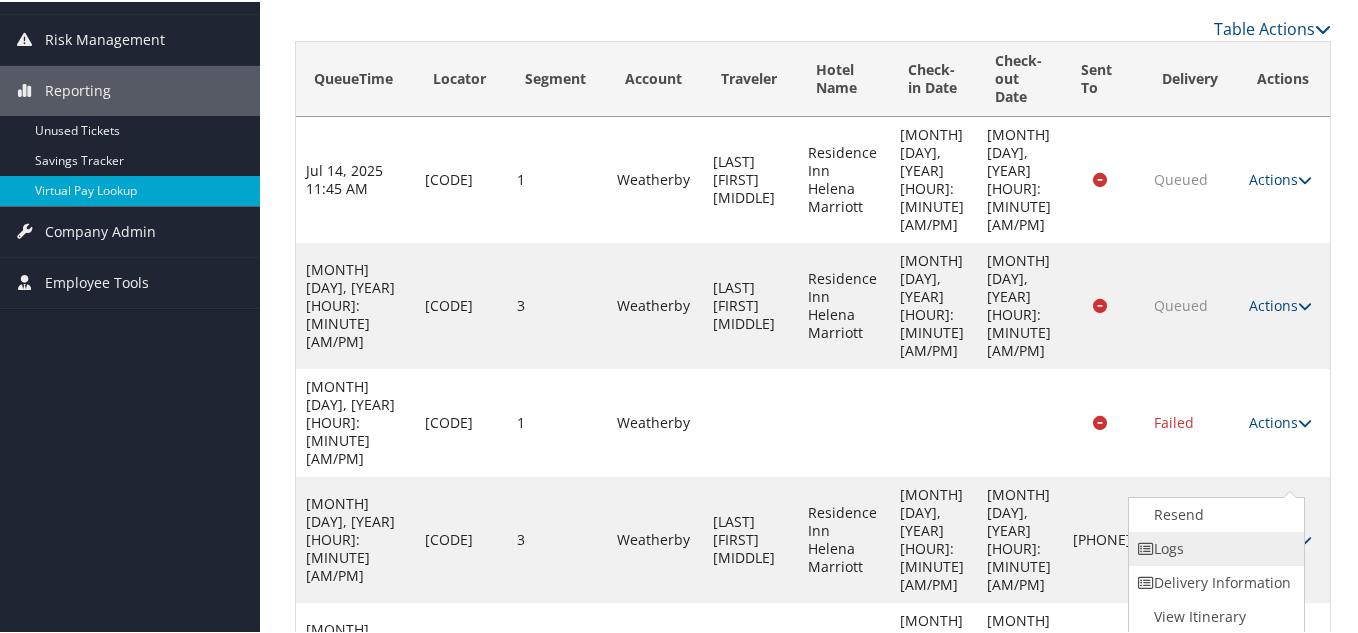 click on "Logs" at bounding box center (1214, 547) 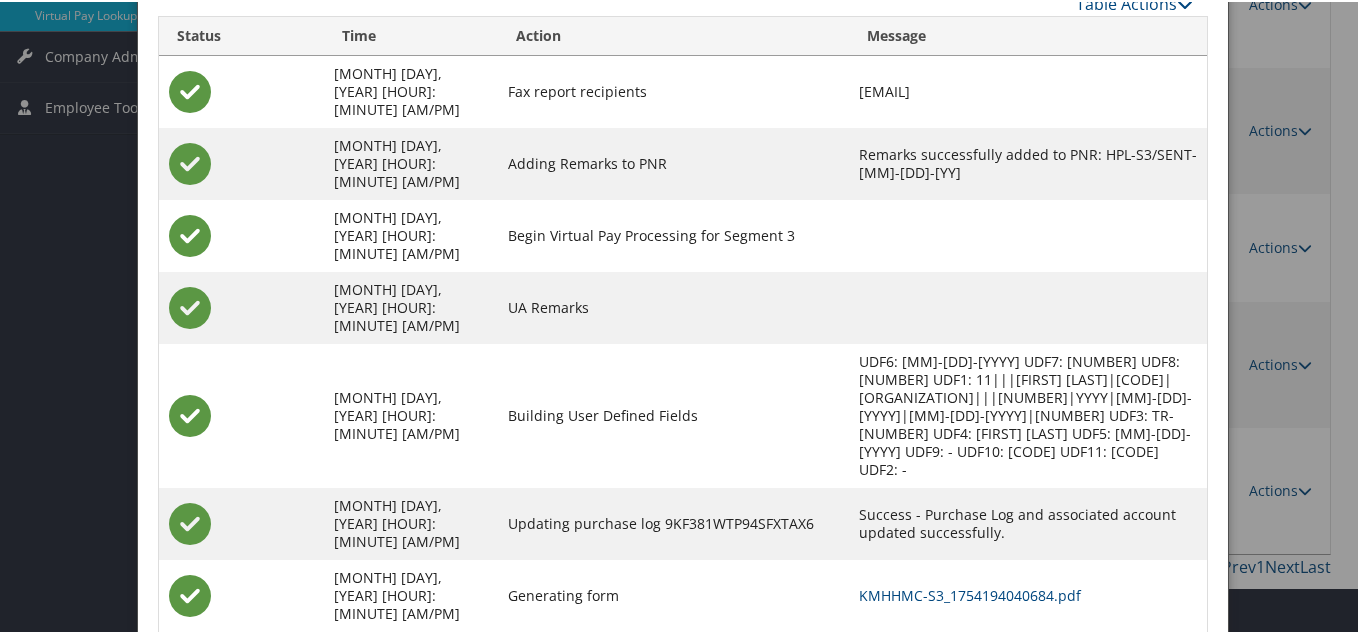 scroll, scrollTop: 442, scrollLeft: 0, axis: vertical 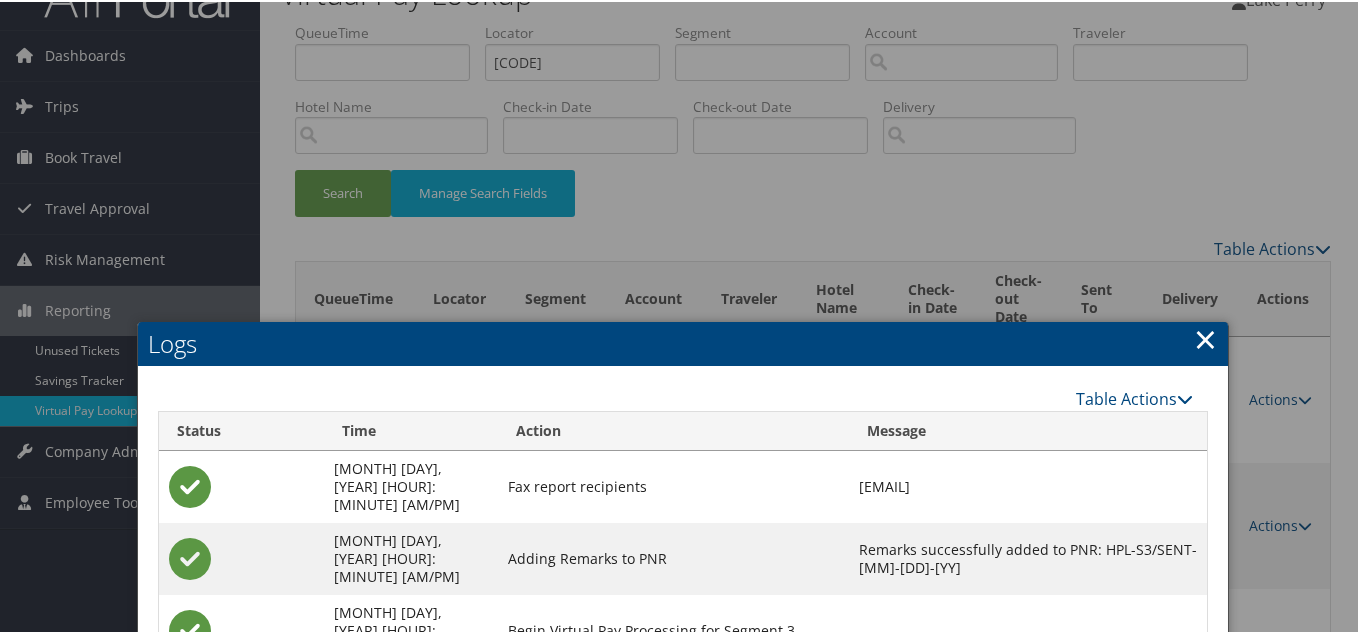 click on "×" at bounding box center (1205, 337) 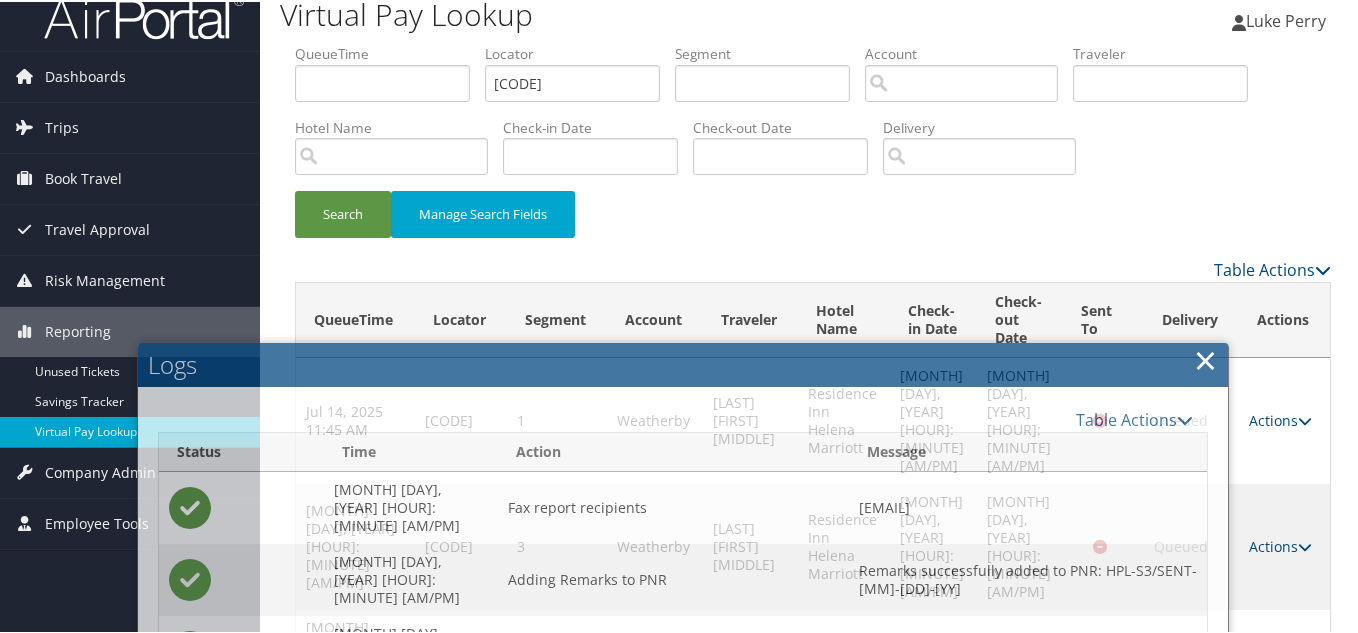 scroll, scrollTop: 0, scrollLeft: 0, axis: both 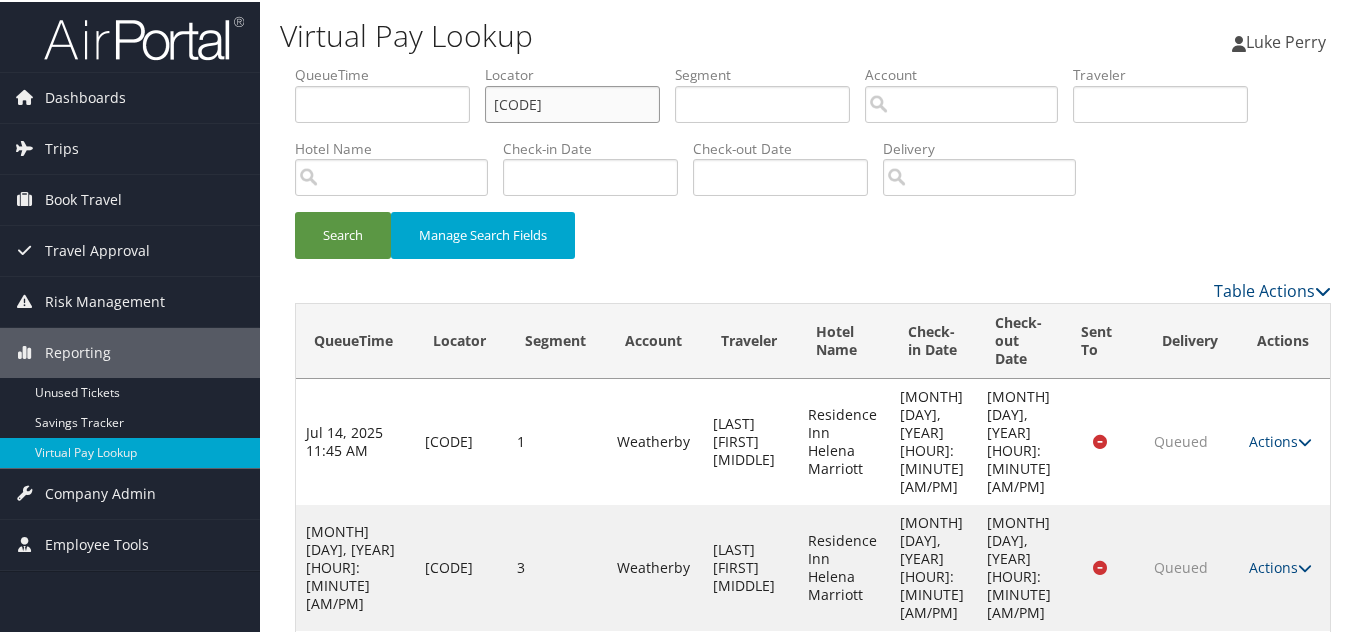 drag, startPoint x: 581, startPoint y: 94, endPoint x: 304, endPoint y: 95, distance: 277.0018 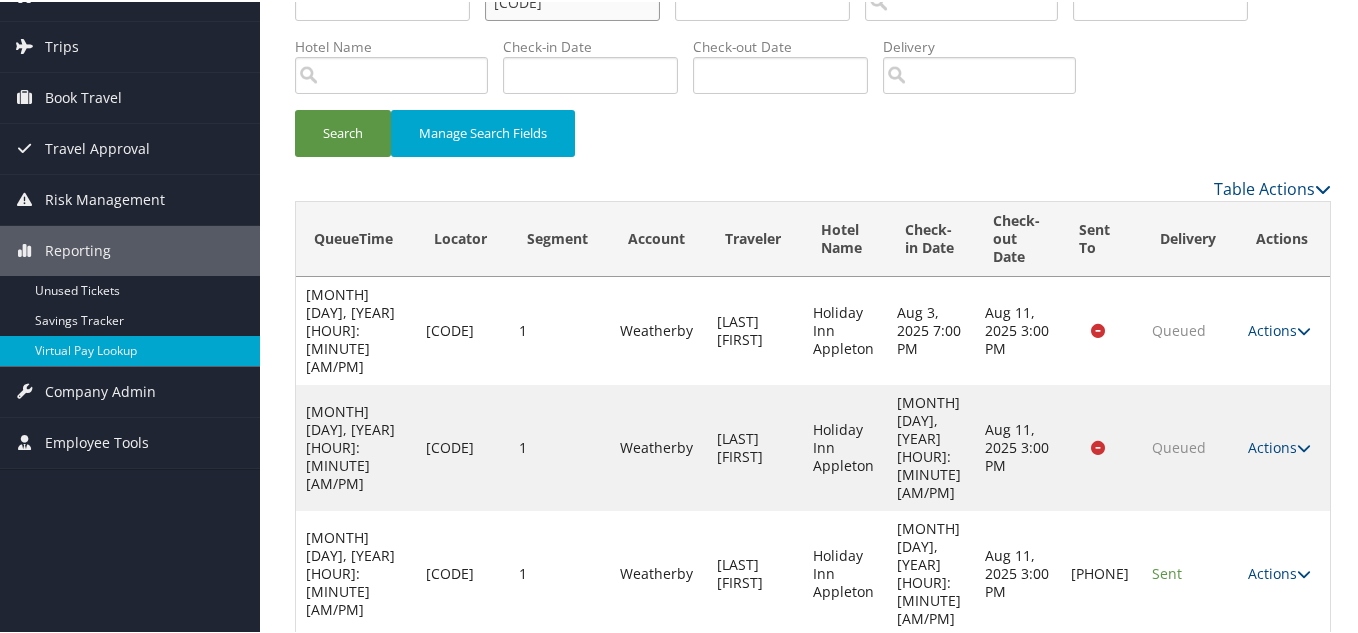 scroll, scrollTop: 103, scrollLeft: 0, axis: vertical 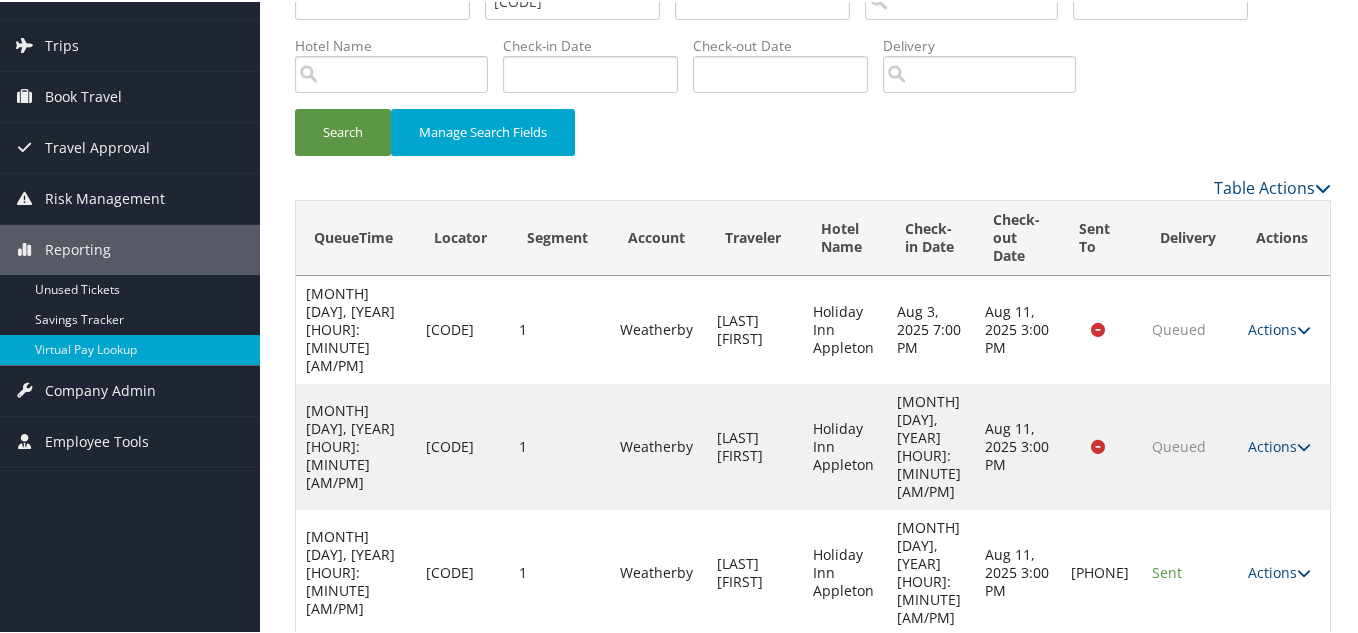 click at bounding box center [1304, 697] 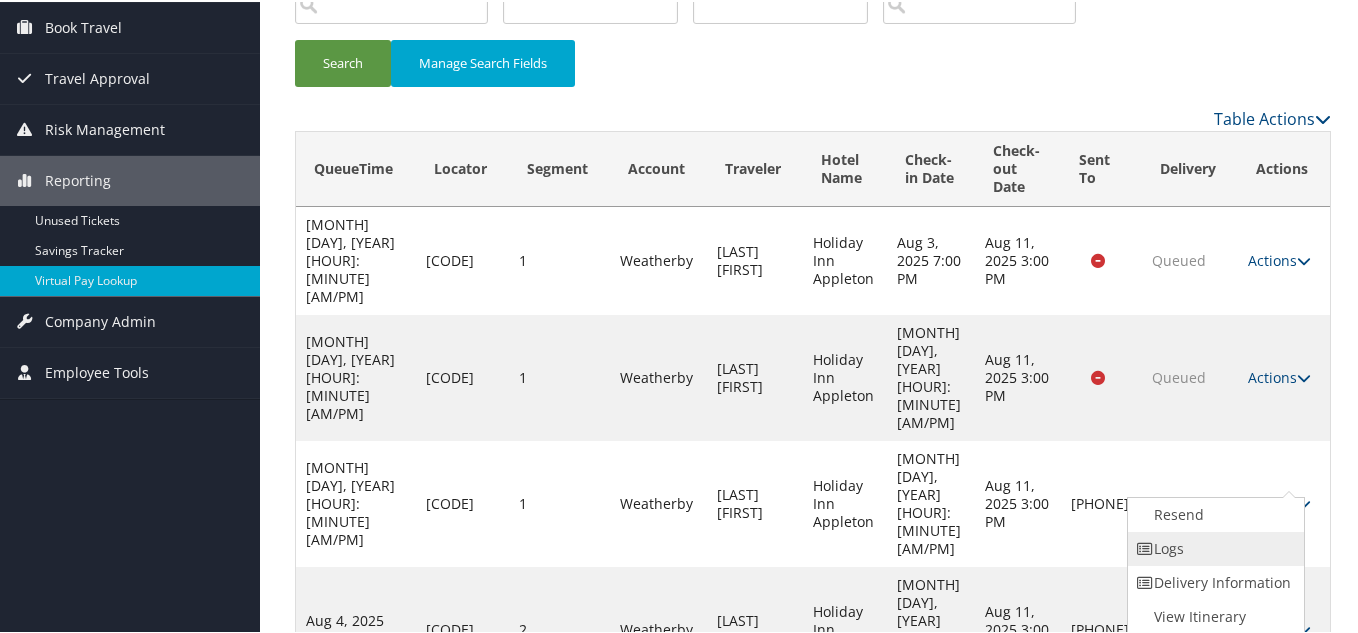 click on "Logs" at bounding box center [1213, 547] 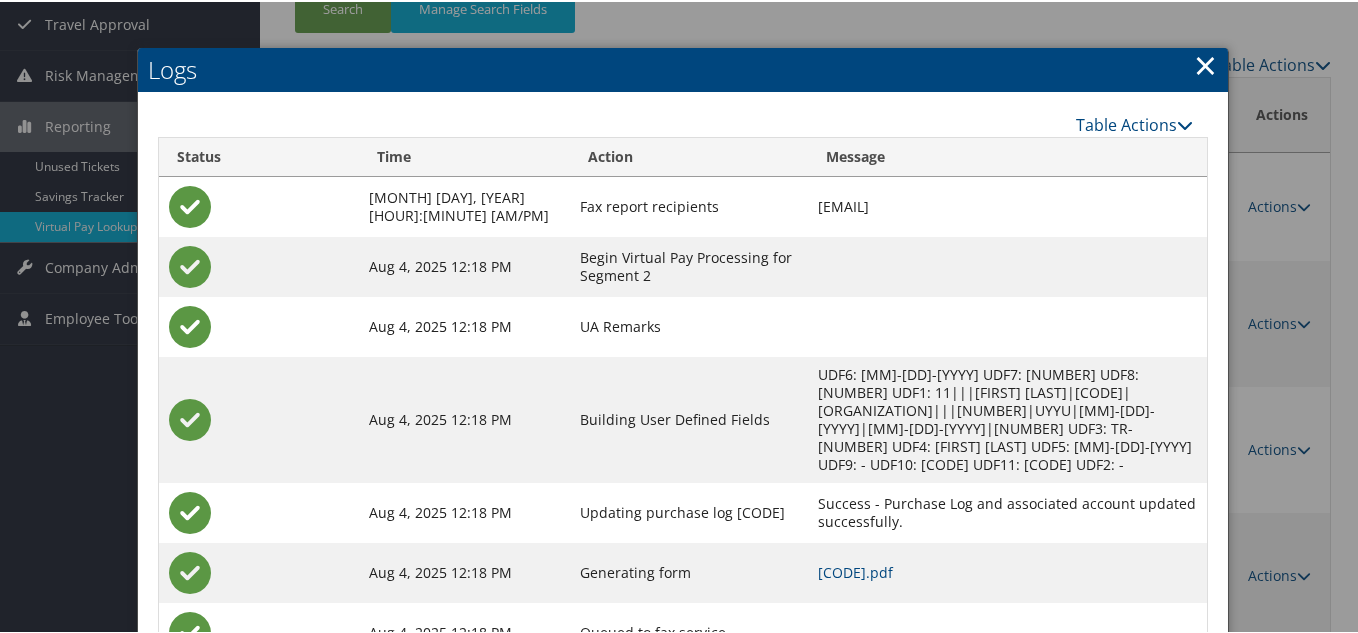 scroll, scrollTop: 274, scrollLeft: 0, axis: vertical 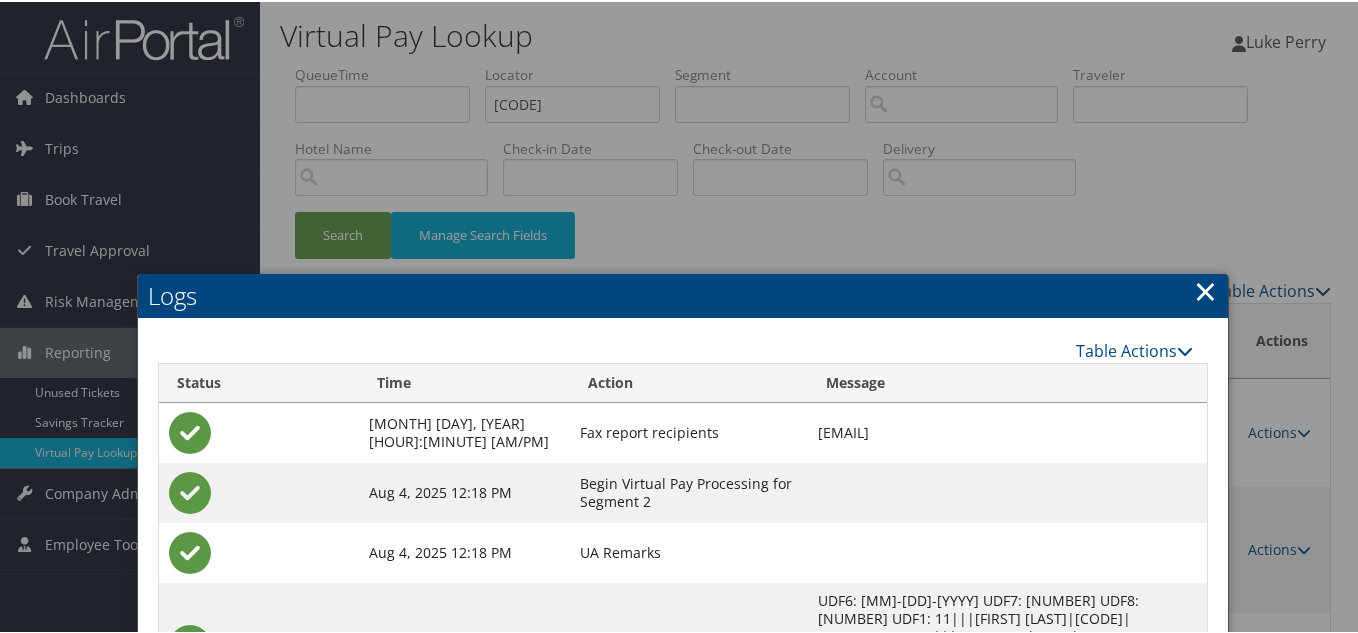 click on "×" at bounding box center (1205, 289) 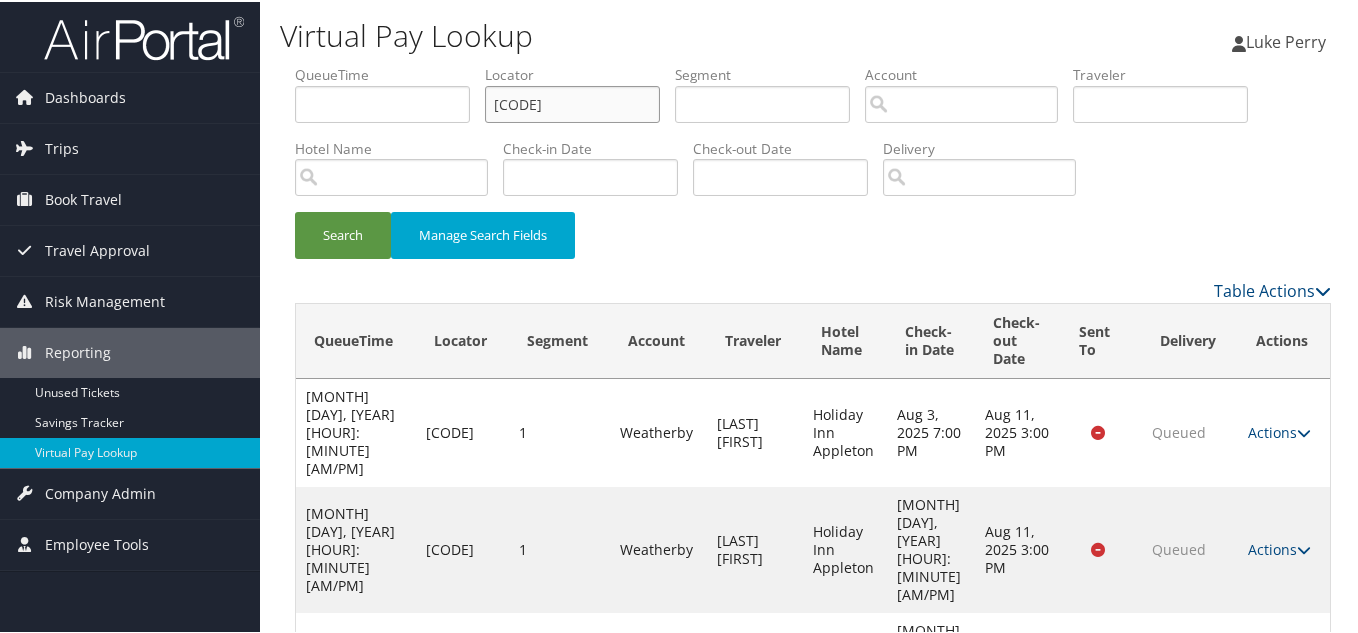 drag, startPoint x: 313, startPoint y: 89, endPoint x: 265, endPoint y: 90, distance: 48.010414 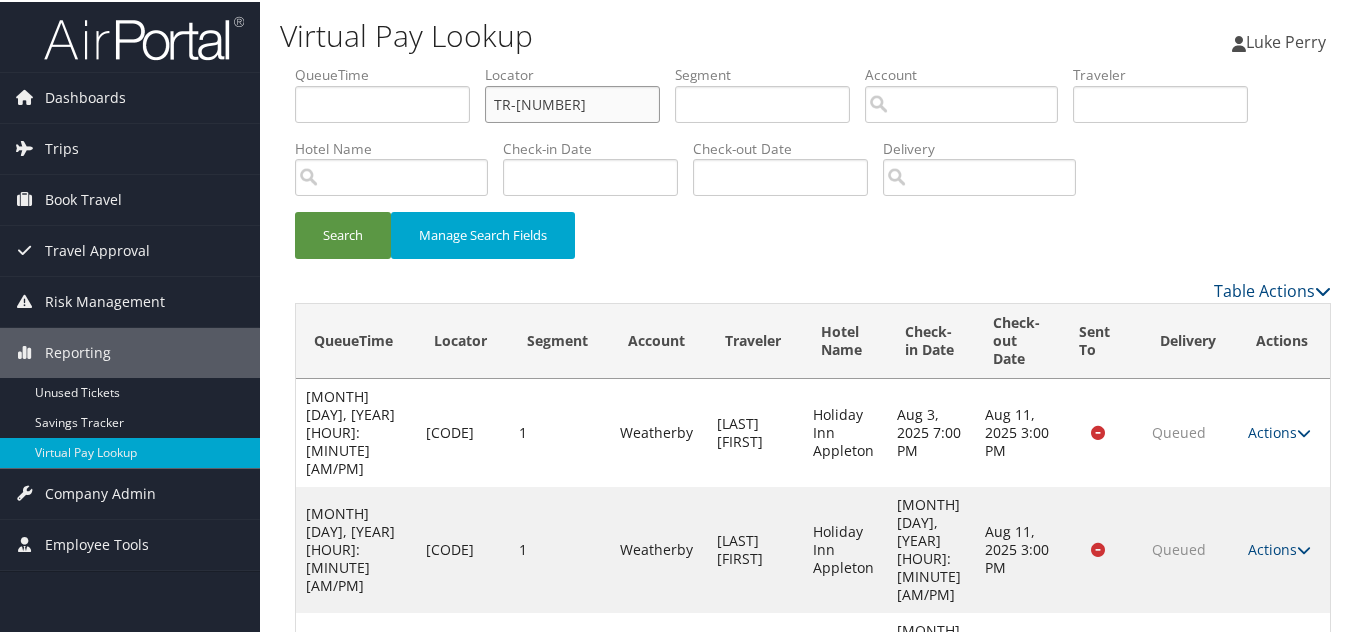 type on "[CODE]" 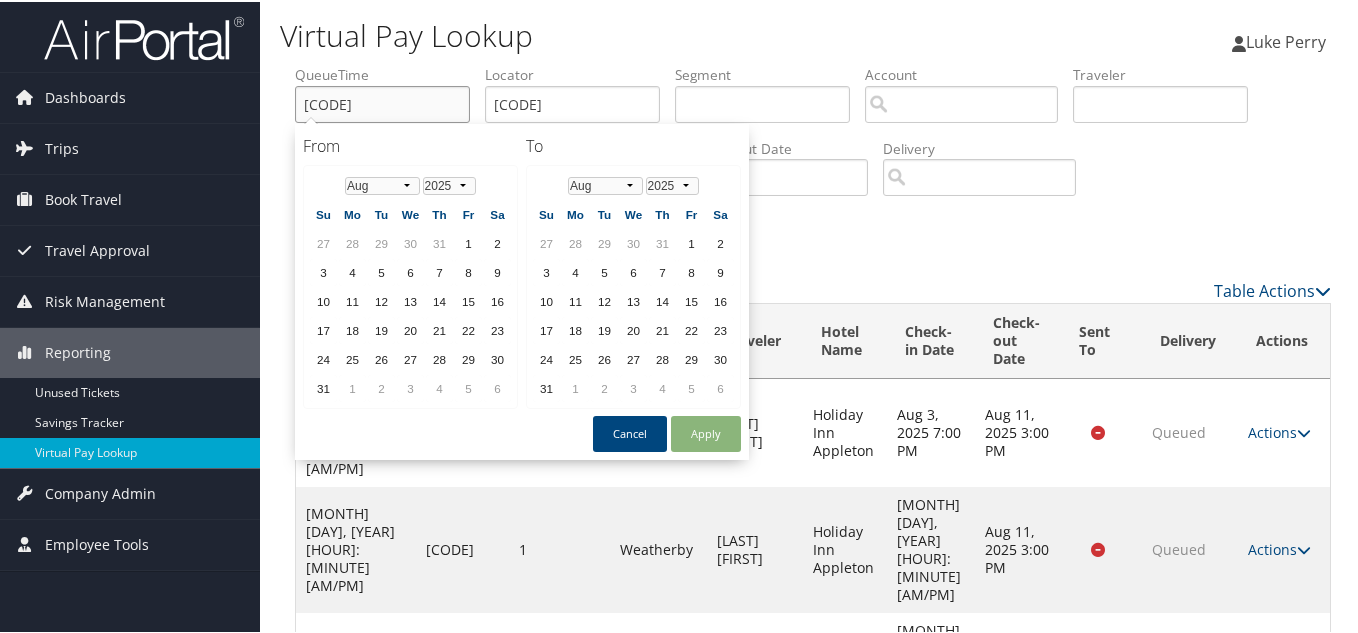 type on "[CODE]" 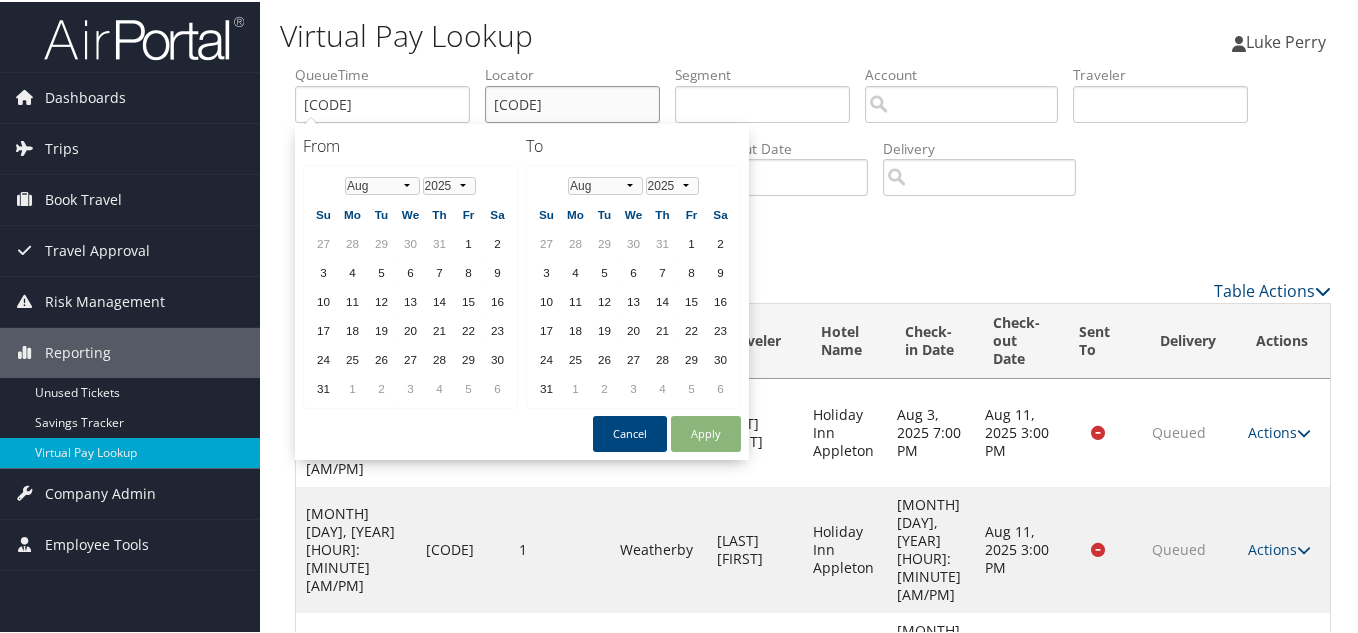 click on "[CODE]" at bounding box center (572, 102) 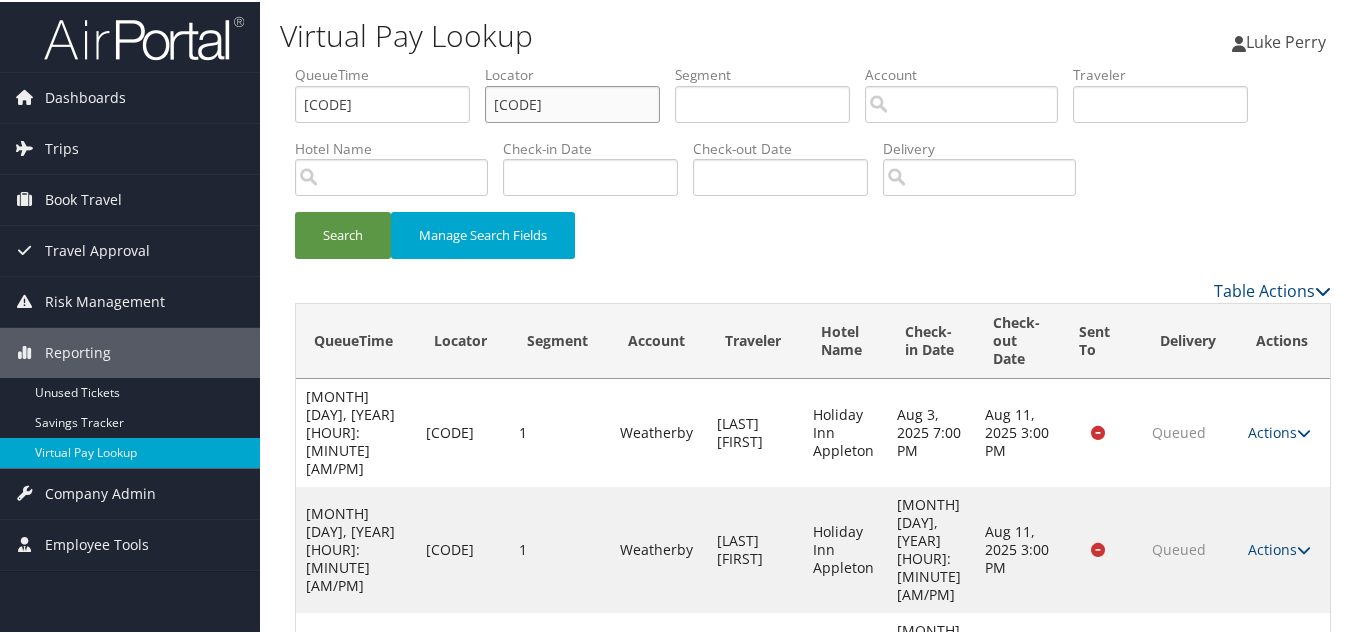 click on "[CODE]" at bounding box center [572, 102] 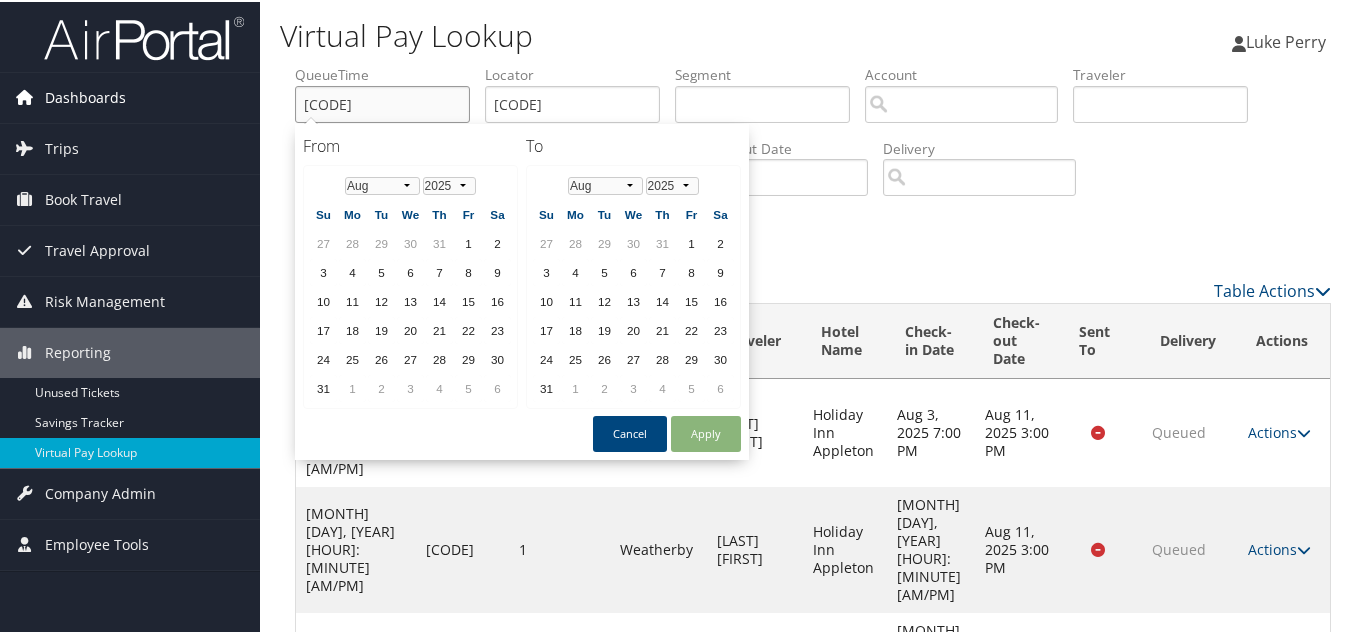 drag, startPoint x: 438, startPoint y: 109, endPoint x: 113, endPoint y: 98, distance: 325.1861 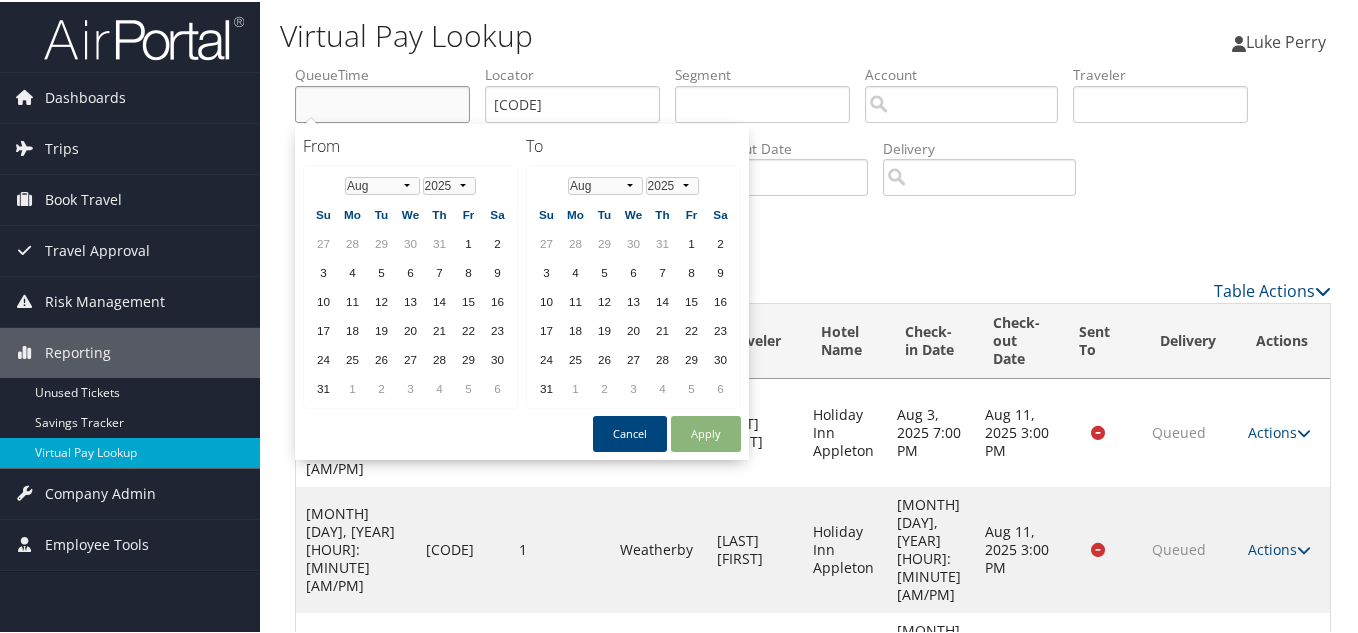 type 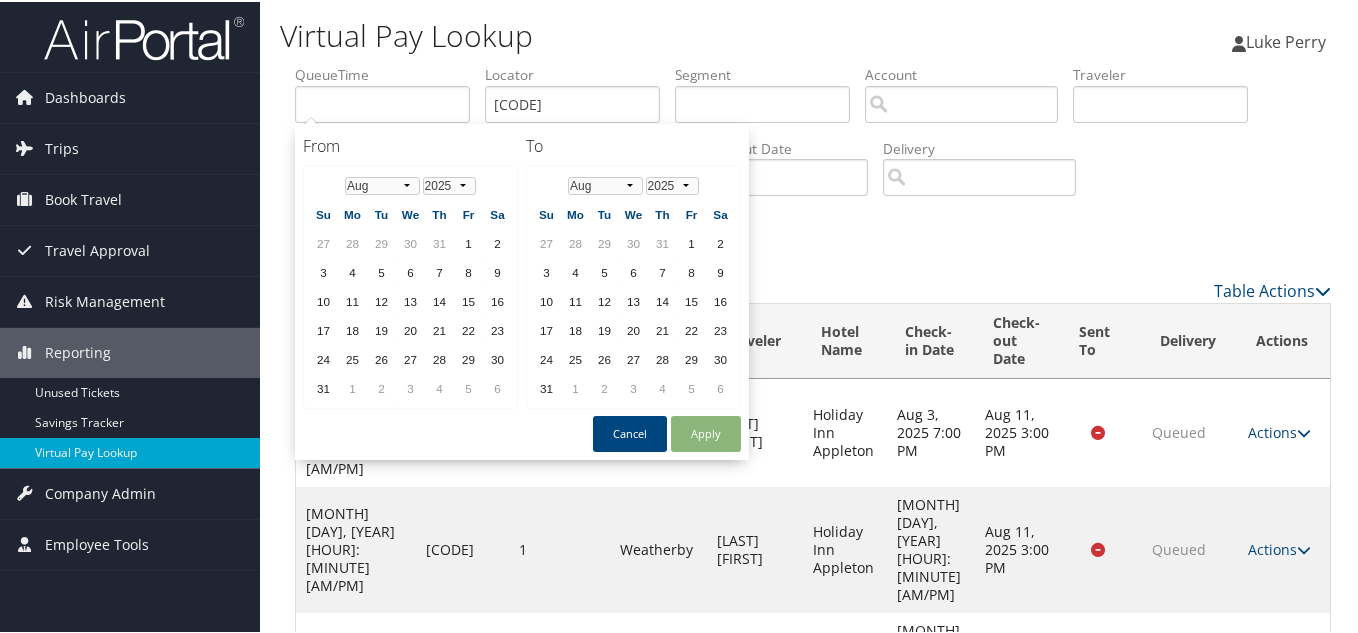 click on "Virtual Pay Lookup" at bounding box center (635, 34) 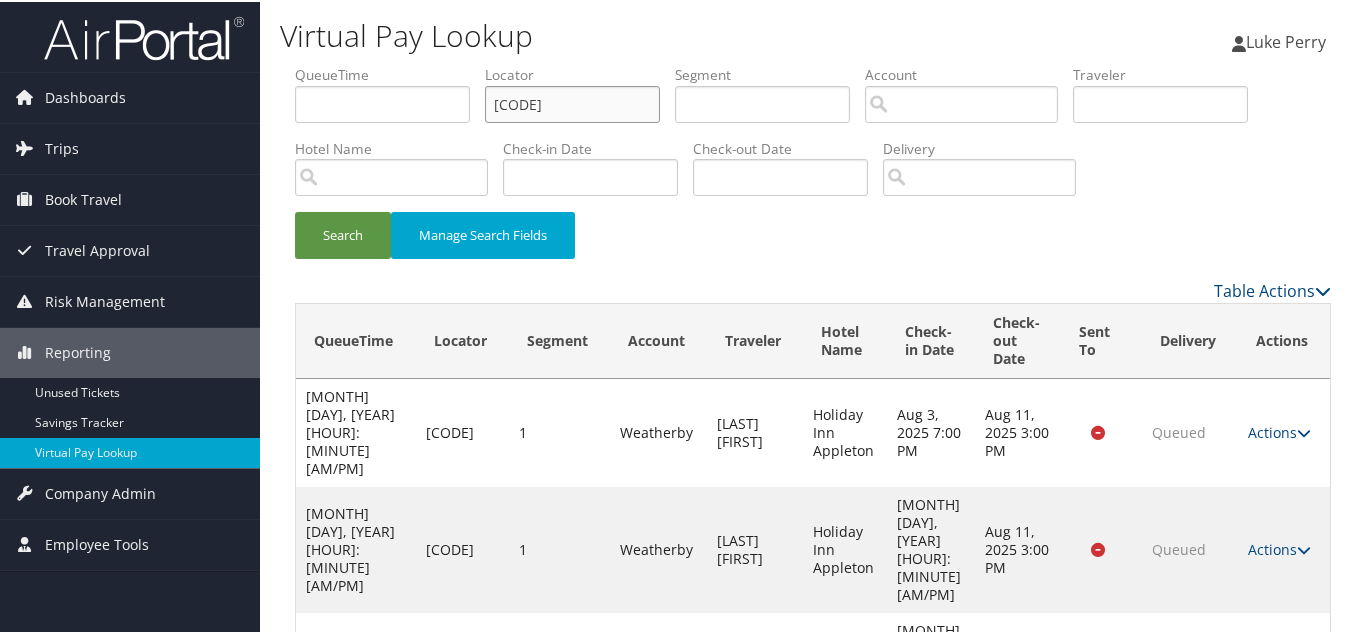 click on "[CODE]" at bounding box center [572, 102] 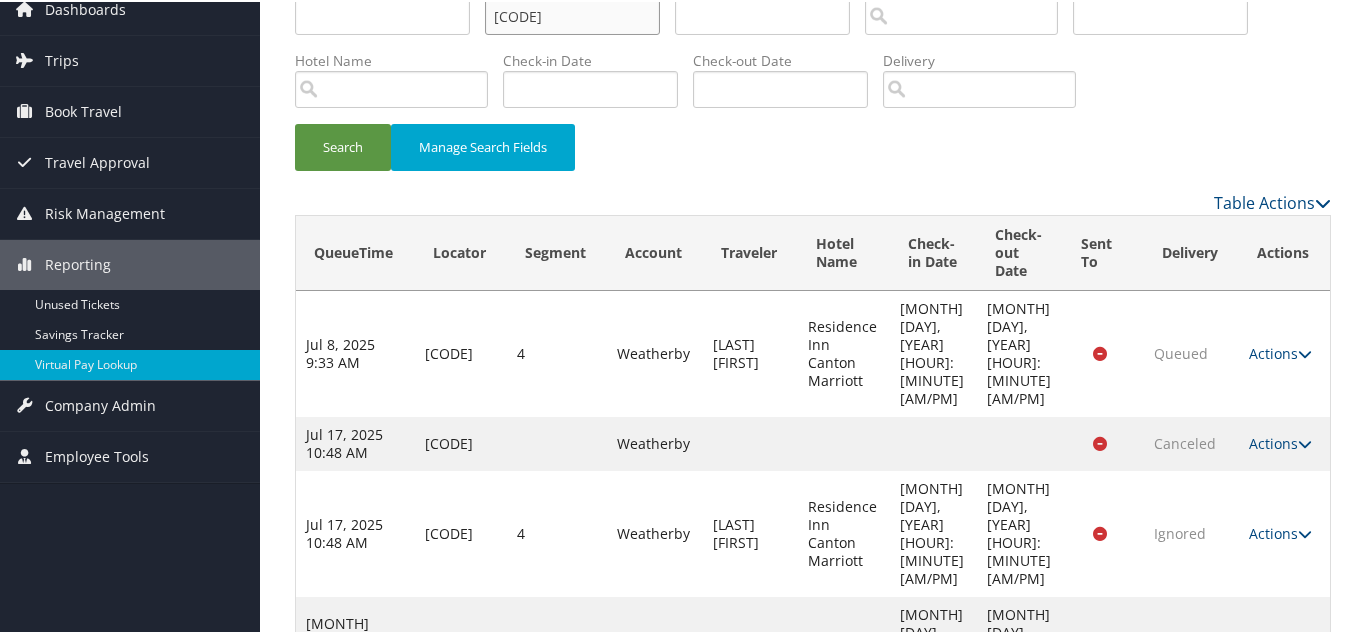 scroll, scrollTop: 175, scrollLeft: 0, axis: vertical 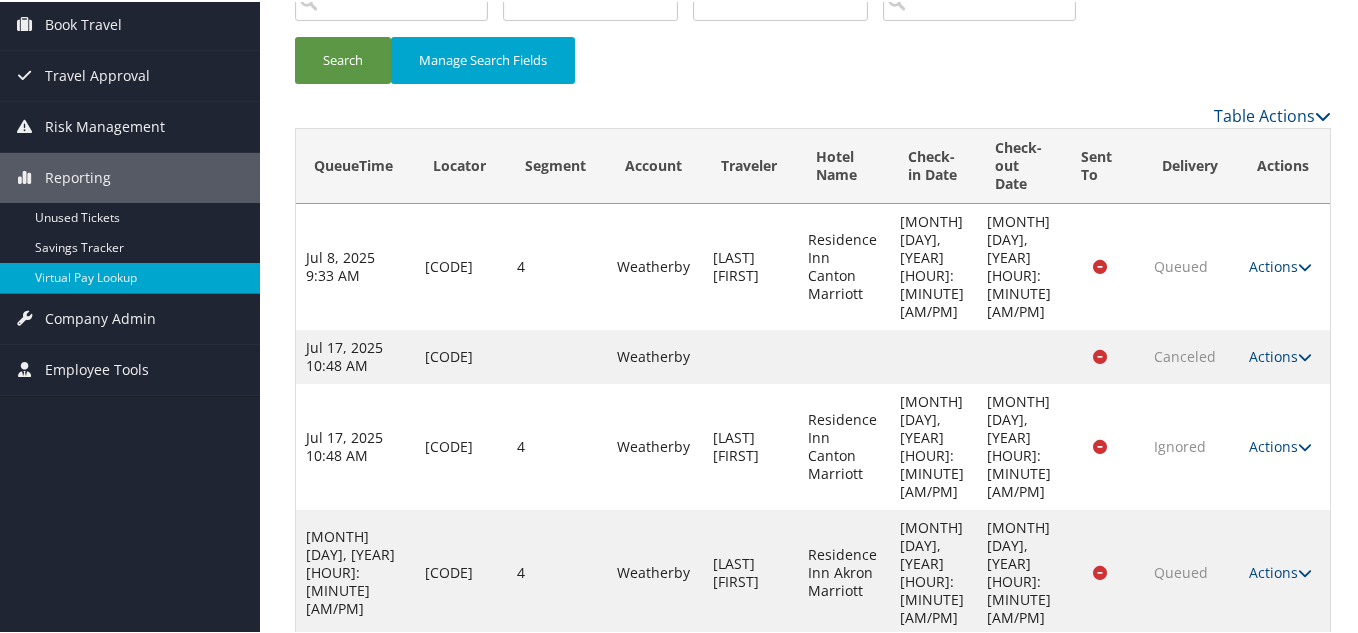 click on "Actions" at bounding box center (1280, 696) 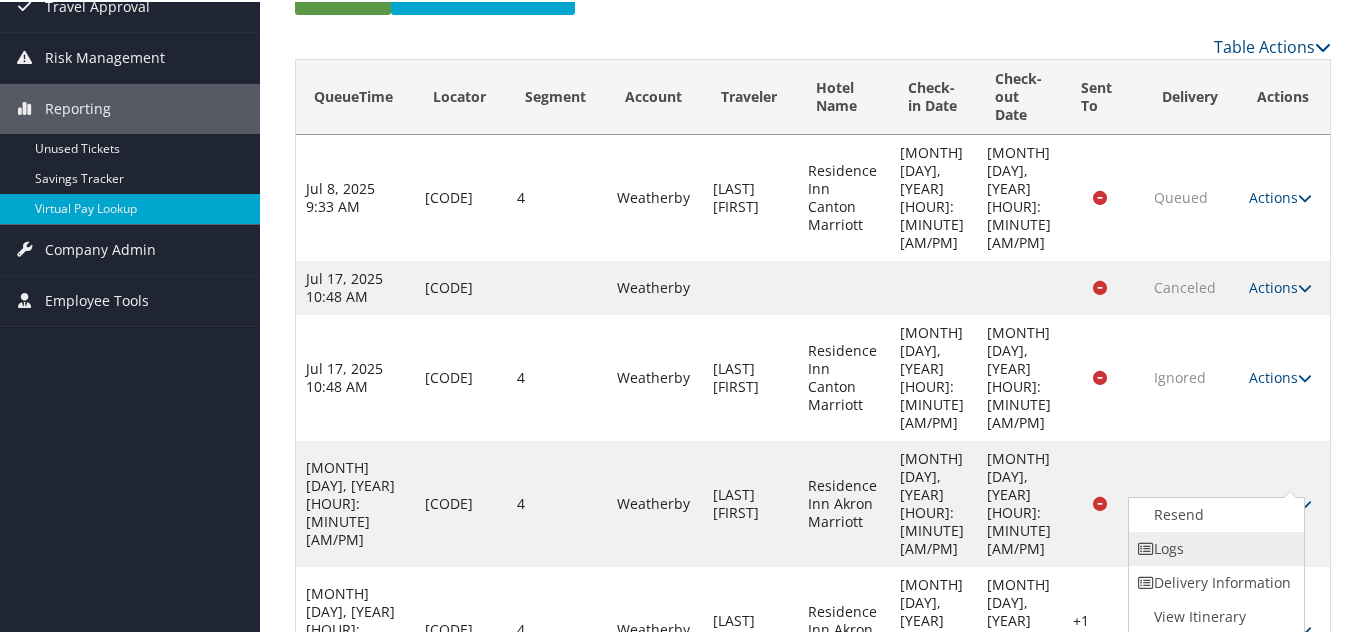 click on "Logs" at bounding box center [1214, 547] 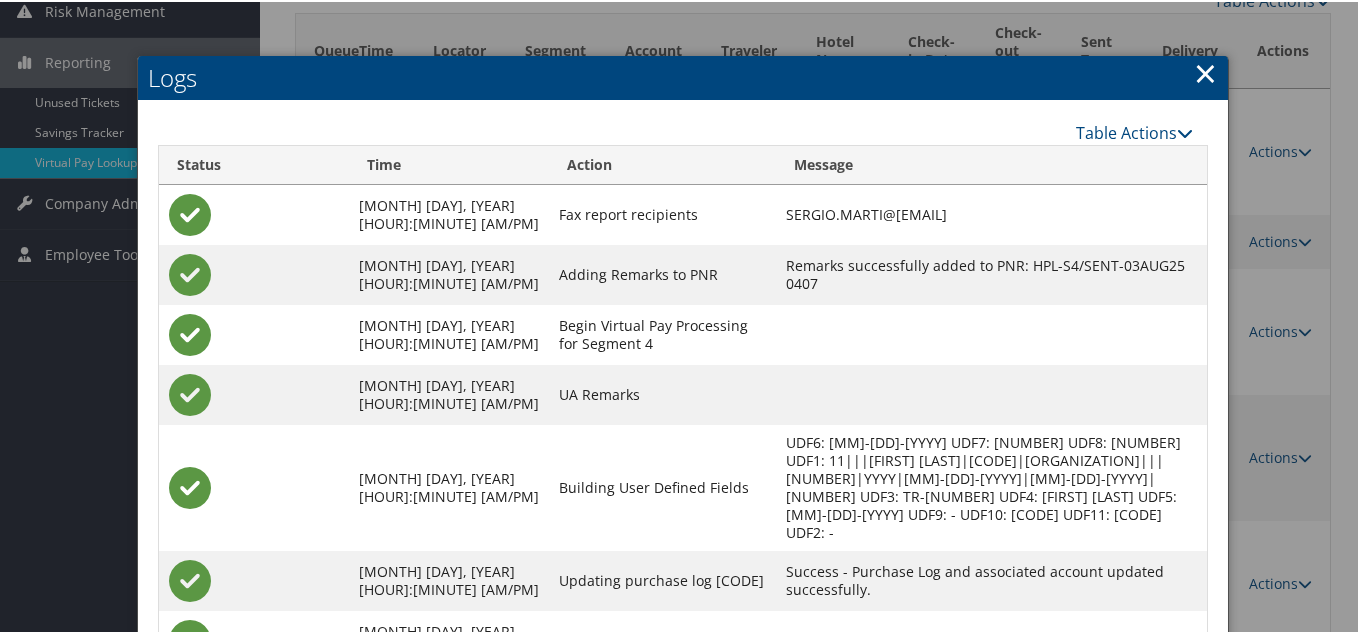 scroll, scrollTop: 424, scrollLeft: 0, axis: vertical 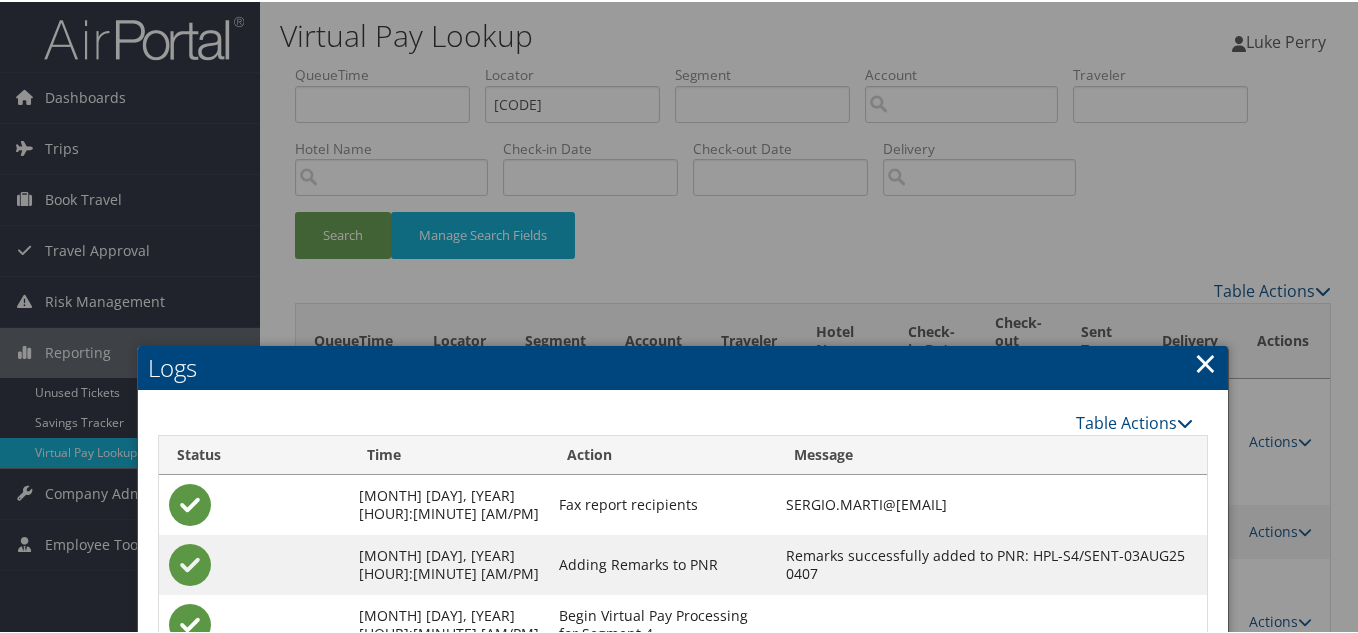 click on "×" at bounding box center (1205, 361) 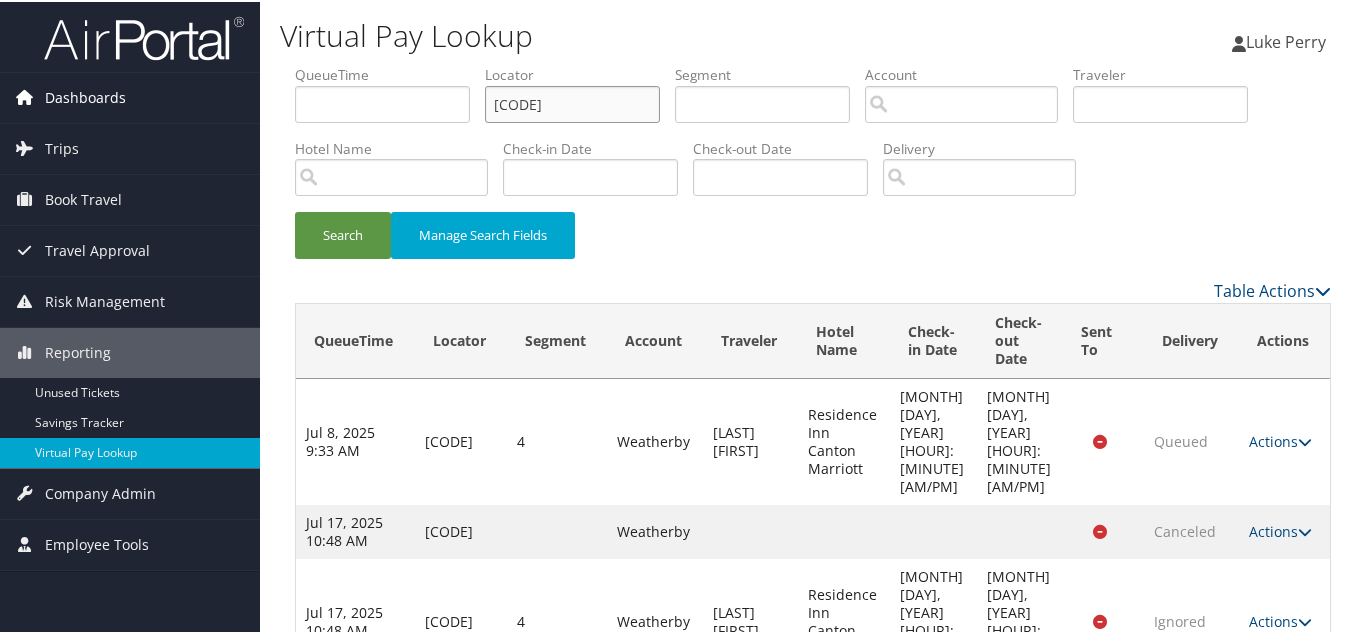drag, startPoint x: 349, startPoint y: 91, endPoint x: 223, endPoint y: 90, distance: 126.00397 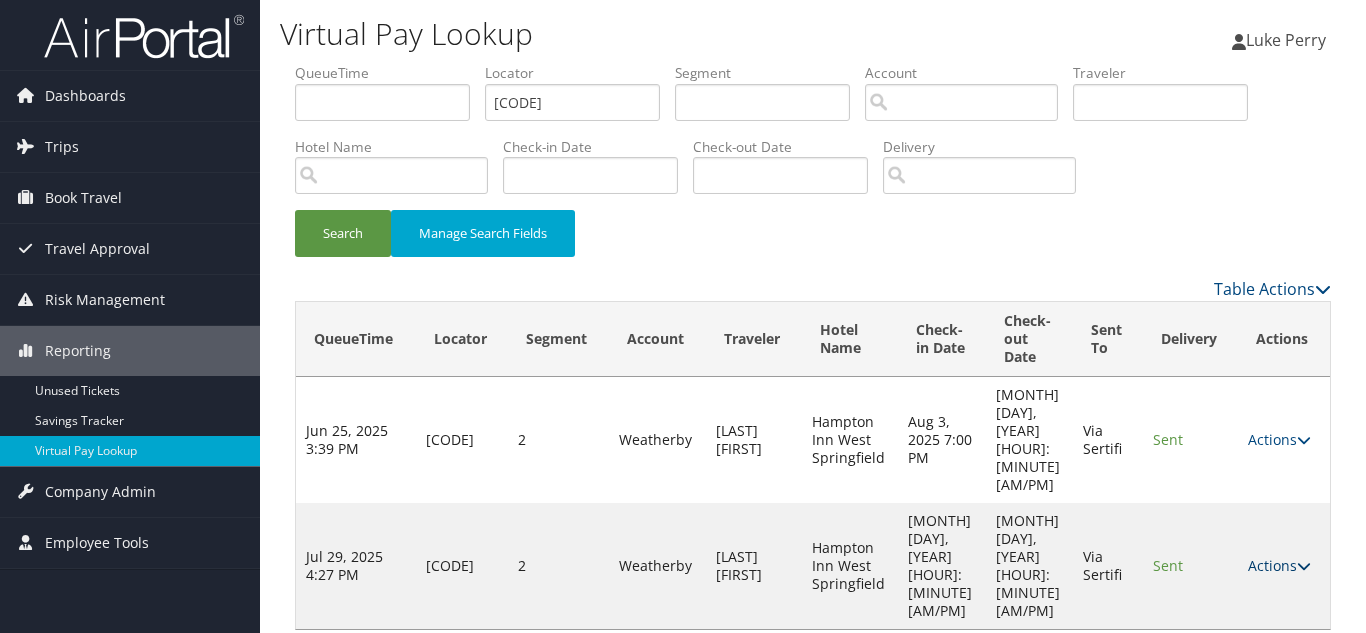 click on "Actions" at bounding box center (1279, 565) 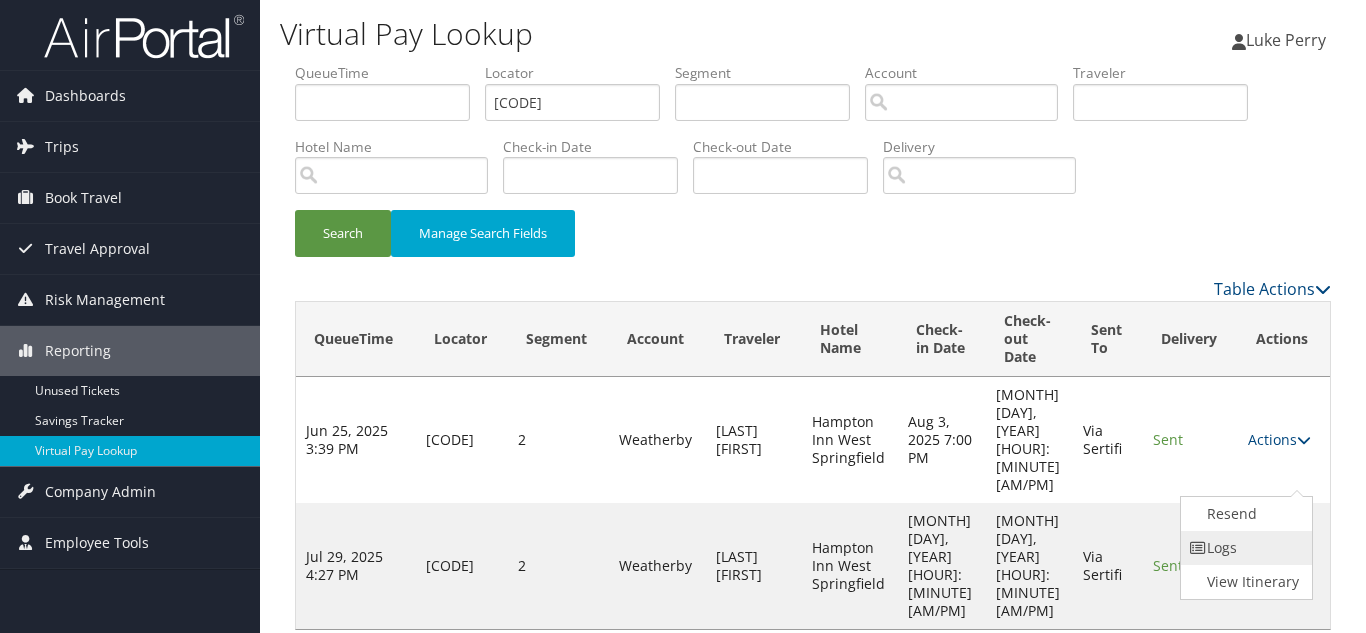 click on "Logs" at bounding box center [1244, 548] 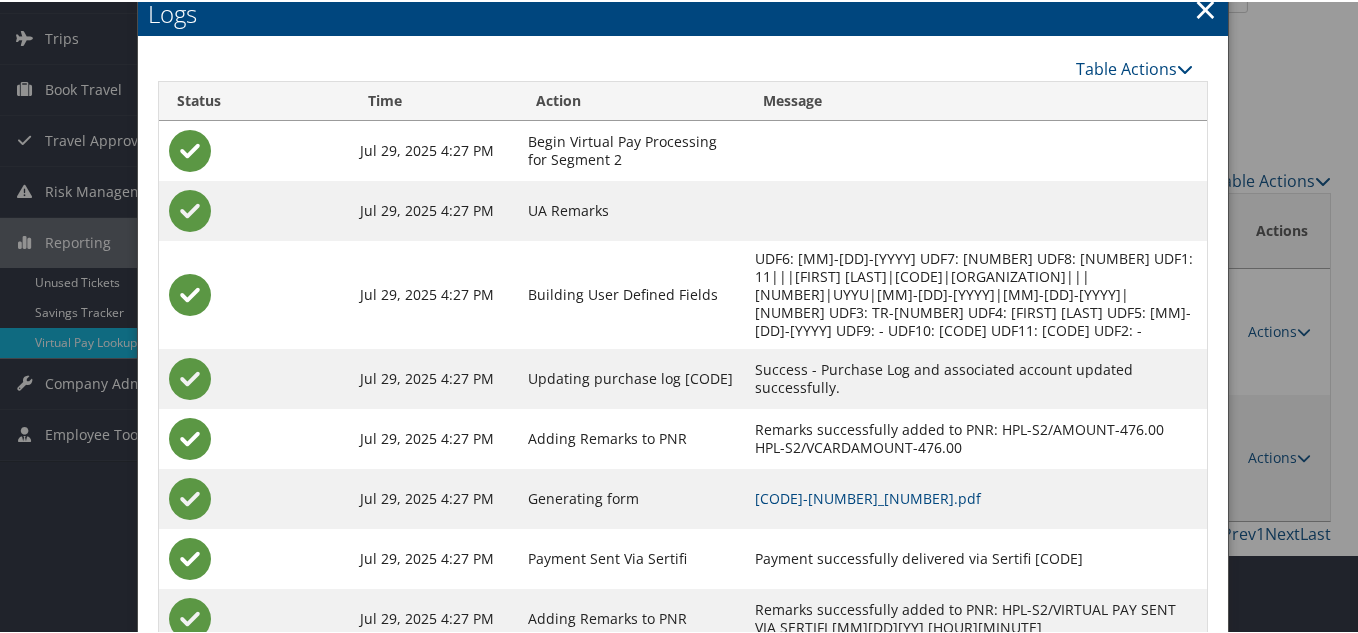 scroll, scrollTop: 180, scrollLeft: 0, axis: vertical 